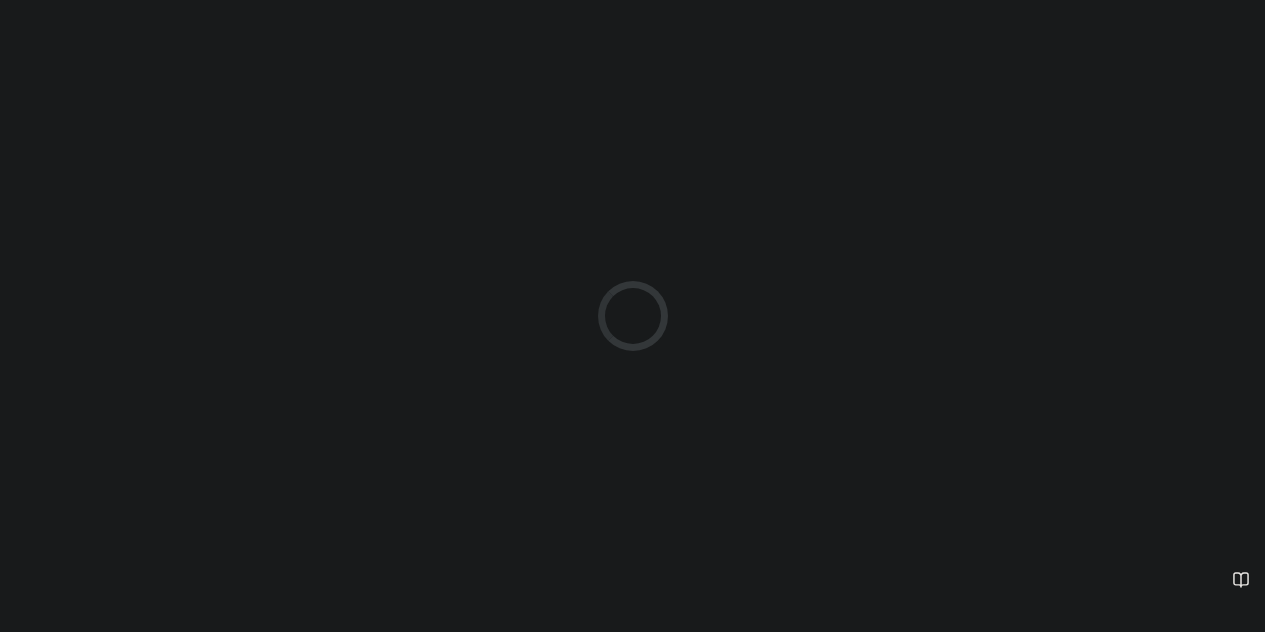 scroll, scrollTop: 0, scrollLeft: 0, axis: both 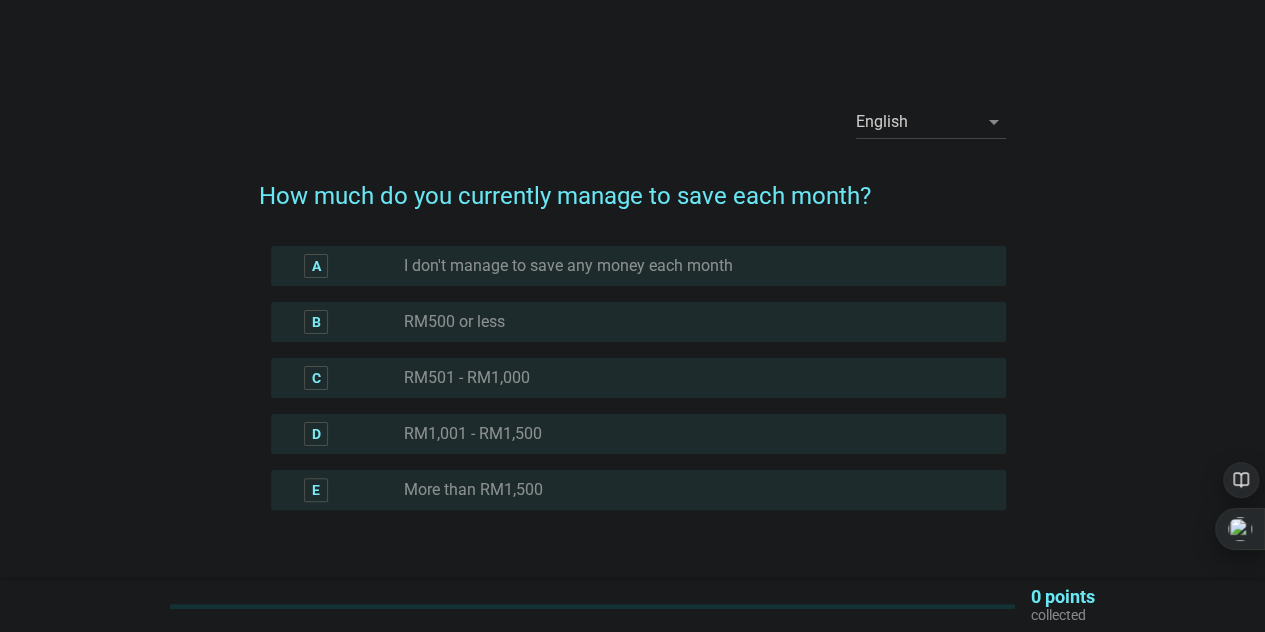 click on "More than RM1,500" at bounding box center [473, 490] 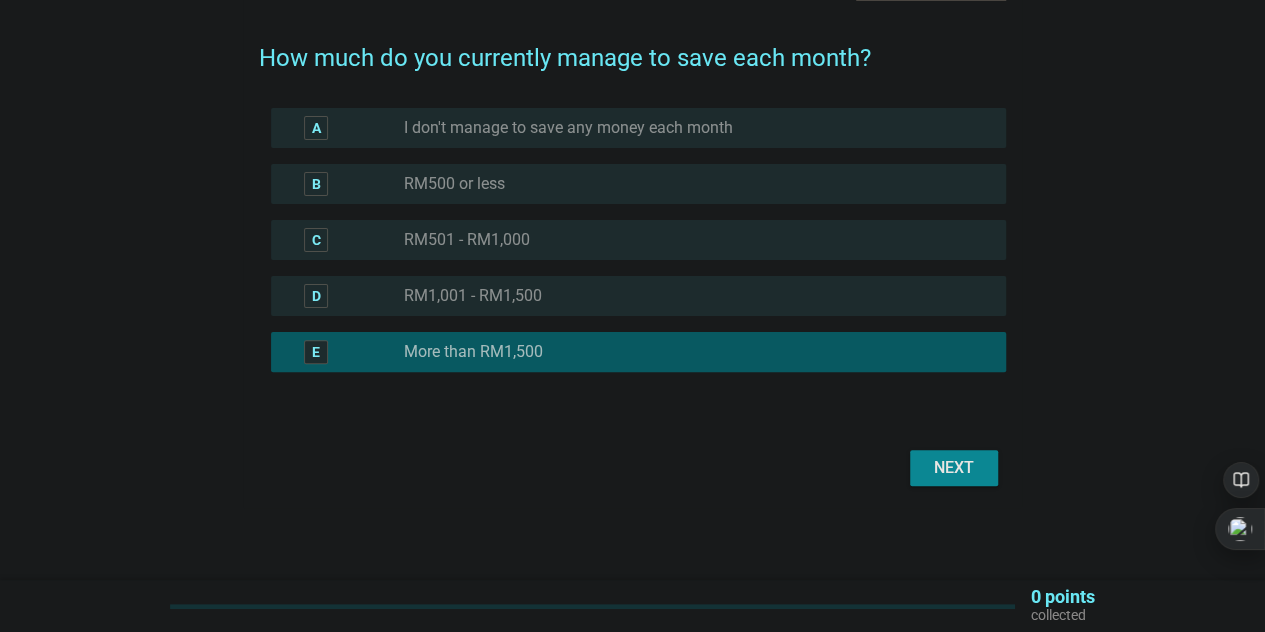 scroll, scrollTop: 140, scrollLeft: 0, axis: vertical 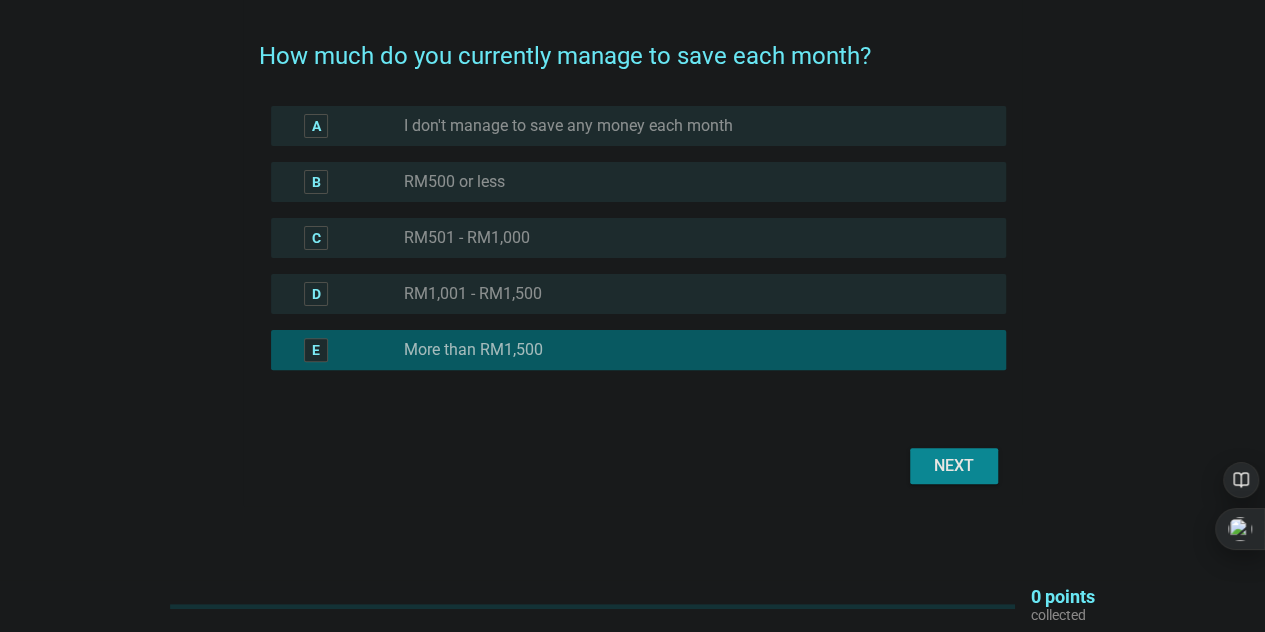 click on "English arrow_drop_down   How much do you currently manage to save each month?     A     radio_button_unchecked I don't manage to save any money each month   B     radio_button_unchecked RM500 or less   C     radio_button_unchecked RM501 - RM1,000   D     radio_button_unchecked RM1,001 - RM1,500   E     radio_button_checked More than RM1,500     Next" at bounding box center (632, 220) 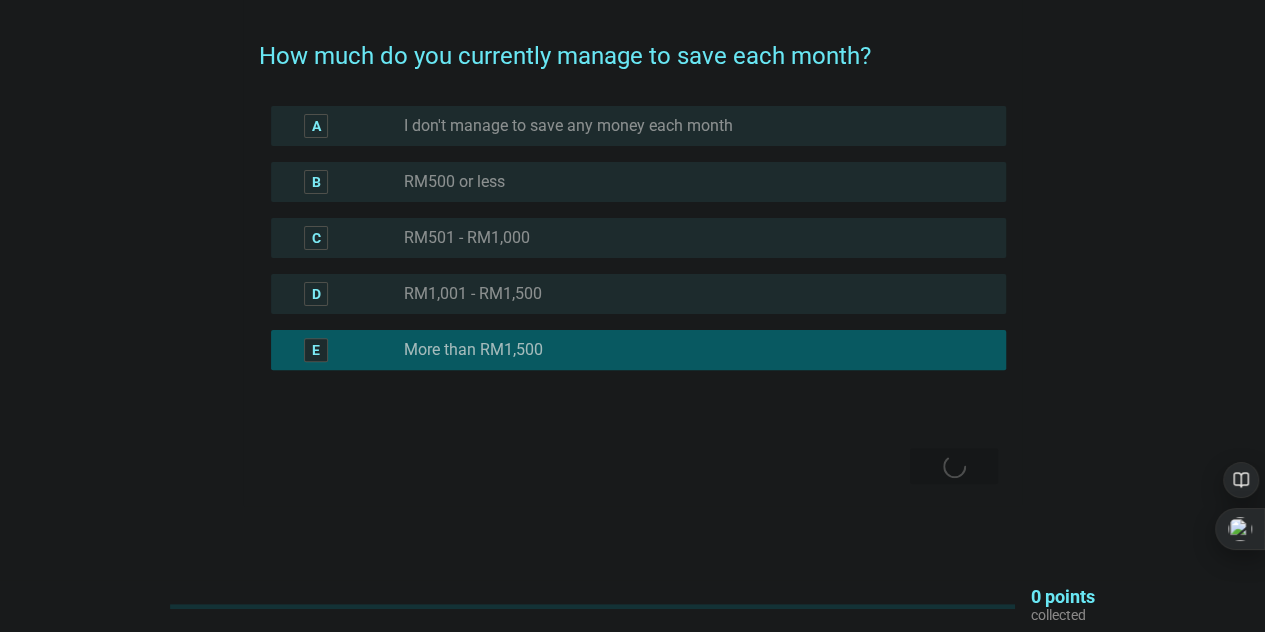 scroll, scrollTop: 0, scrollLeft: 0, axis: both 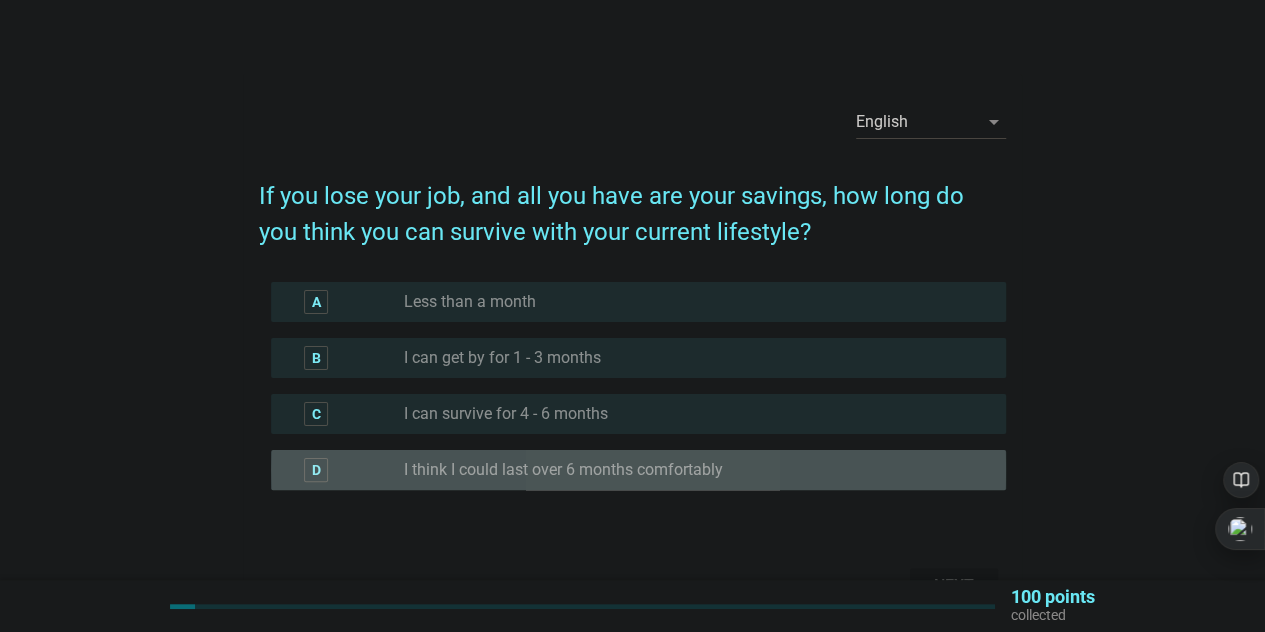 click on "I think I could last over 6 months comfortably" at bounding box center (563, 470) 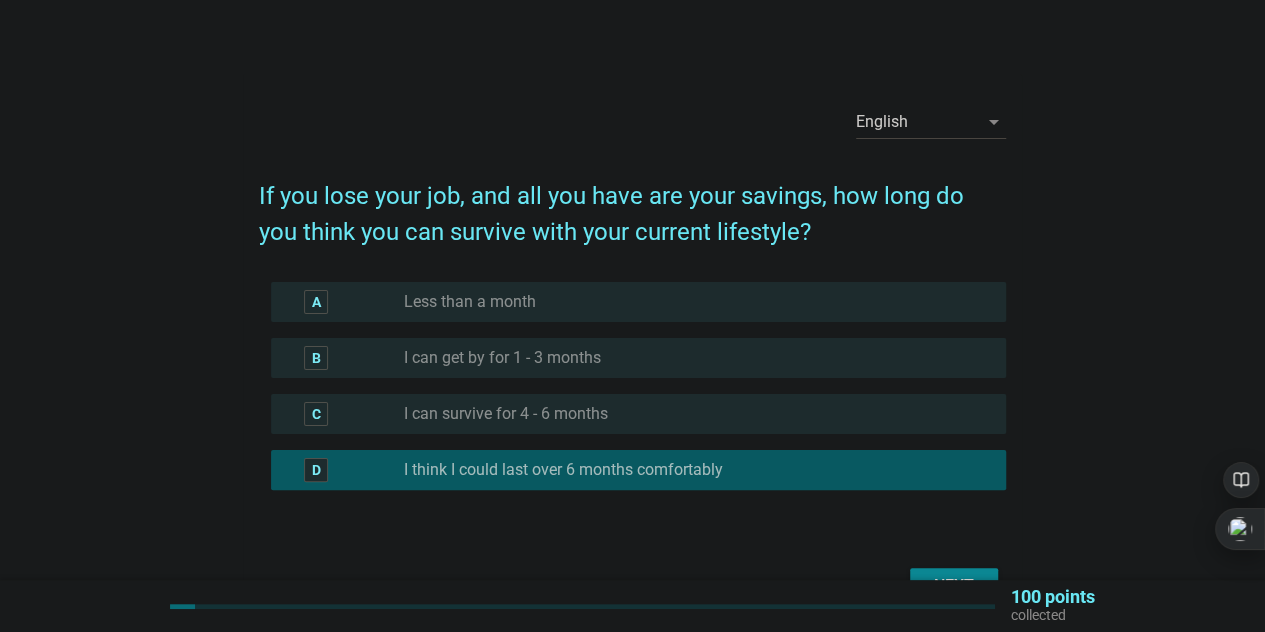 scroll, scrollTop: 120, scrollLeft: 0, axis: vertical 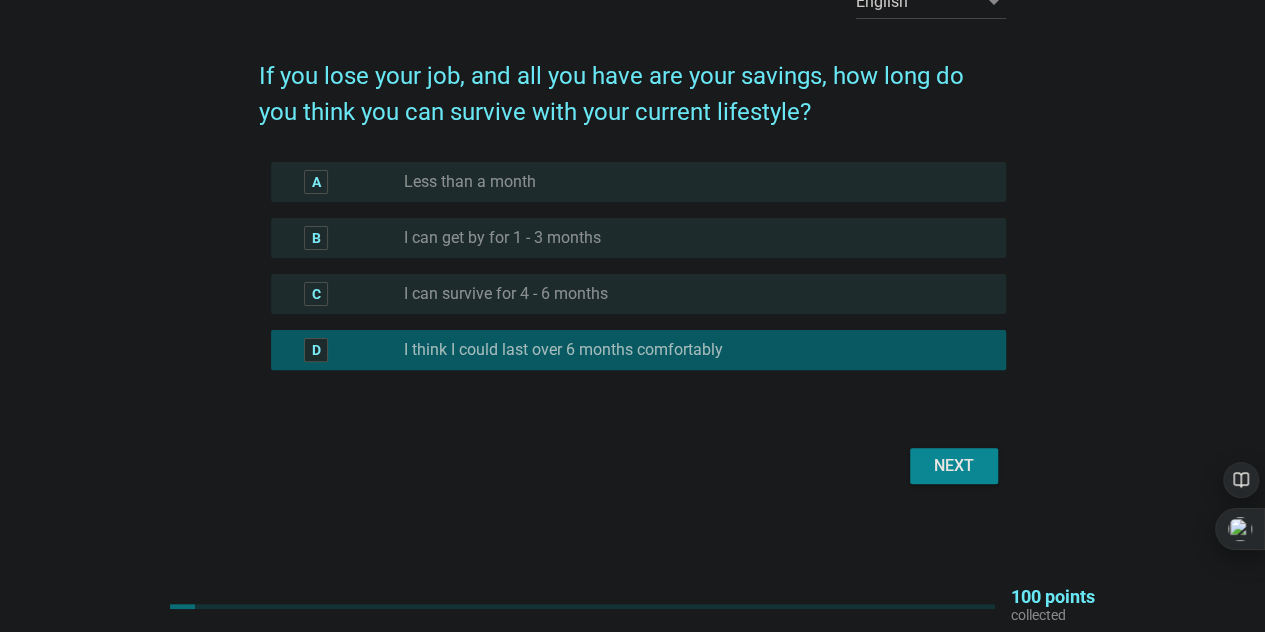 click on "Next" at bounding box center (954, 466) 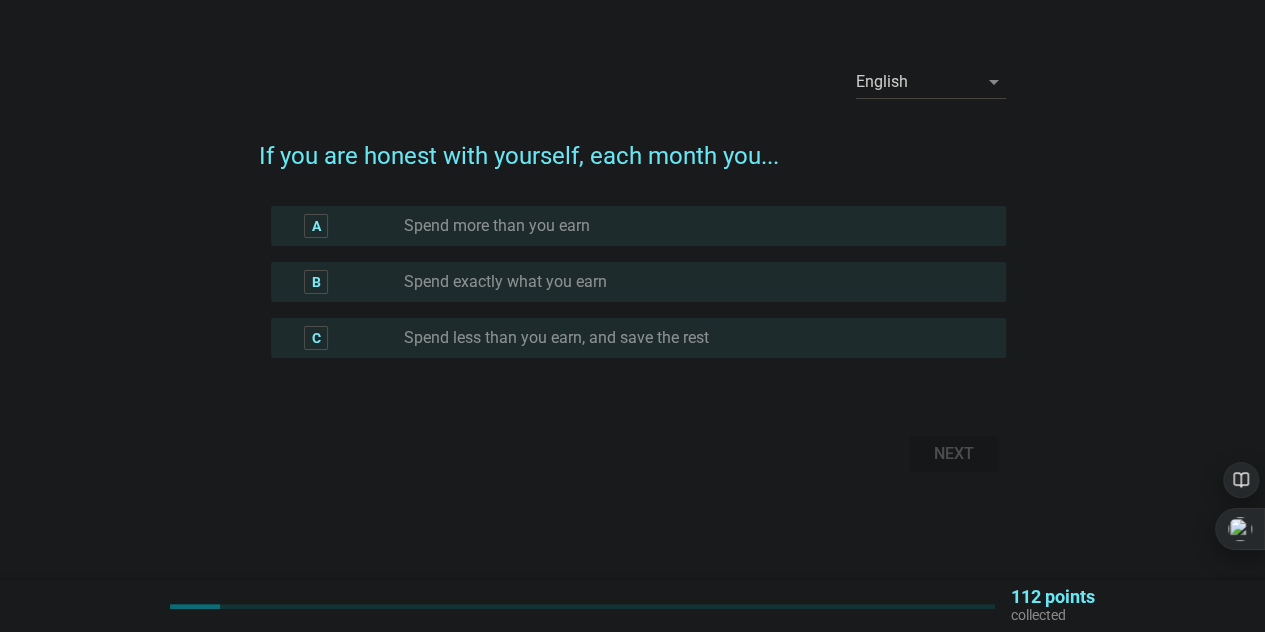 scroll, scrollTop: 0, scrollLeft: 0, axis: both 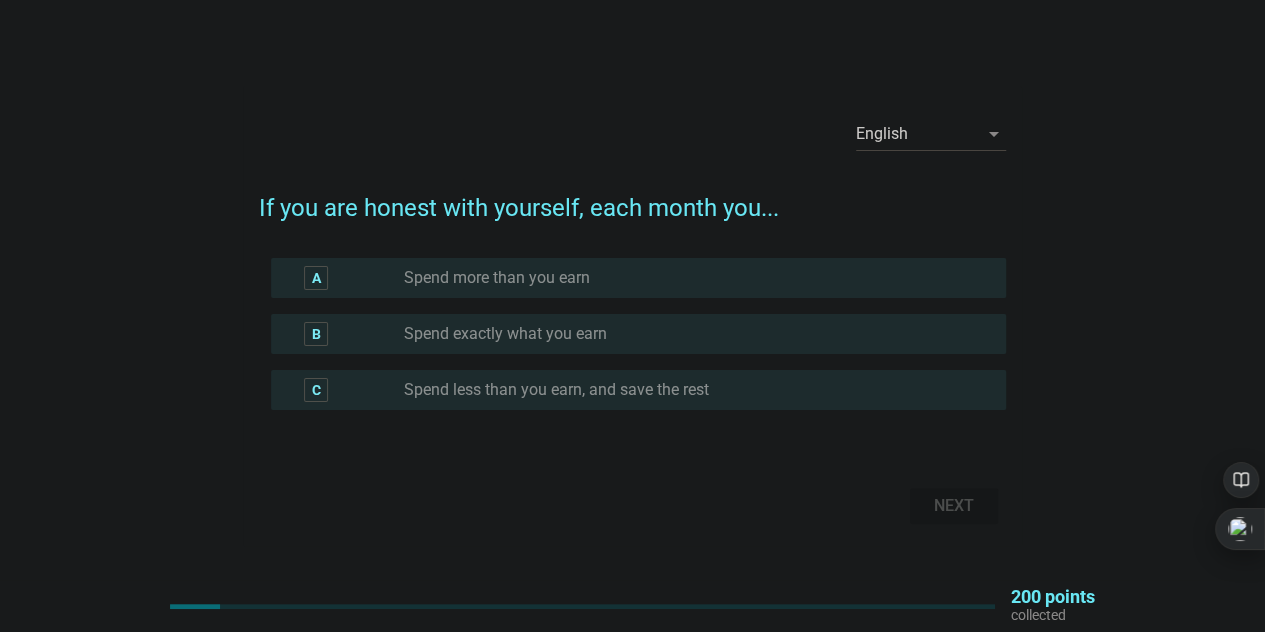 click on "C     radio_button_unchecked Spend less than you earn, and save the rest" at bounding box center (638, 390) 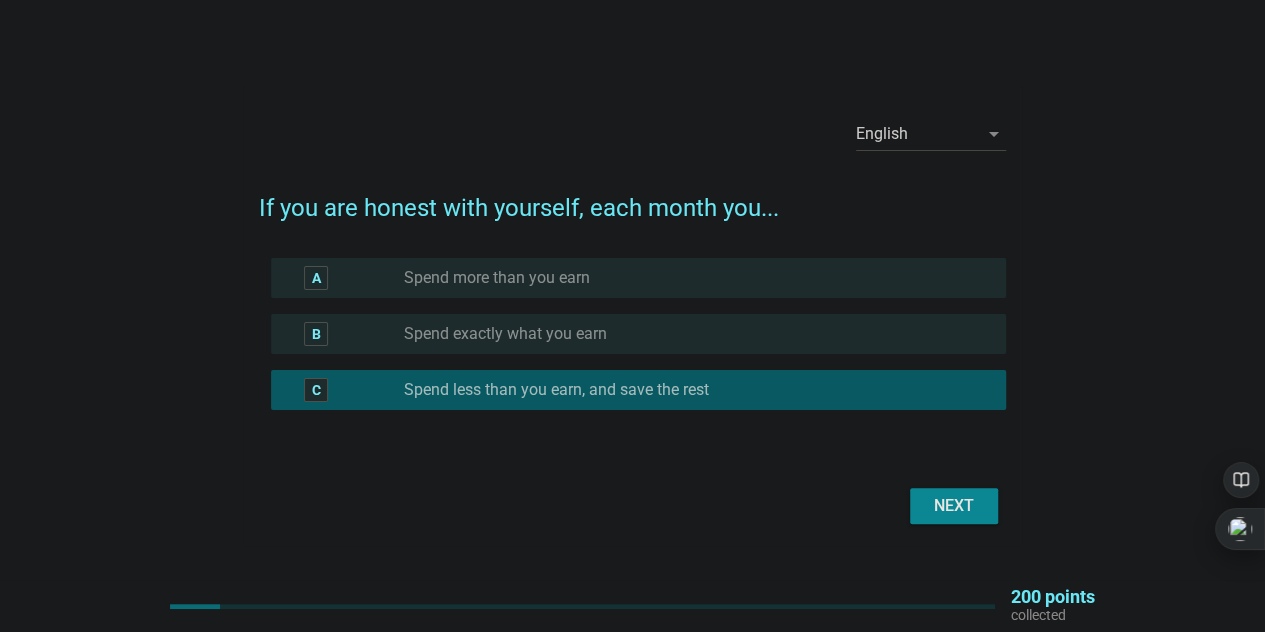 click on "Next" at bounding box center [954, 506] 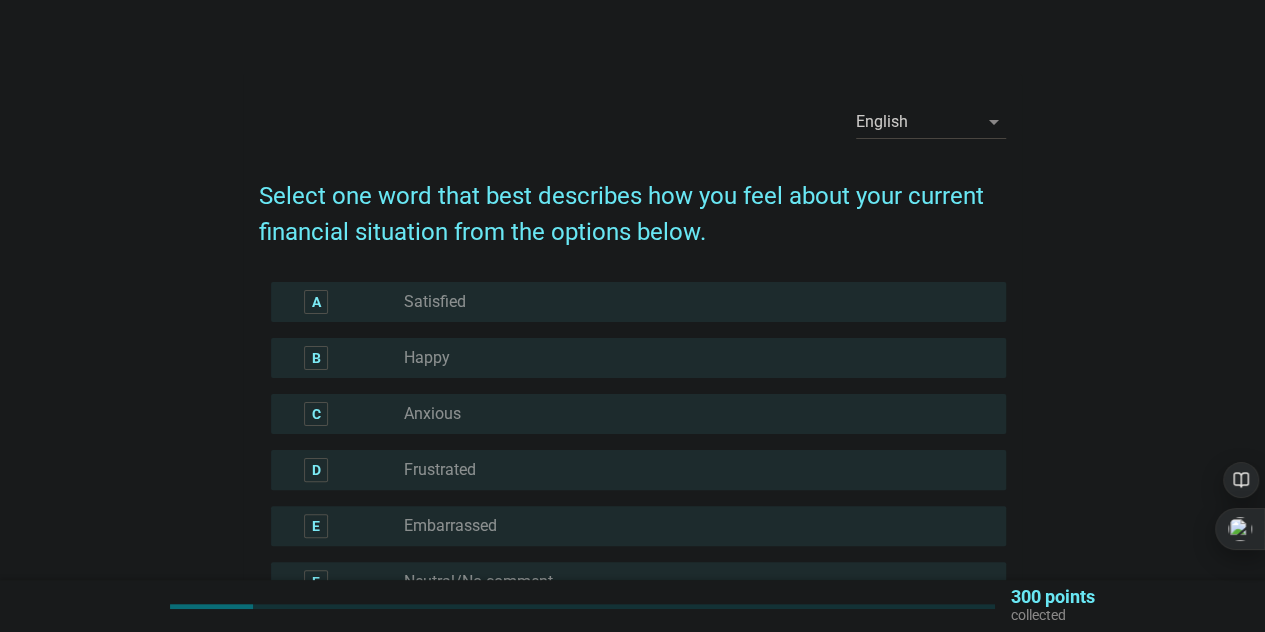 scroll, scrollTop: 100, scrollLeft: 0, axis: vertical 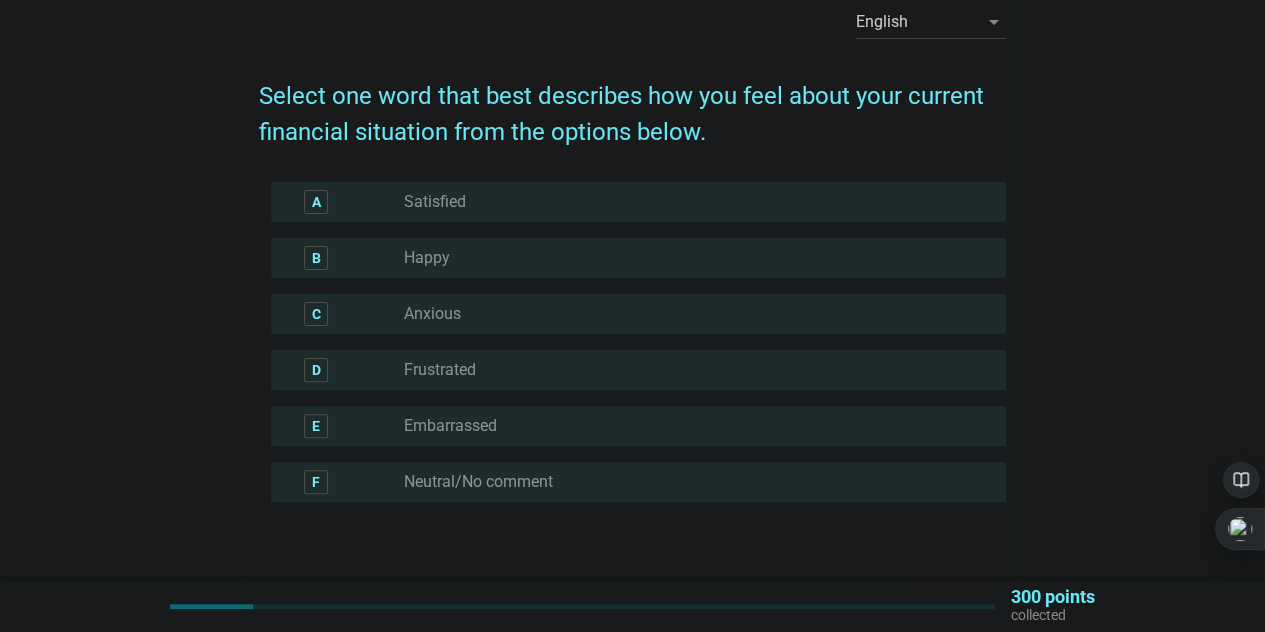 click on "radio_button_unchecked Neutral/No comment" at bounding box center (689, 482) 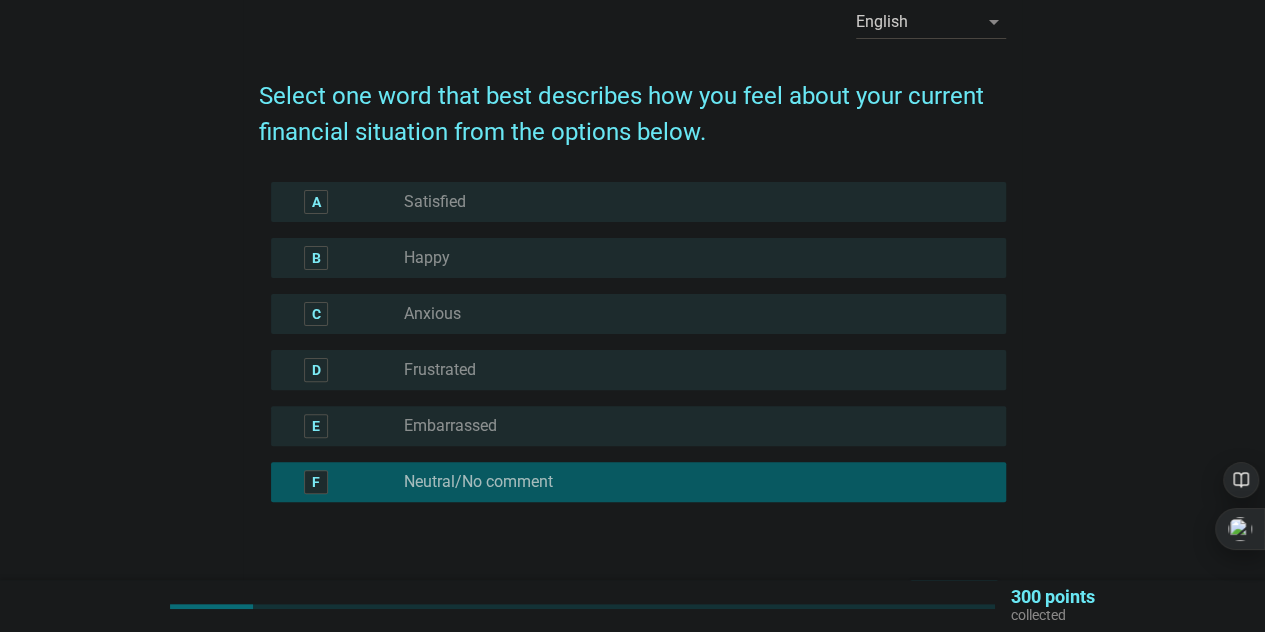 scroll, scrollTop: 232, scrollLeft: 0, axis: vertical 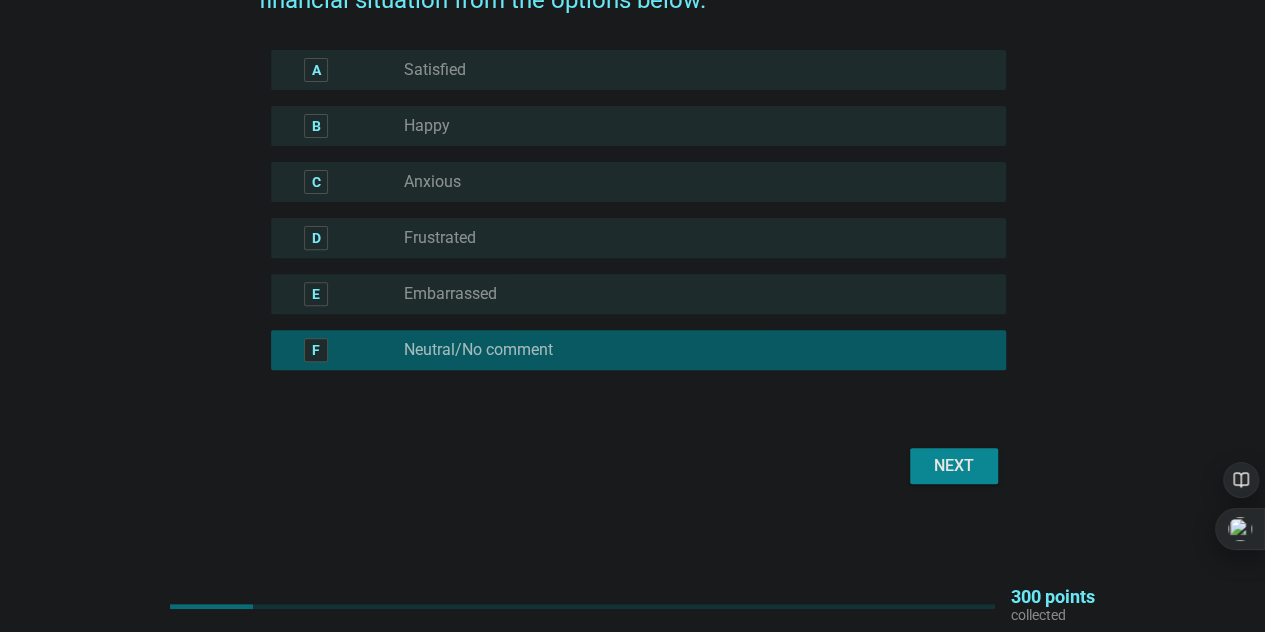 click on "Next" at bounding box center (954, 466) 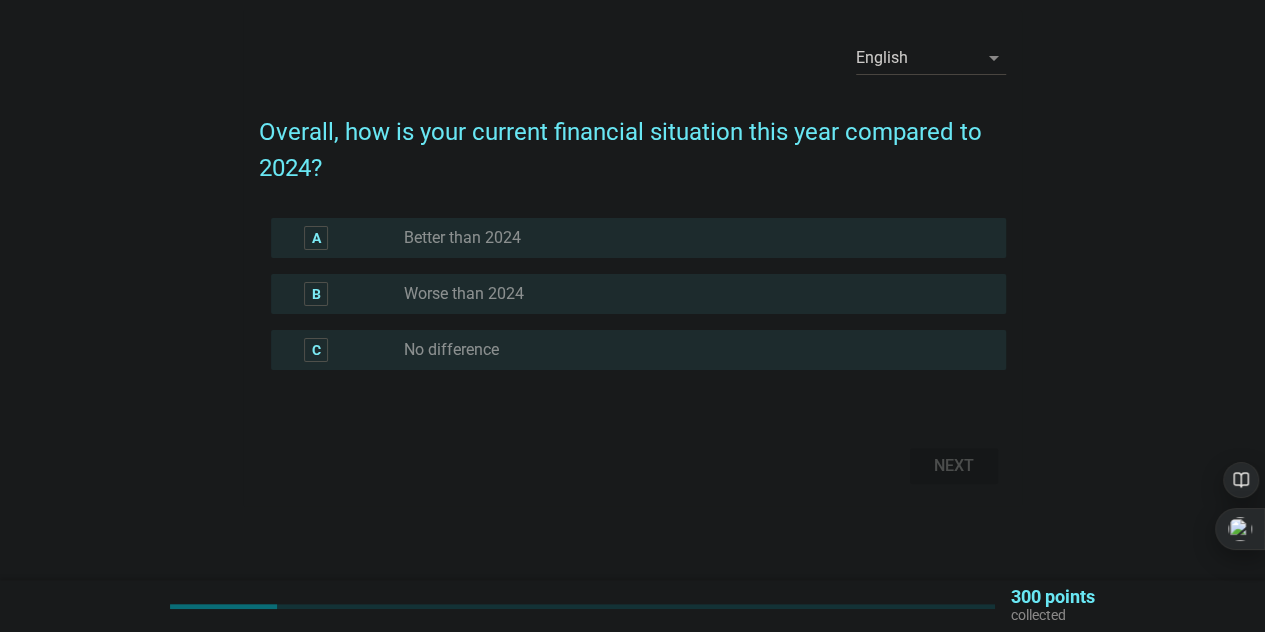 scroll, scrollTop: 0, scrollLeft: 0, axis: both 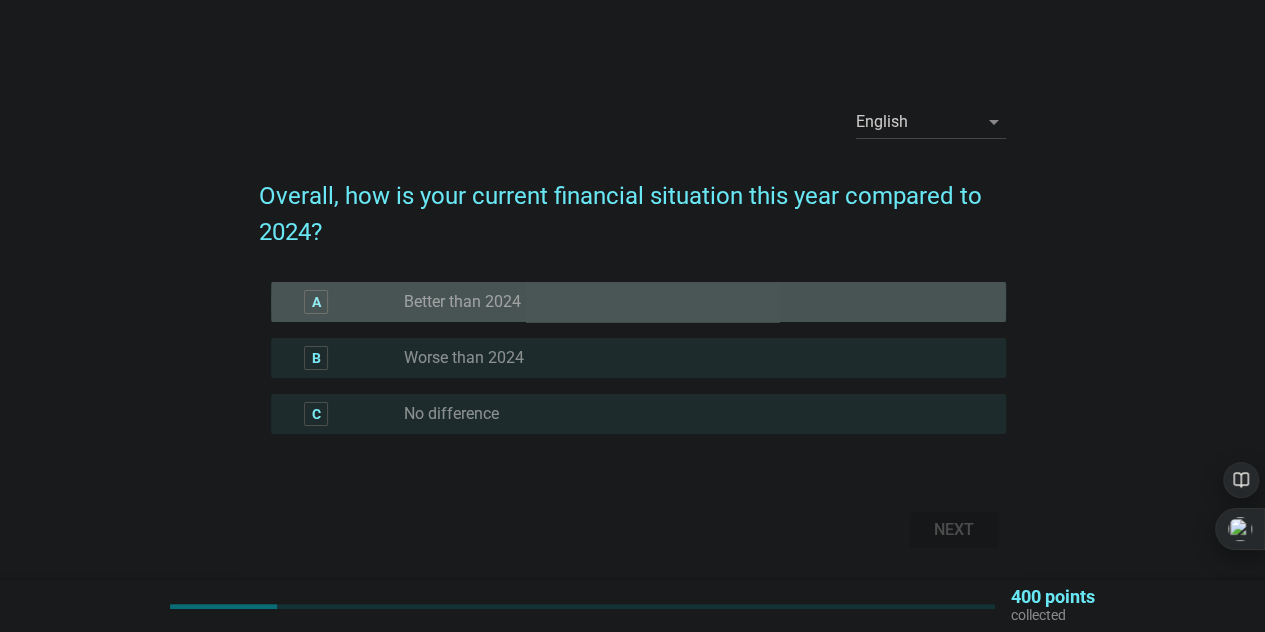 click on "radio_button_unchecked Better than 2024" at bounding box center [697, 302] 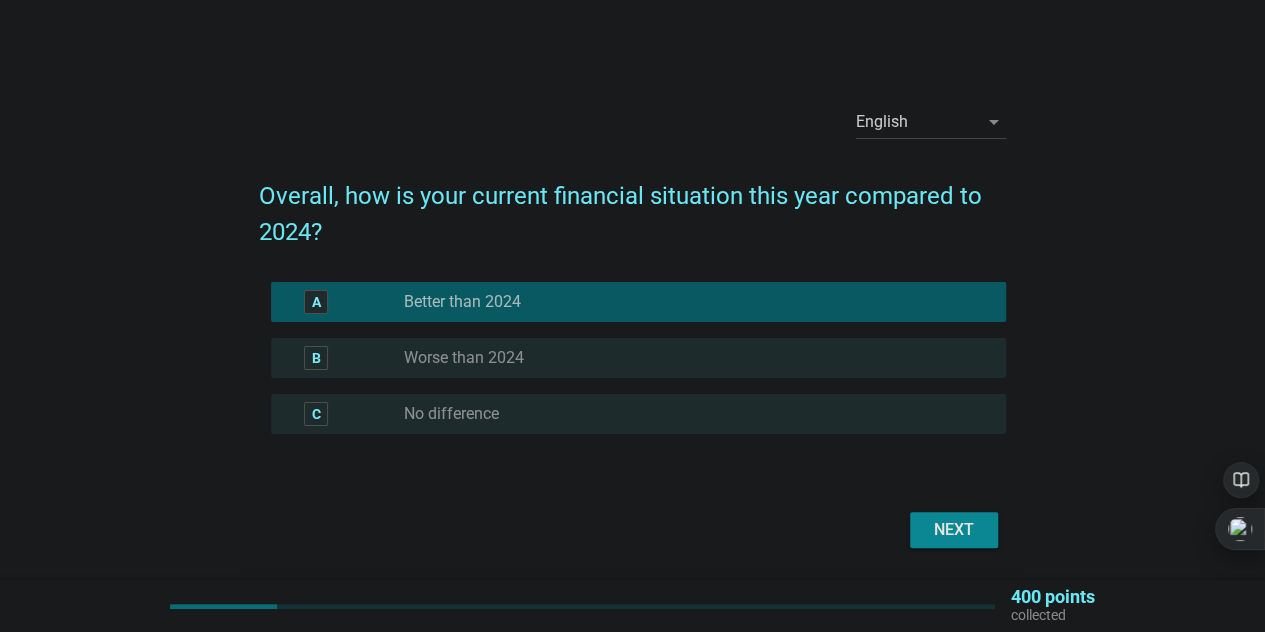 click on "Next" at bounding box center [954, 530] 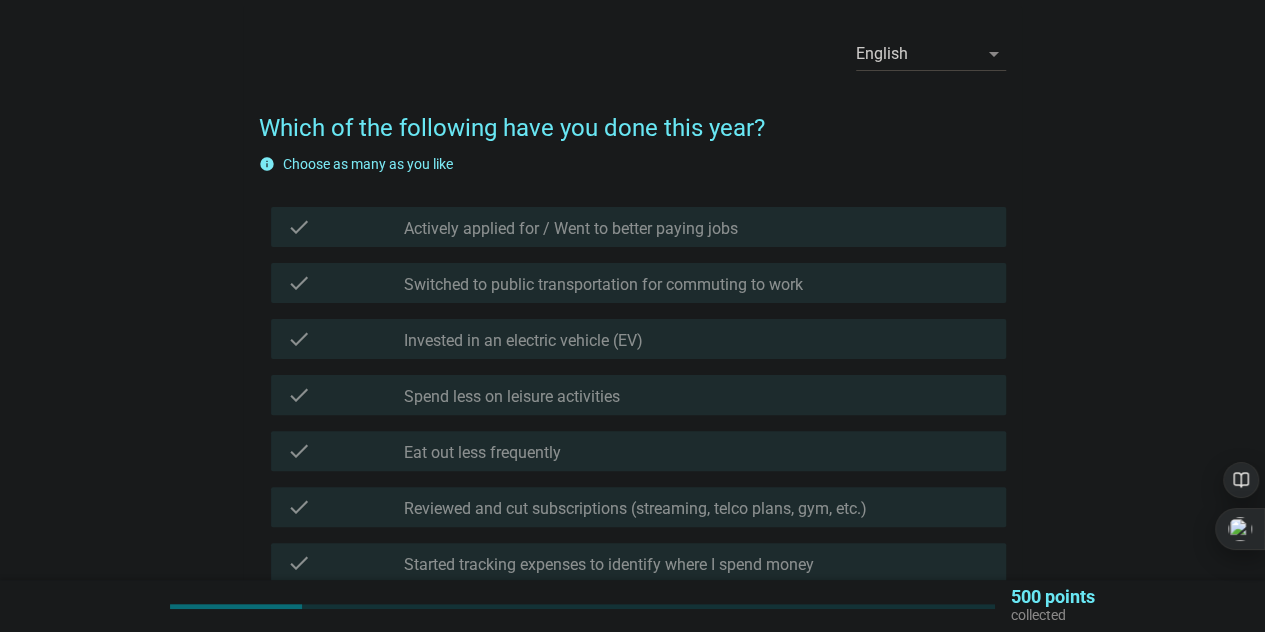 scroll, scrollTop: 100, scrollLeft: 0, axis: vertical 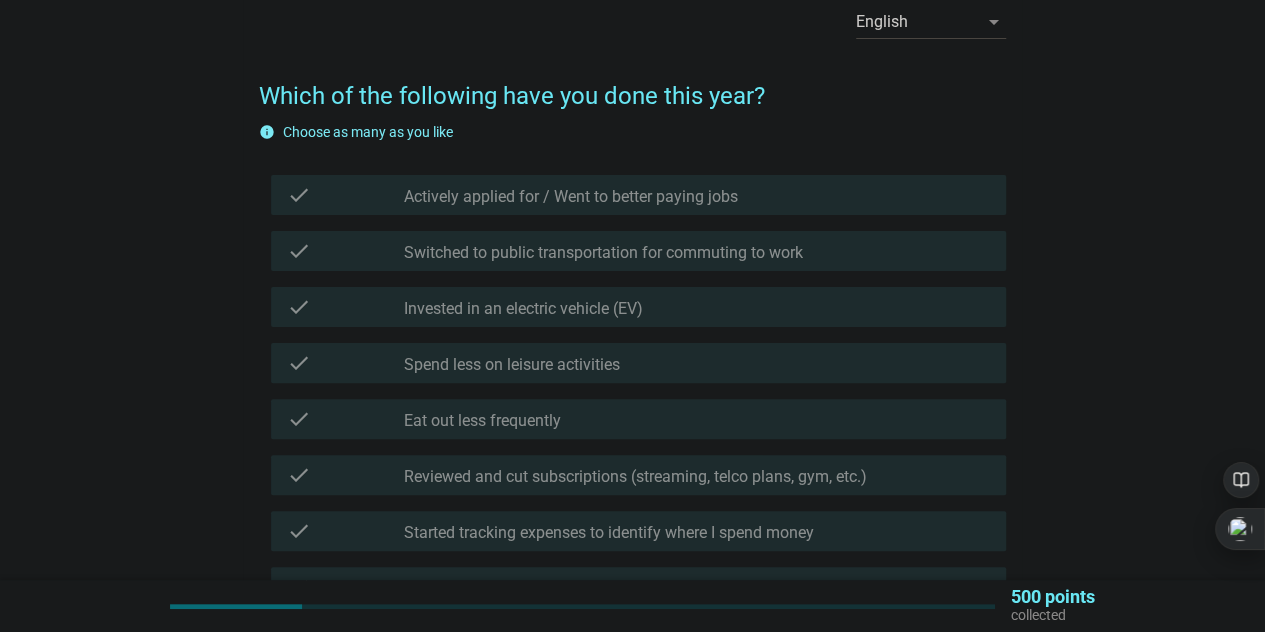 click on "Invested in an electric vehicle (EV)" at bounding box center [523, 309] 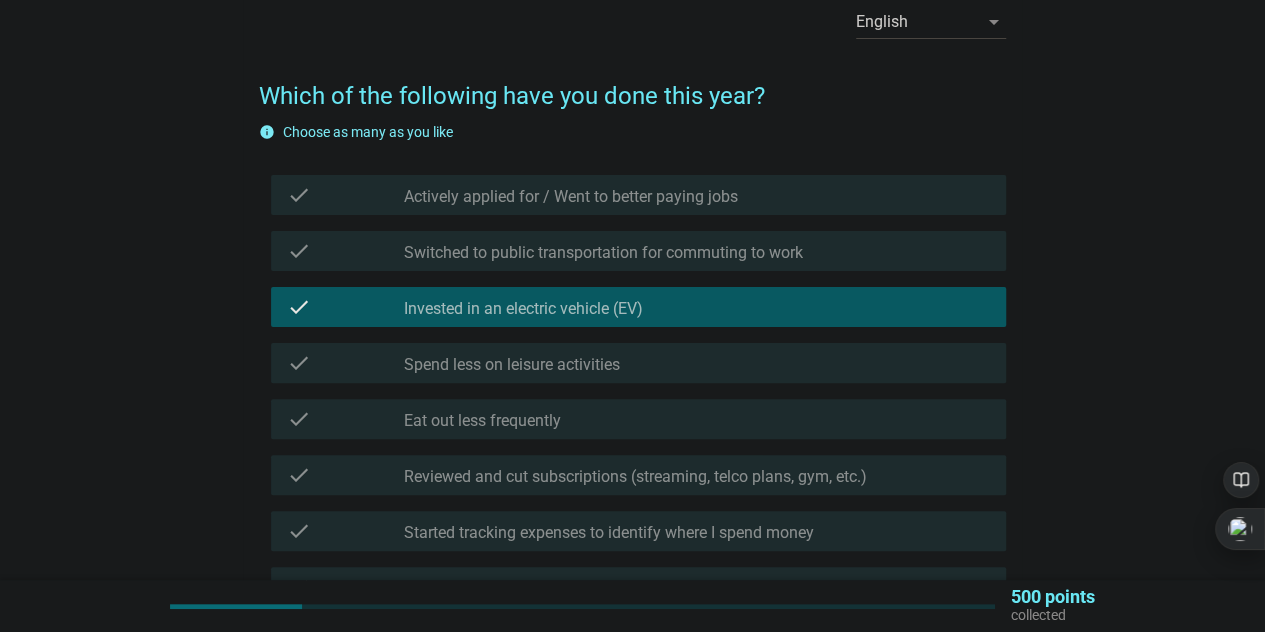 click on "Actively applied for / Went to better paying jobs" at bounding box center (571, 197) 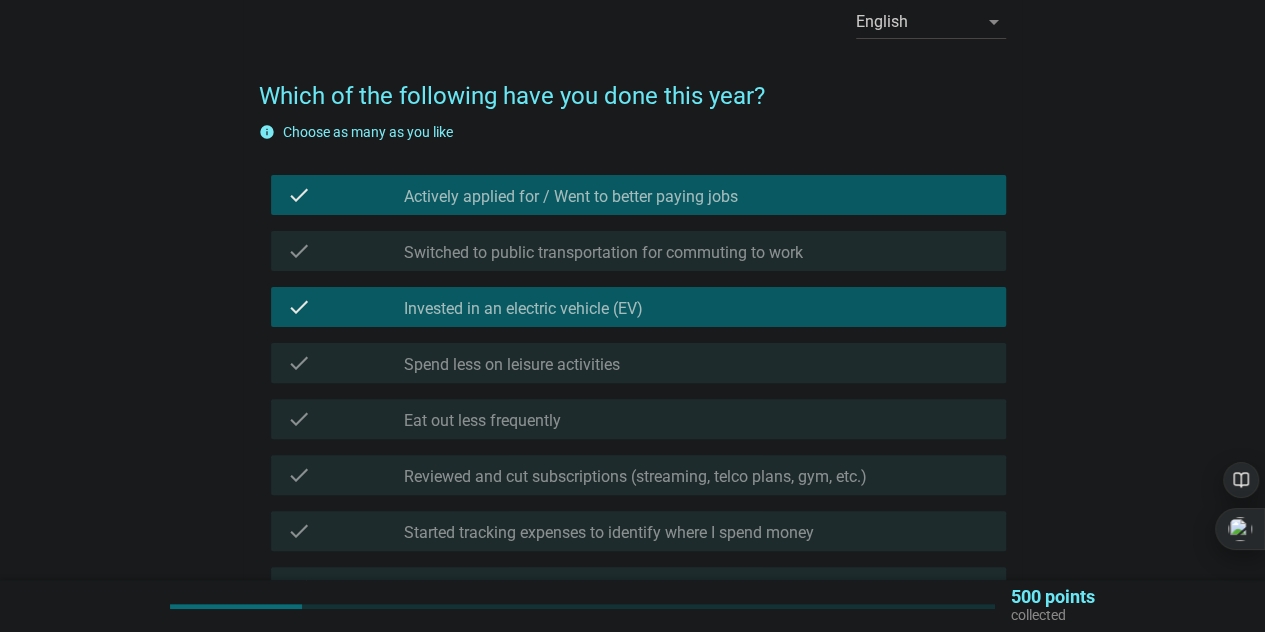 click on "check_box Invested in an electric vehicle (EV)" at bounding box center [697, 307] 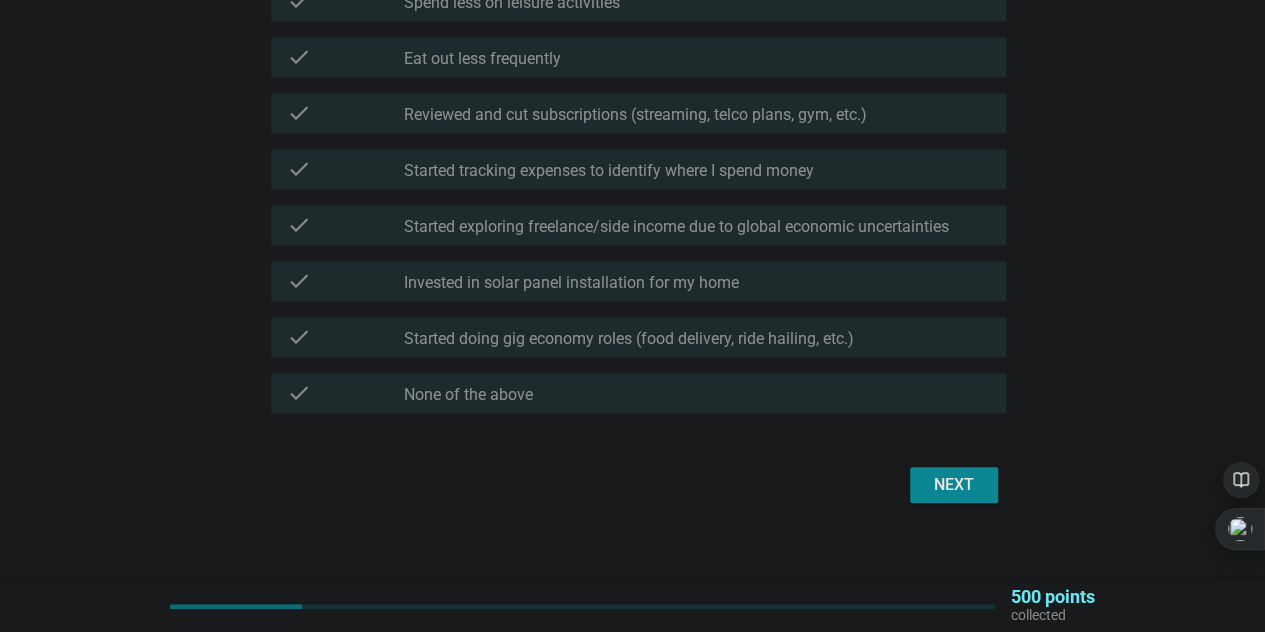 scroll, scrollTop: 481, scrollLeft: 0, axis: vertical 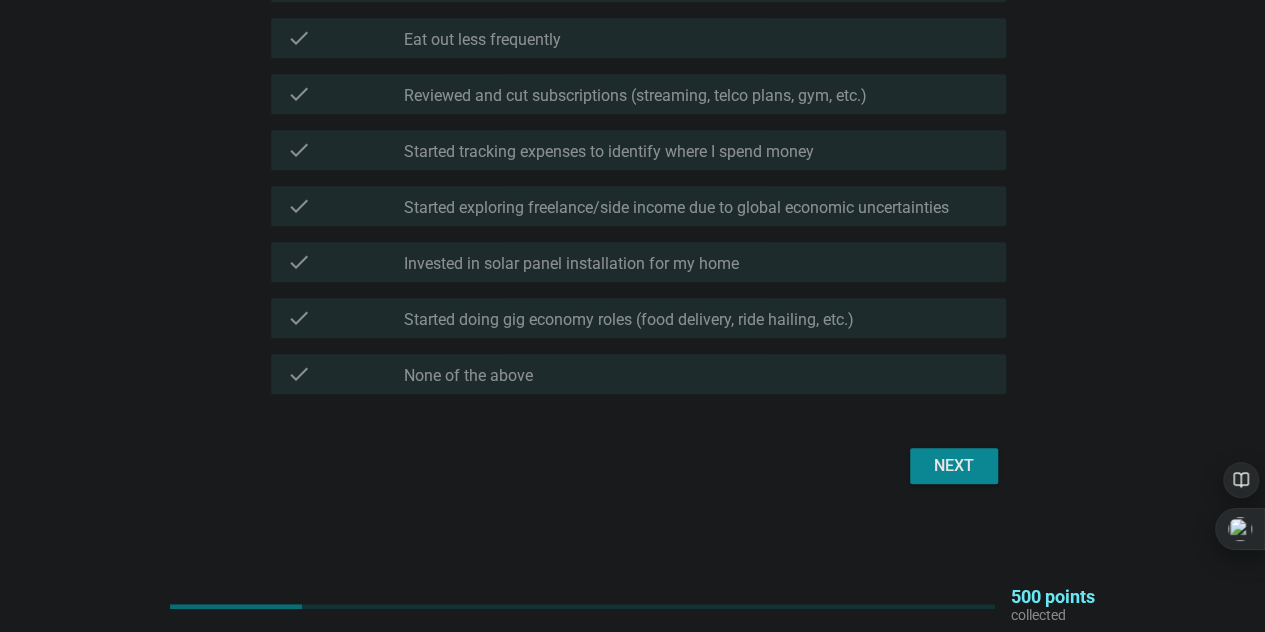 click on "Next" at bounding box center (954, 466) 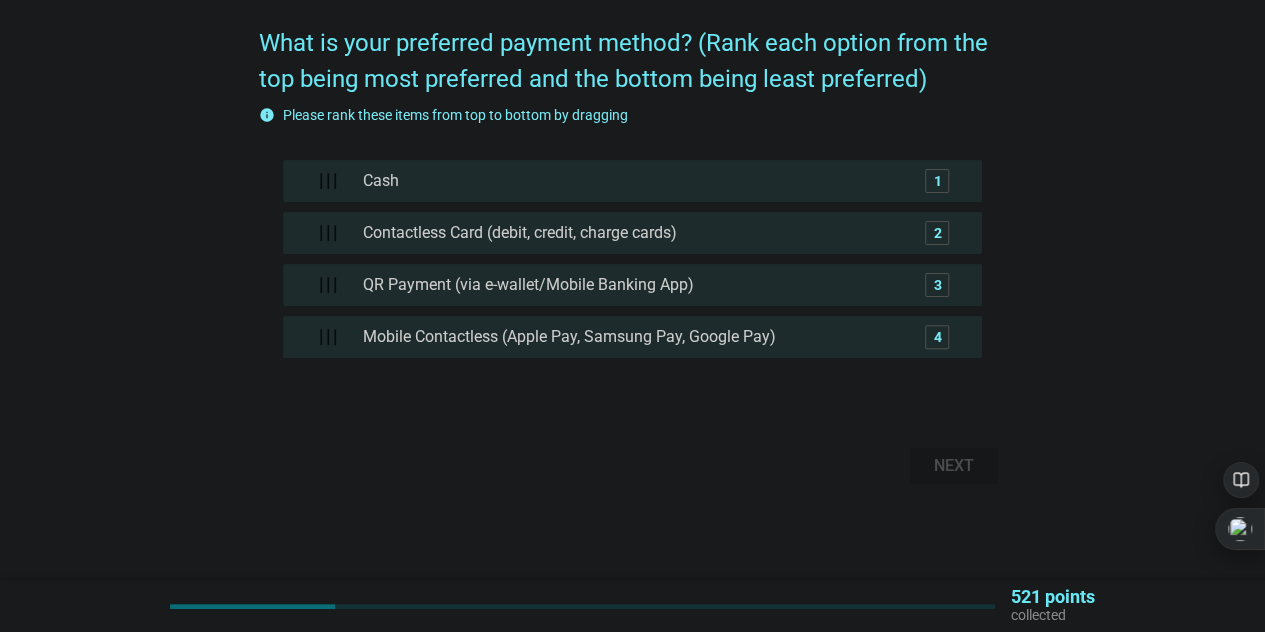 scroll, scrollTop: 0, scrollLeft: 0, axis: both 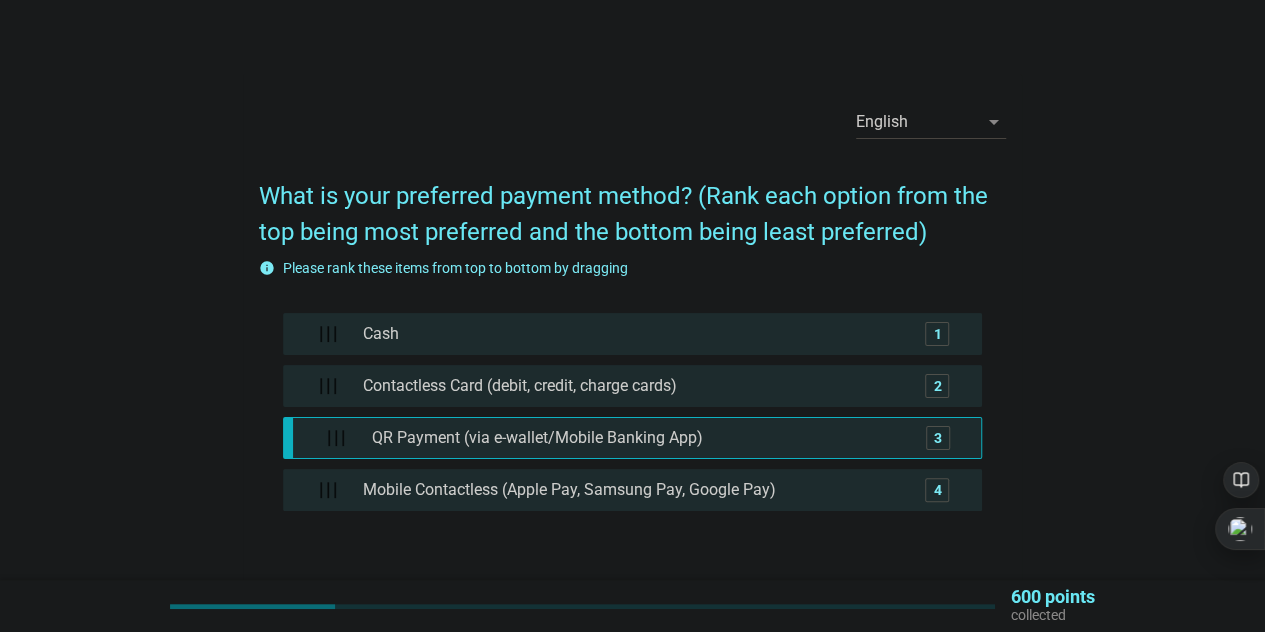 click on "QR Payment (via e-wallet/Mobile Banking App)" at bounding box center (637, 438) 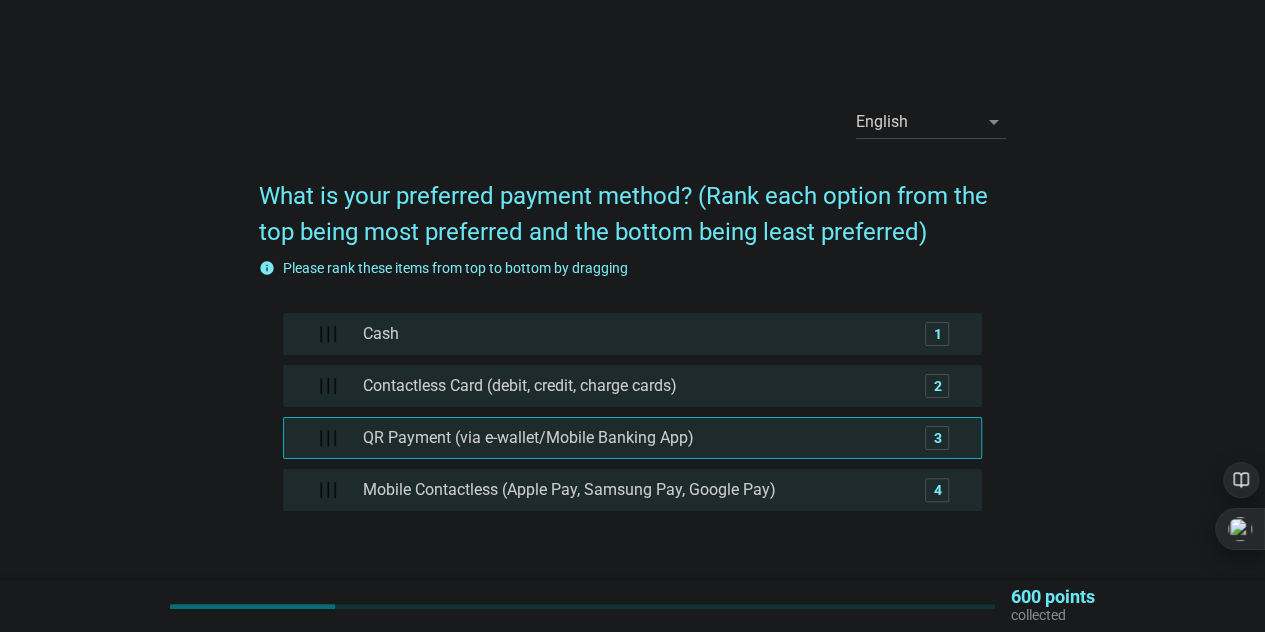 type 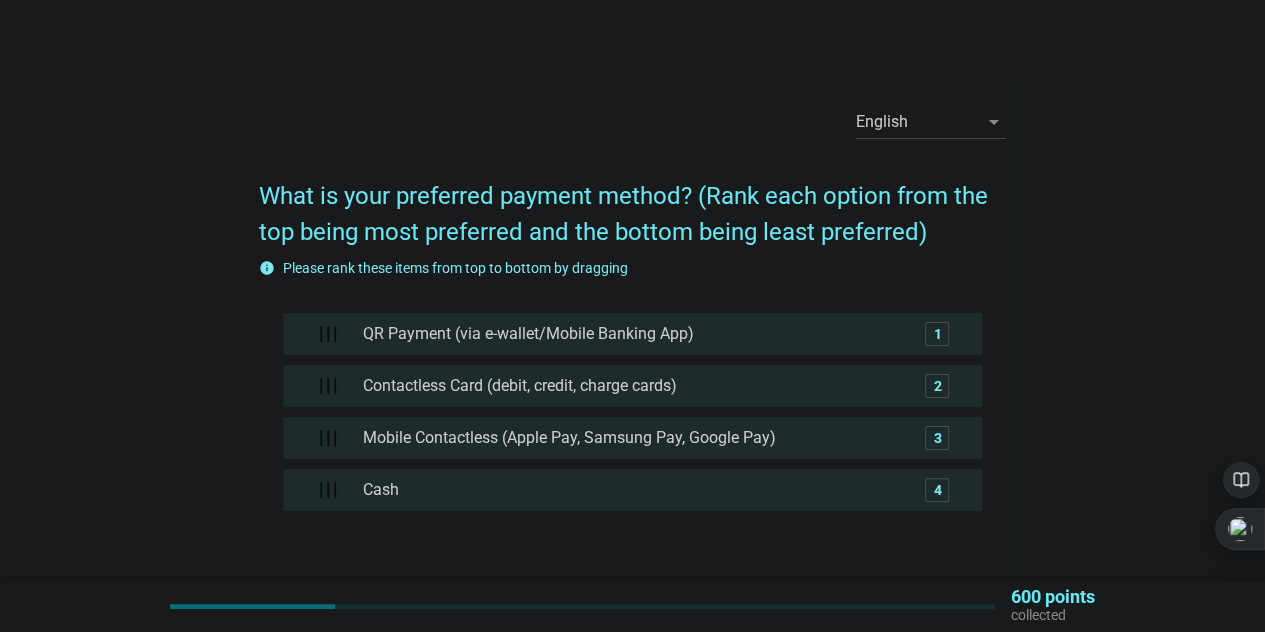 scroll, scrollTop: 150, scrollLeft: 0, axis: vertical 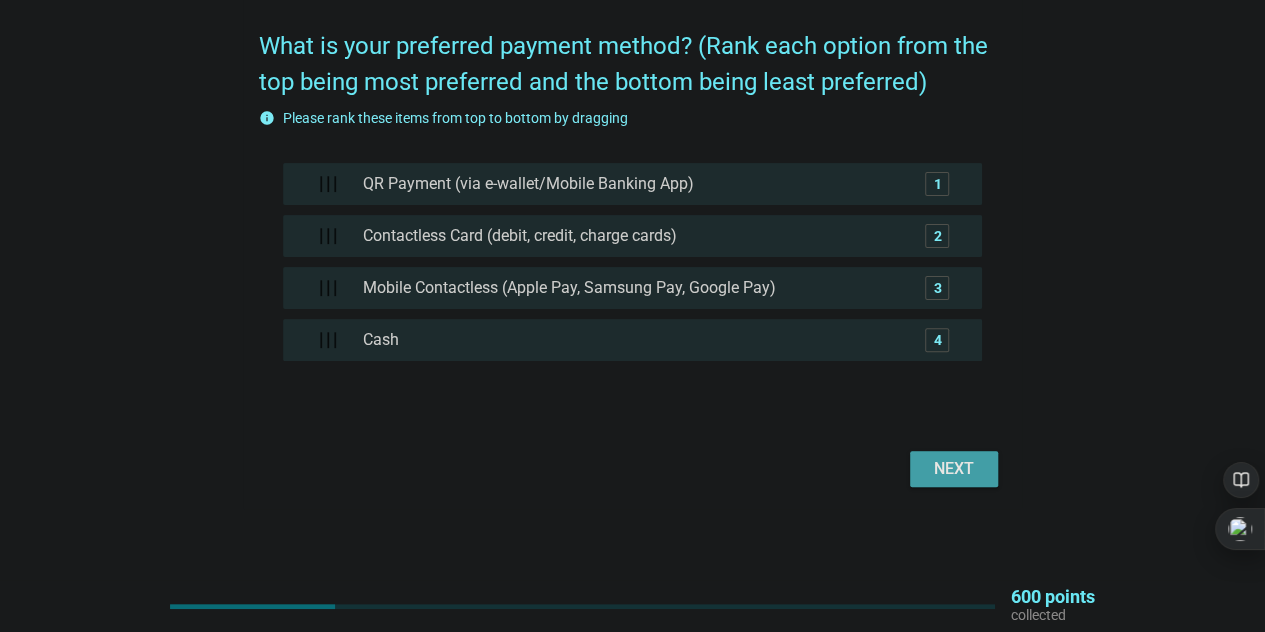 click on "Next" at bounding box center [954, 469] 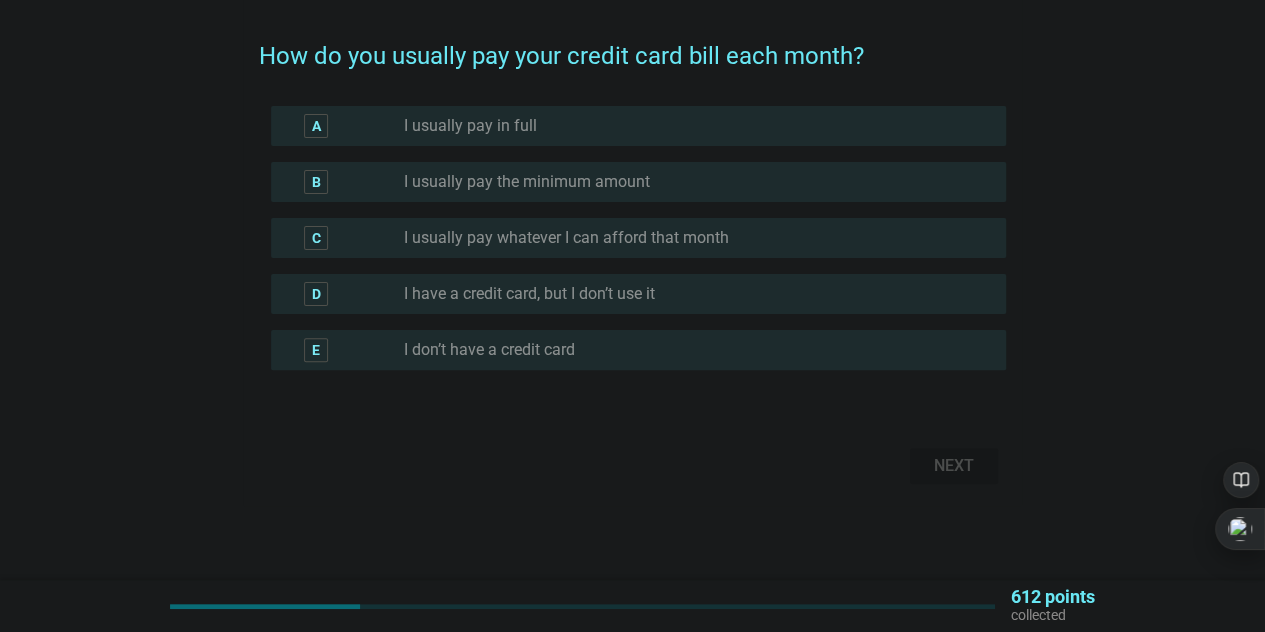 scroll, scrollTop: 0, scrollLeft: 0, axis: both 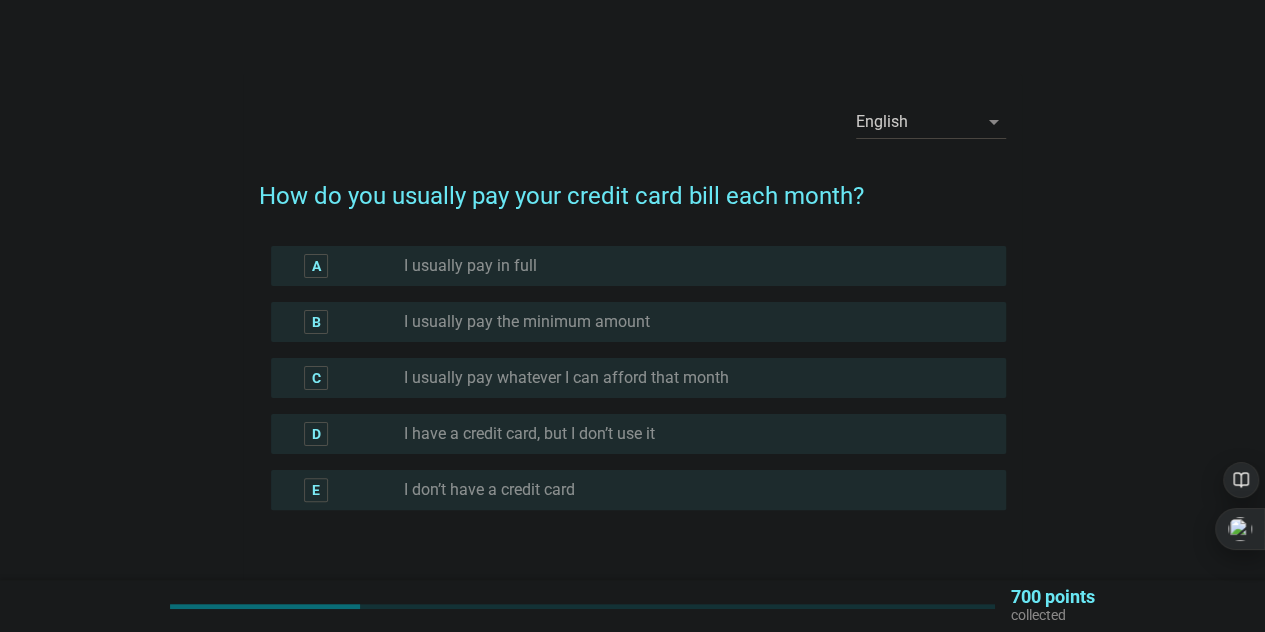 click on "radio_button_unchecked I usually pay in full" at bounding box center (689, 266) 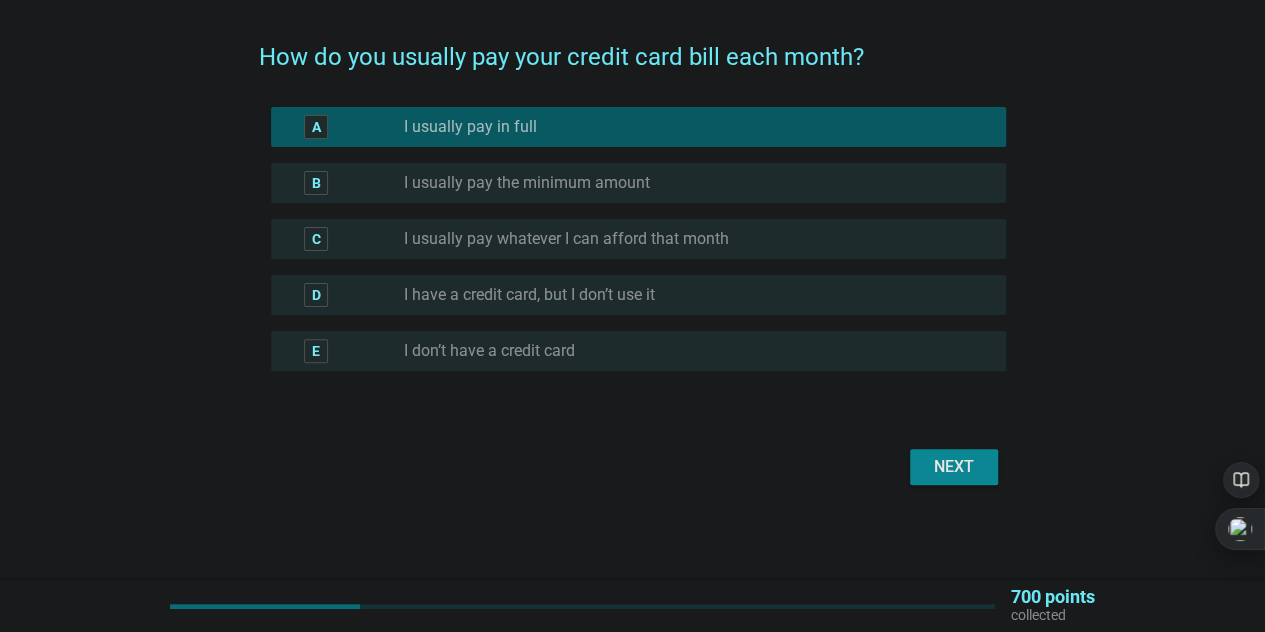 scroll, scrollTop: 140, scrollLeft: 0, axis: vertical 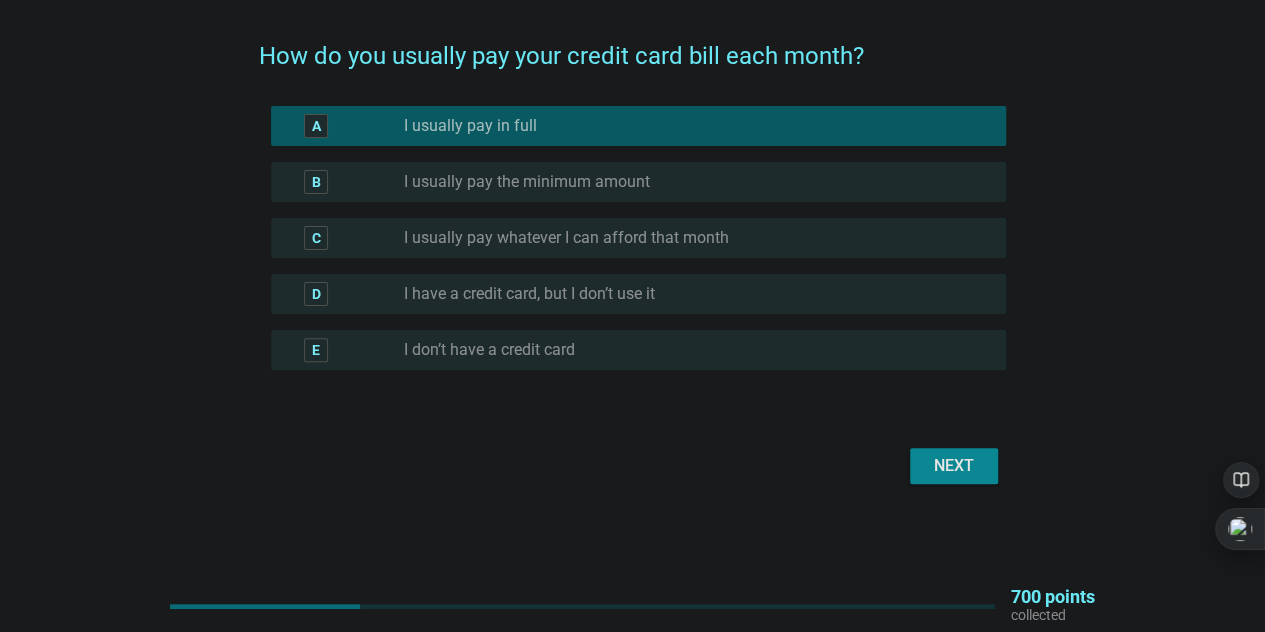 click on "How do you usually pay your credit card bill each month?     A     radio_button_checked I usually pay in full   B     radio_button_unchecked I usually pay the minimum amount   C     radio_button_unchecked I usually pay whatever I can afford that month   D     radio_button_unchecked I have a credit card, but I don’t use it   E     radio_button_unchecked I don’t have a credit card     Next" at bounding box center [632, 254] 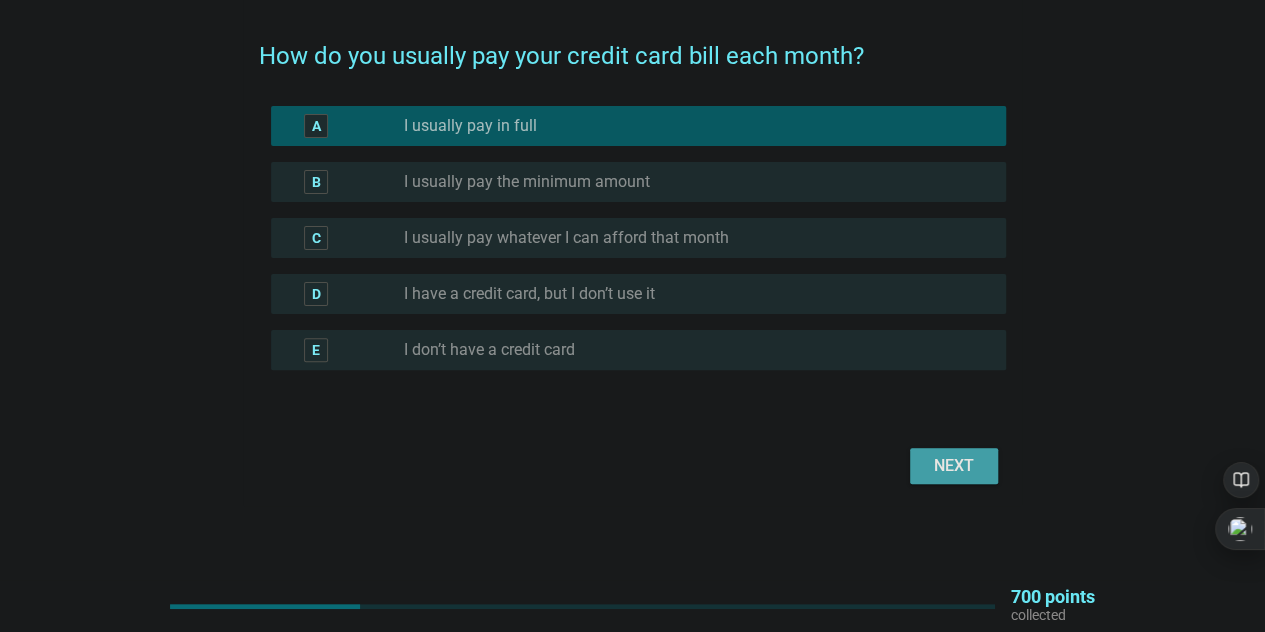 click on "Next" at bounding box center [954, 466] 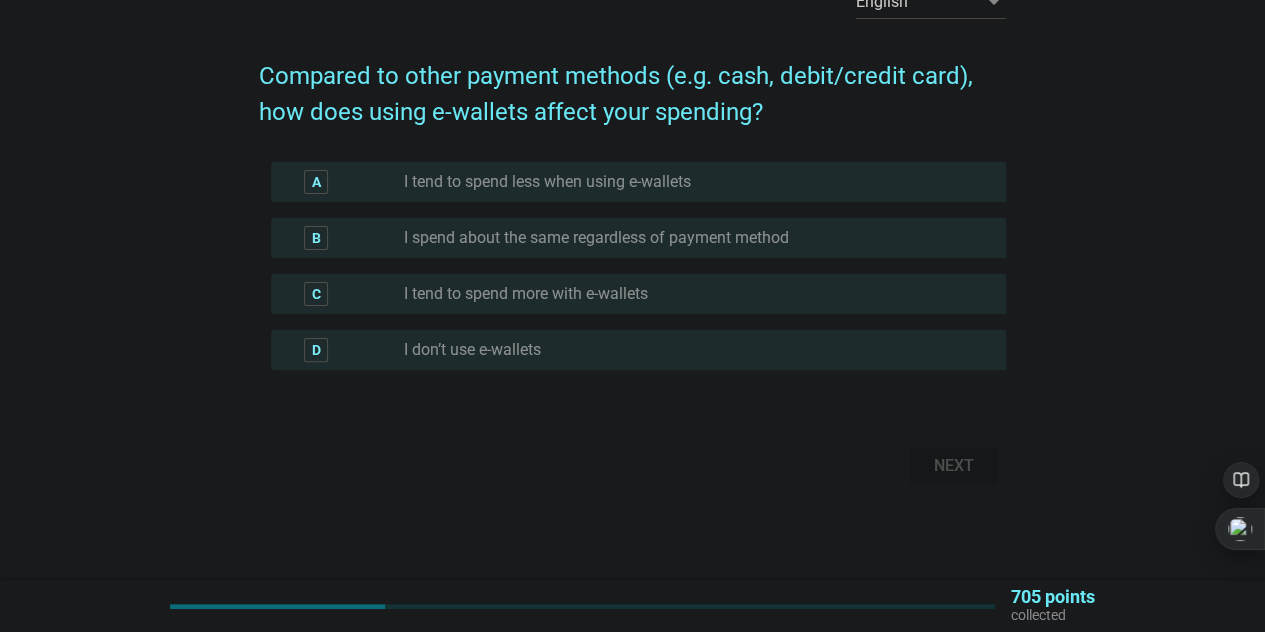 scroll, scrollTop: 0, scrollLeft: 0, axis: both 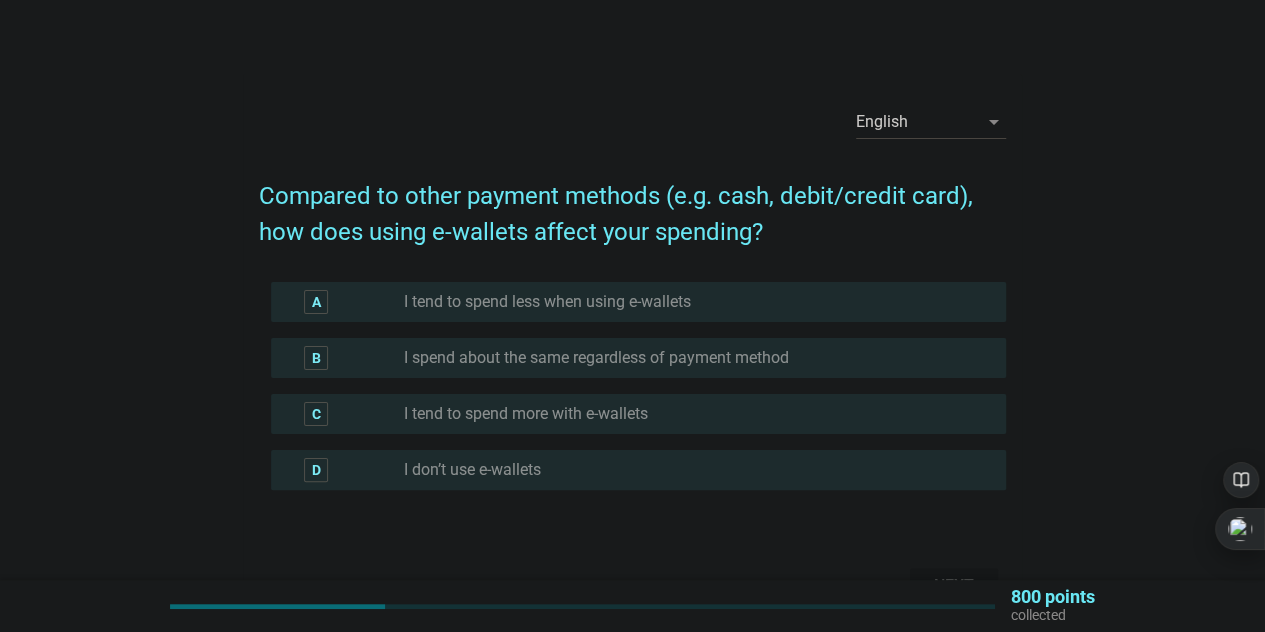 click on "I tend to spend less when using e-wallets" at bounding box center (547, 302) 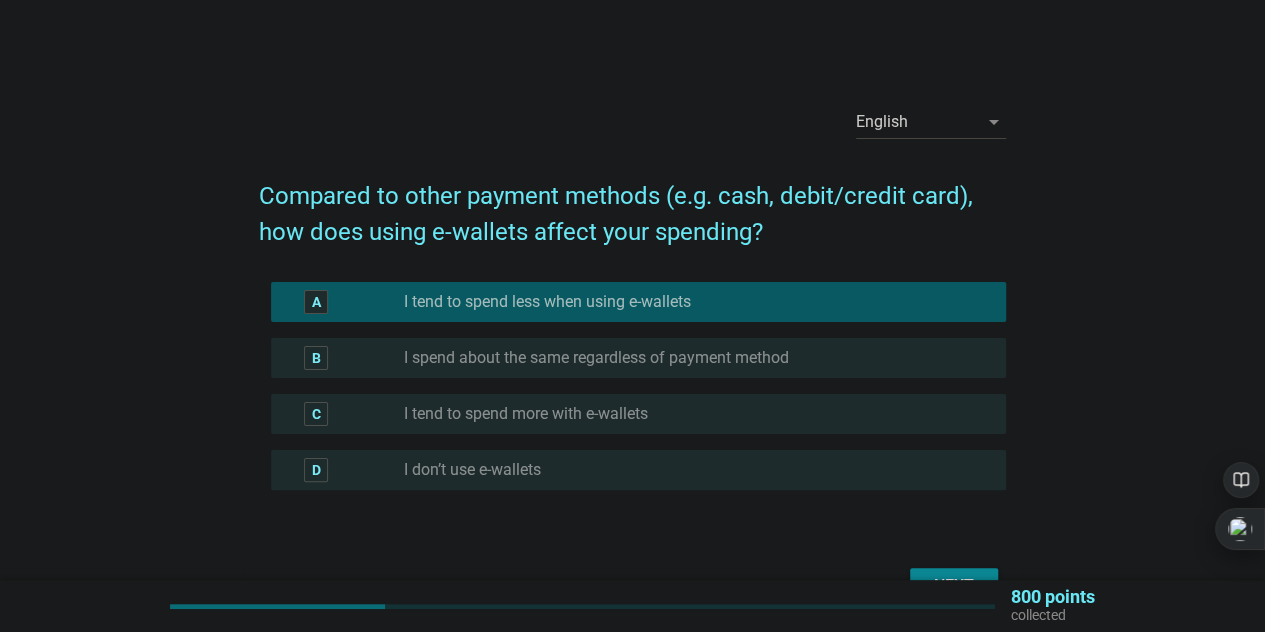 click on "I spend about the same regardless of payment method" at bounding box center (596, 358) 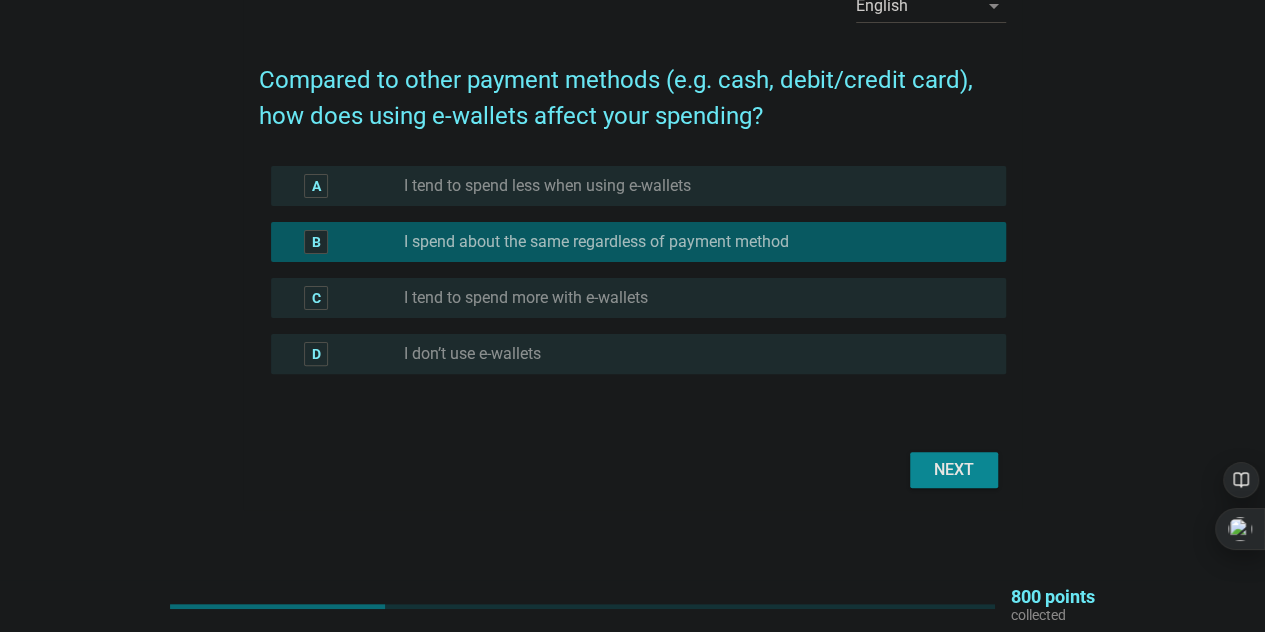 scroll, scrollTop: 120, scrollLeft: 0, axis: vertical 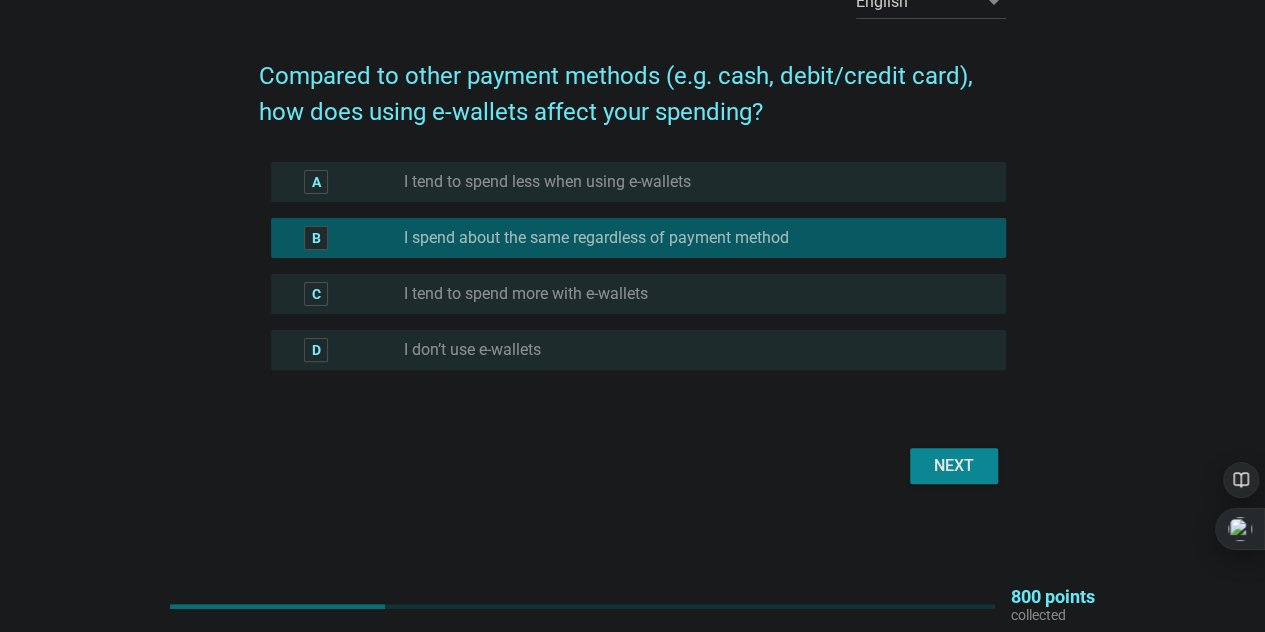 click on "Next" at bounding box center (954, 466) 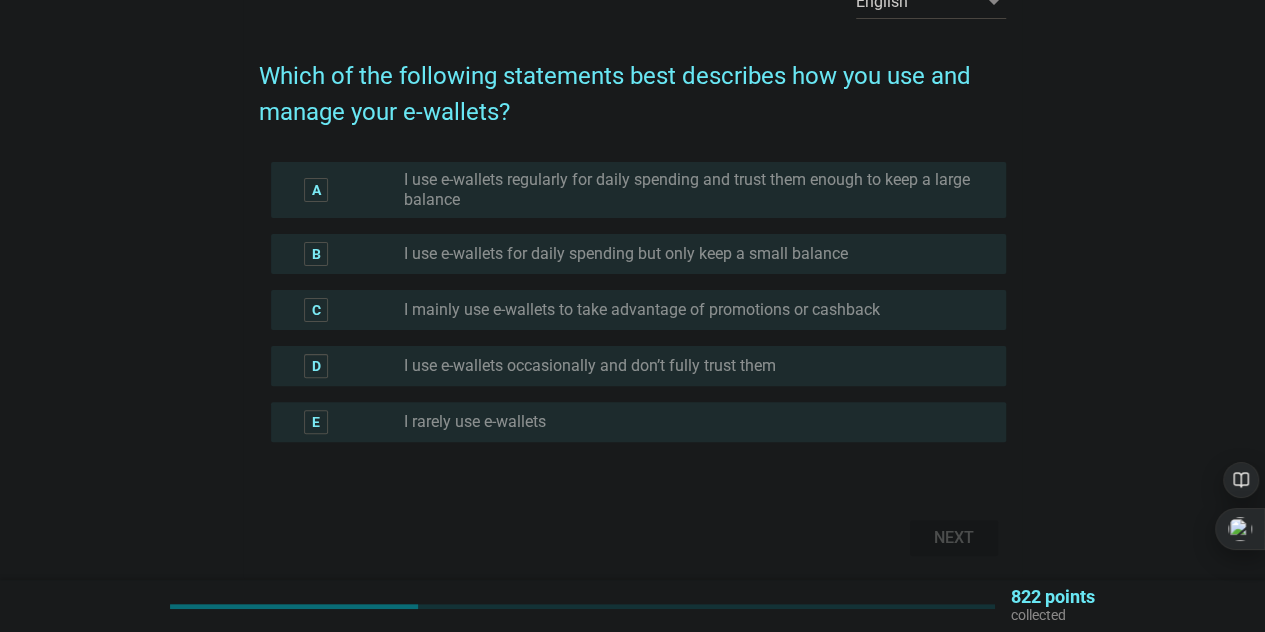scroll, scrollTop: 0, scrollLeft: 0, axis: both 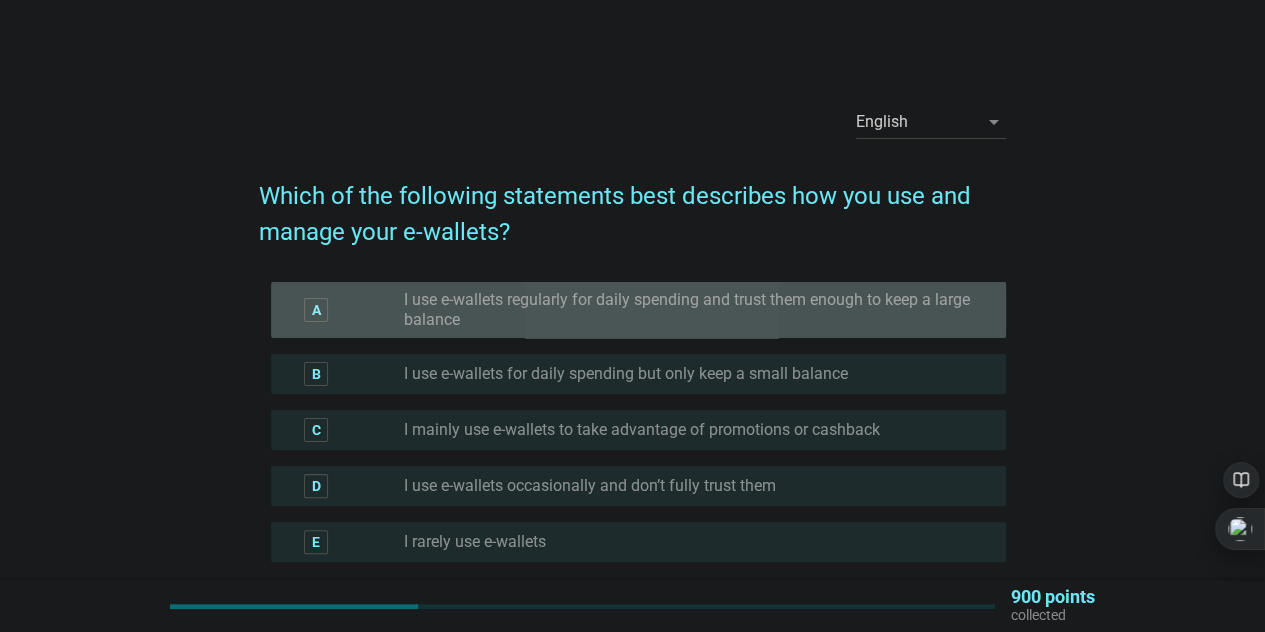click on "I use e-wallets regularly for daily spending and trust them enough to keep a large balance" at bounding box center [689, 310] 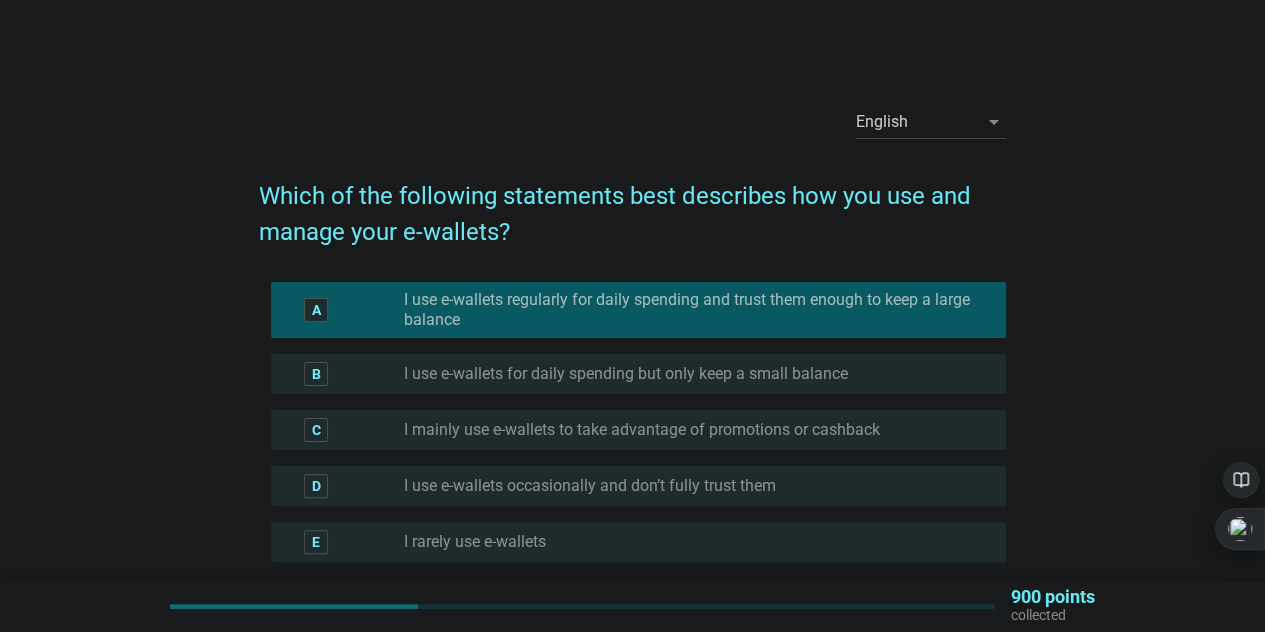 scroll, scrollTop: 192, scrollLeft: 0, axis: vertical 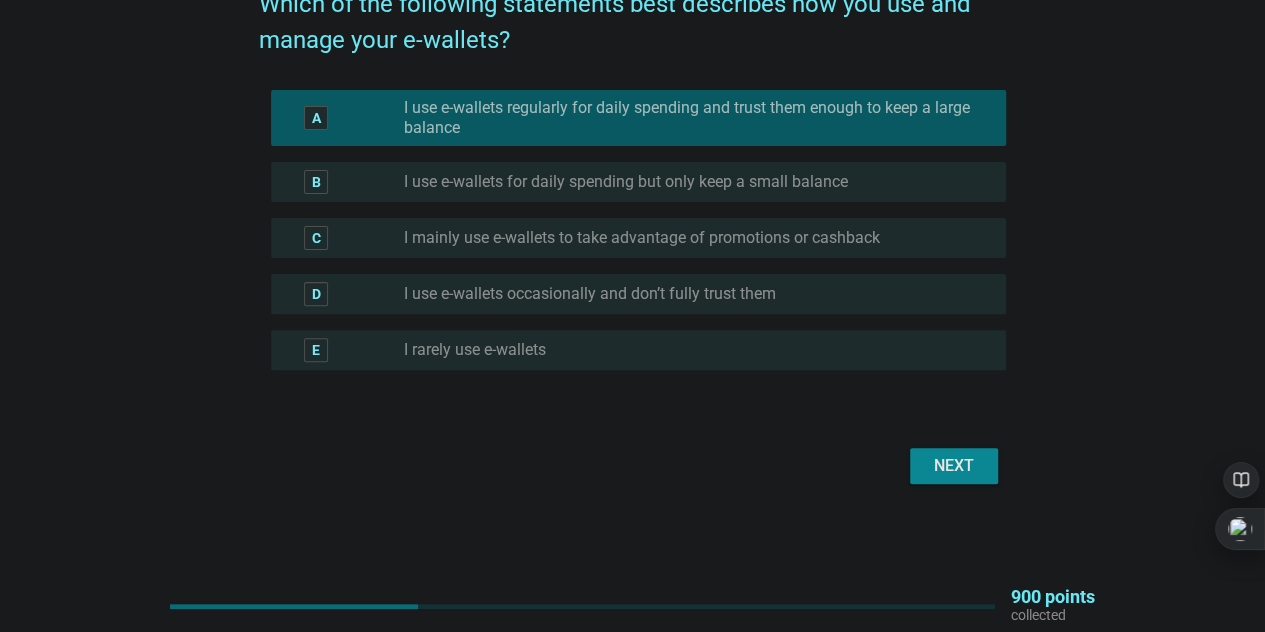 click on "Next" at bounding box center [954, 466] 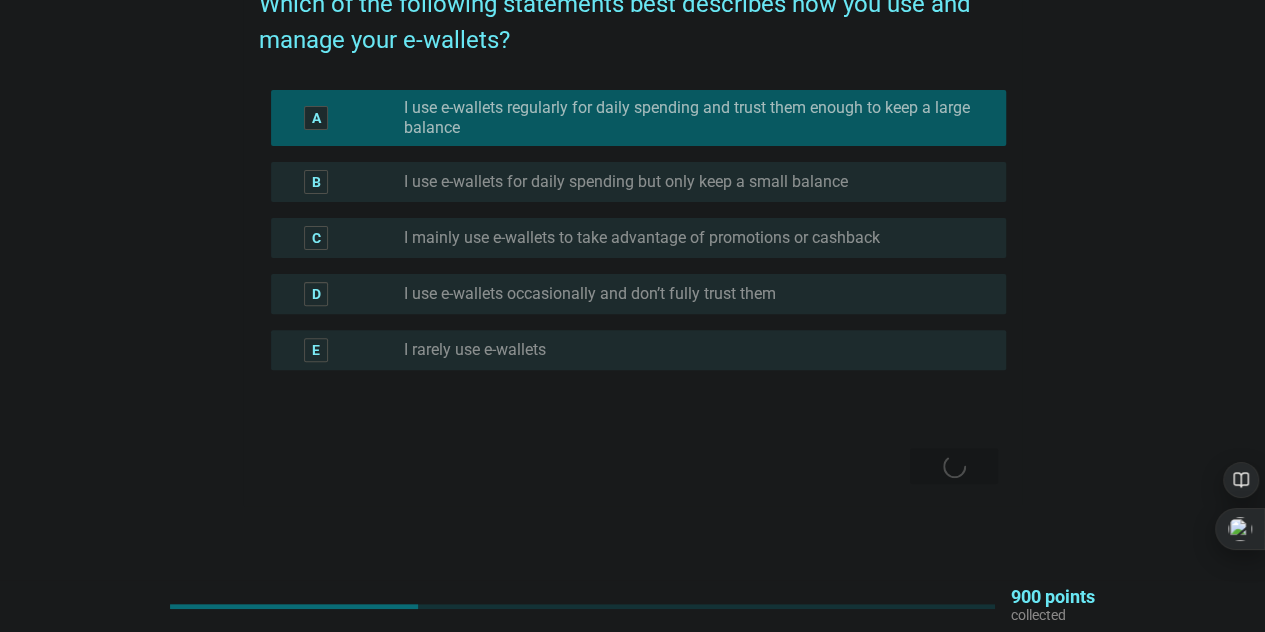 scroll, scrollTop: 0, scrollLeft: 0, axis: both 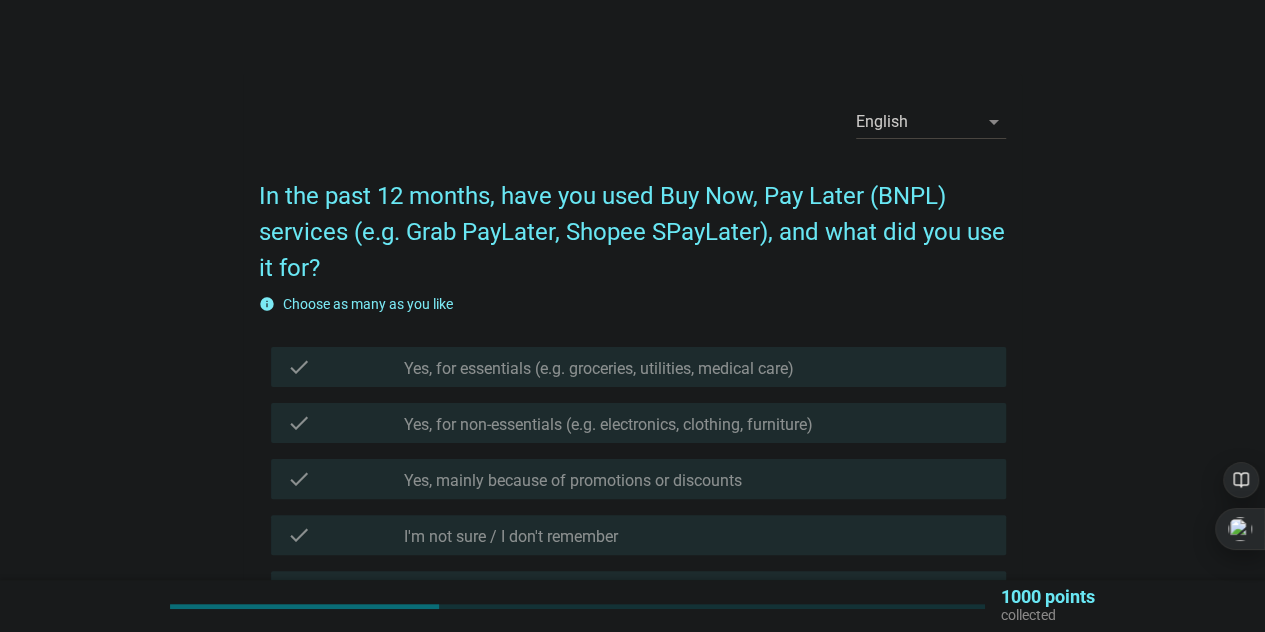 click on "Yes, for essentials (e.g. groceries, utilities, medical care)" at bounding box center (599, 369) 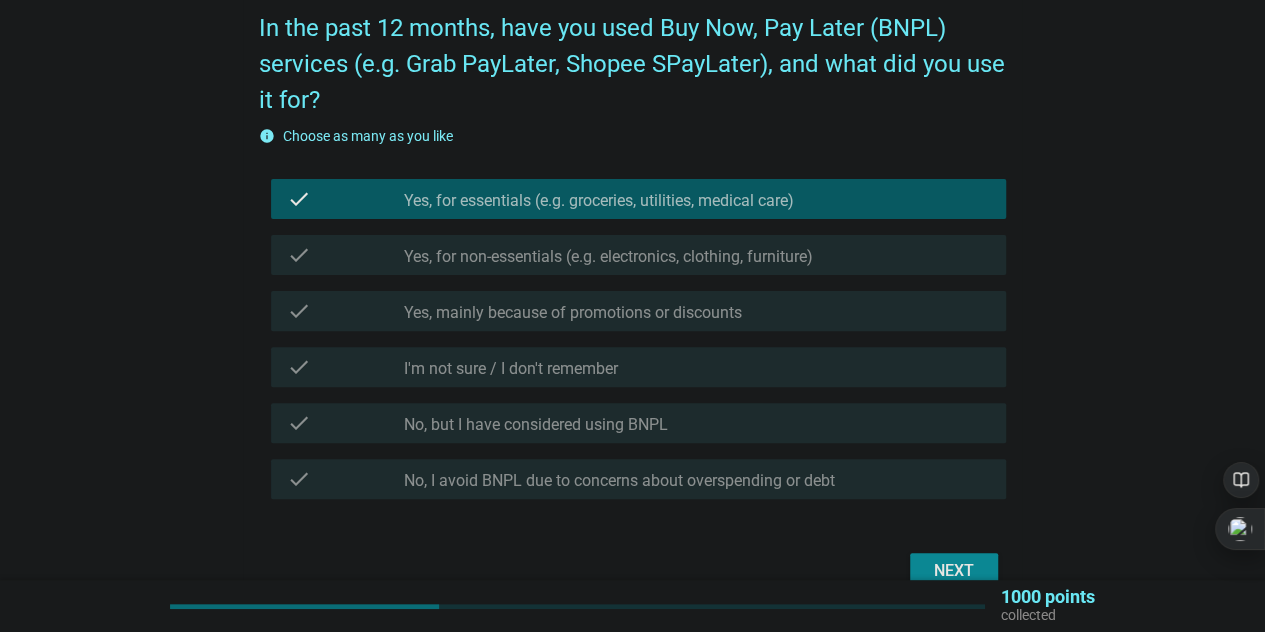 scroll, scrollTop: 273, scrollLeft: 0, axis: vertical 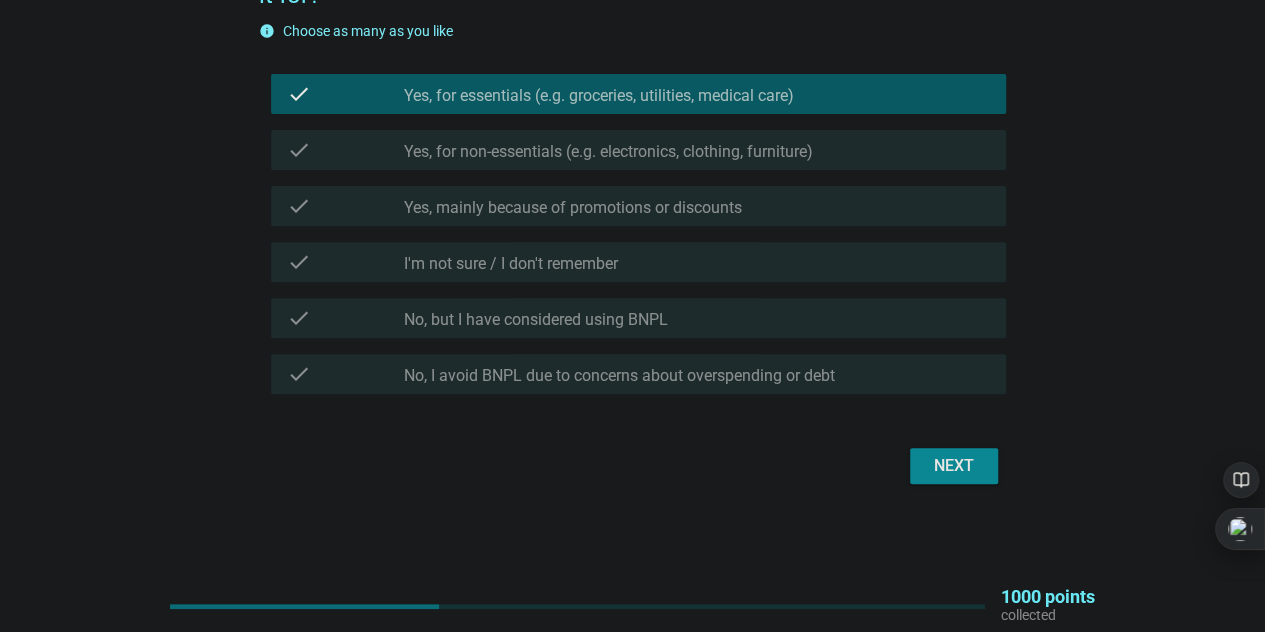 click on "Next" at bounding box center [954, 466] 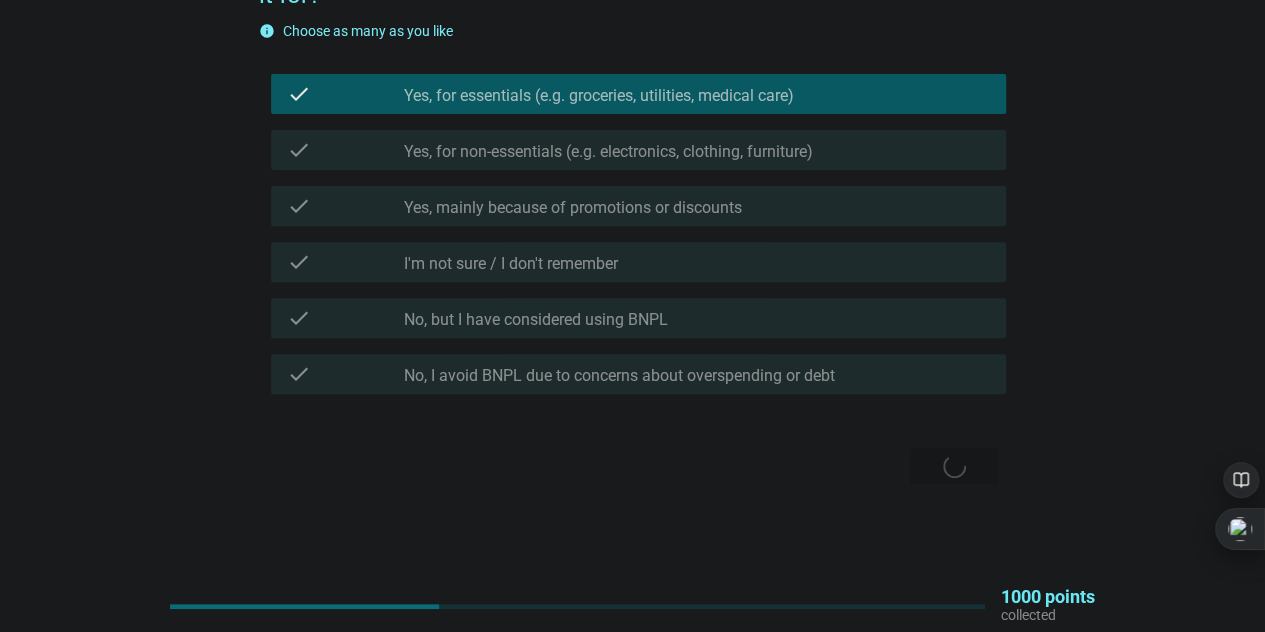 scroll, scrollTop: 0, scrollLeft: 0, axis: both 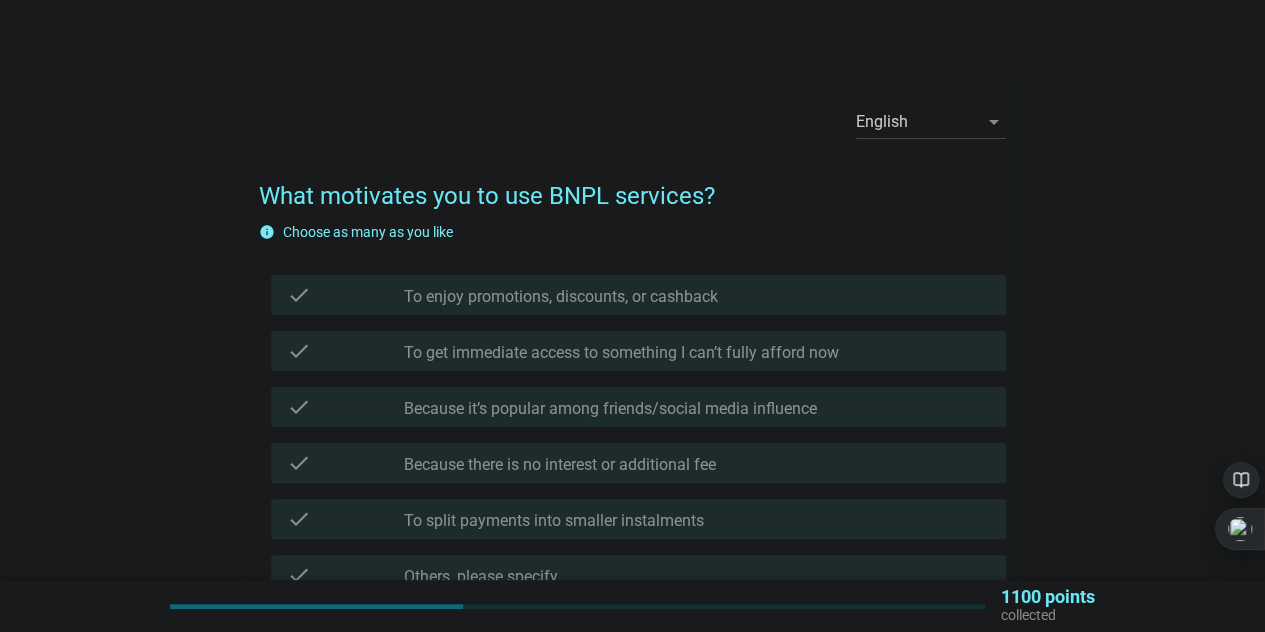 click on "check     check_box_outline_blank To enjoy promotions, discounts, or cashback" at bounding box center (638, 295) 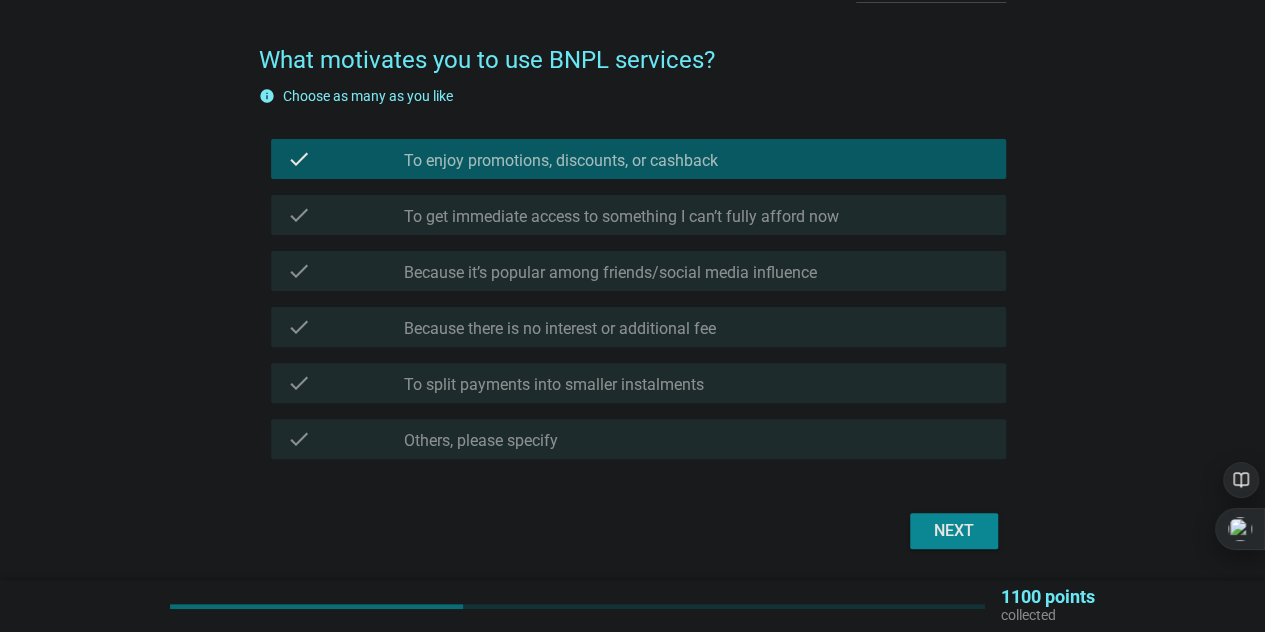 scroll, scrollTop: 201, scrollLeft: 0, axis: vertical 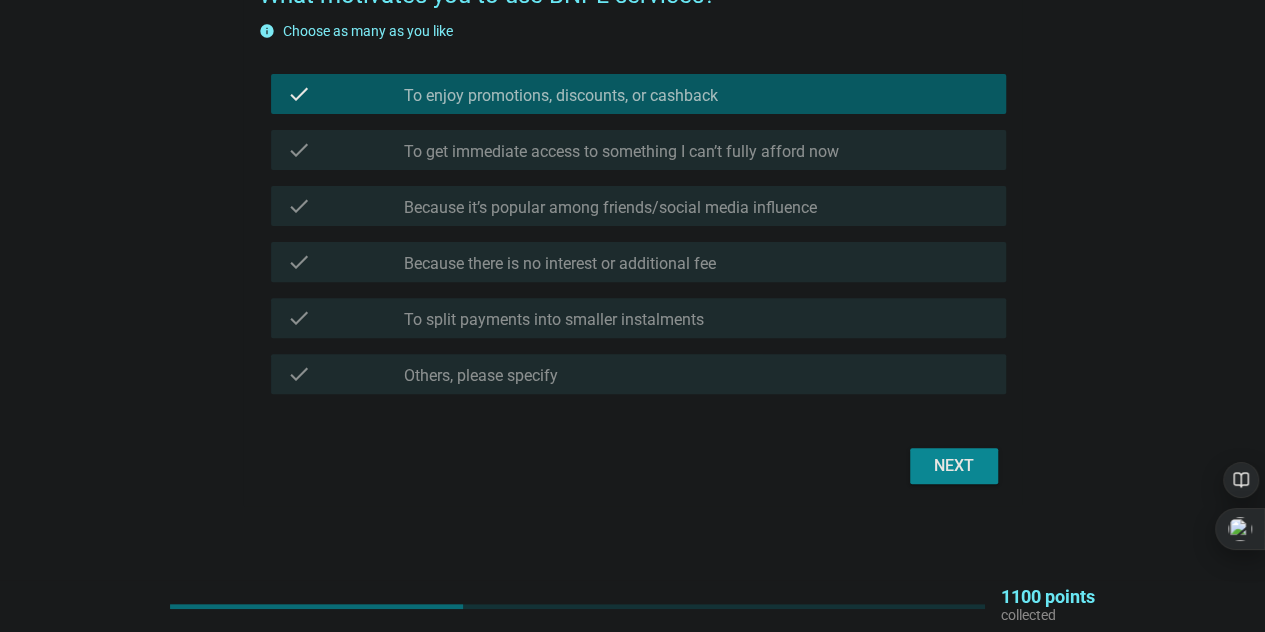 click on "Next" at bounding box center [632, 466] 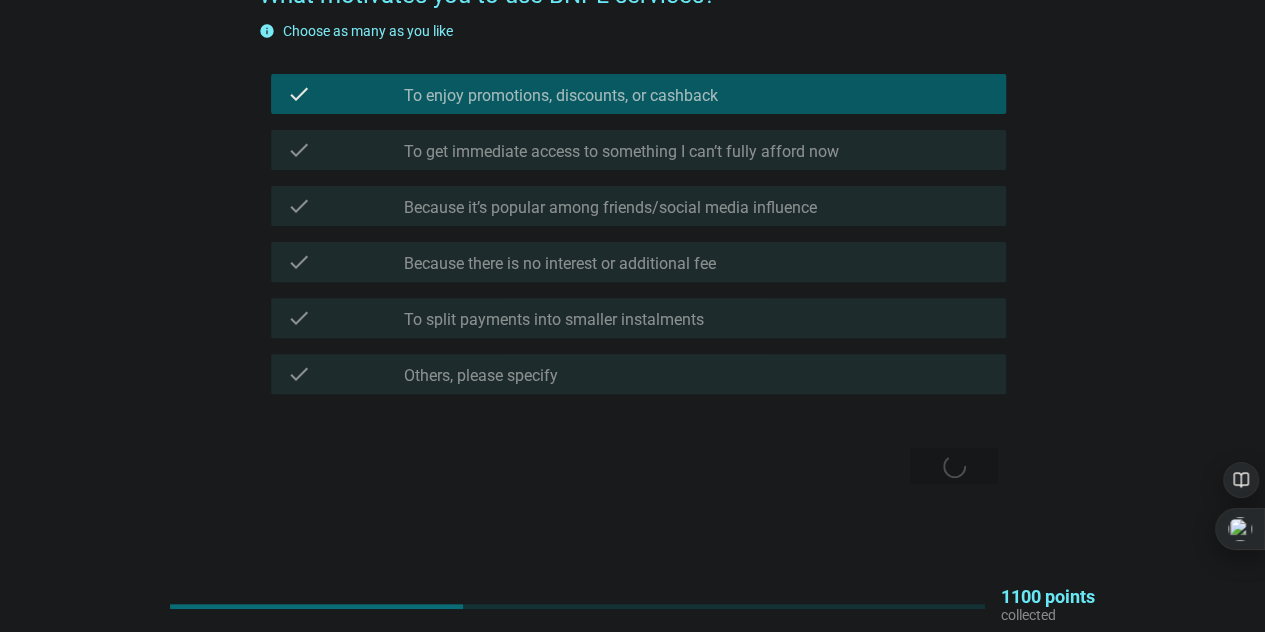 scroll, scrollTop: 0, scrollLeft: 0, axis: both 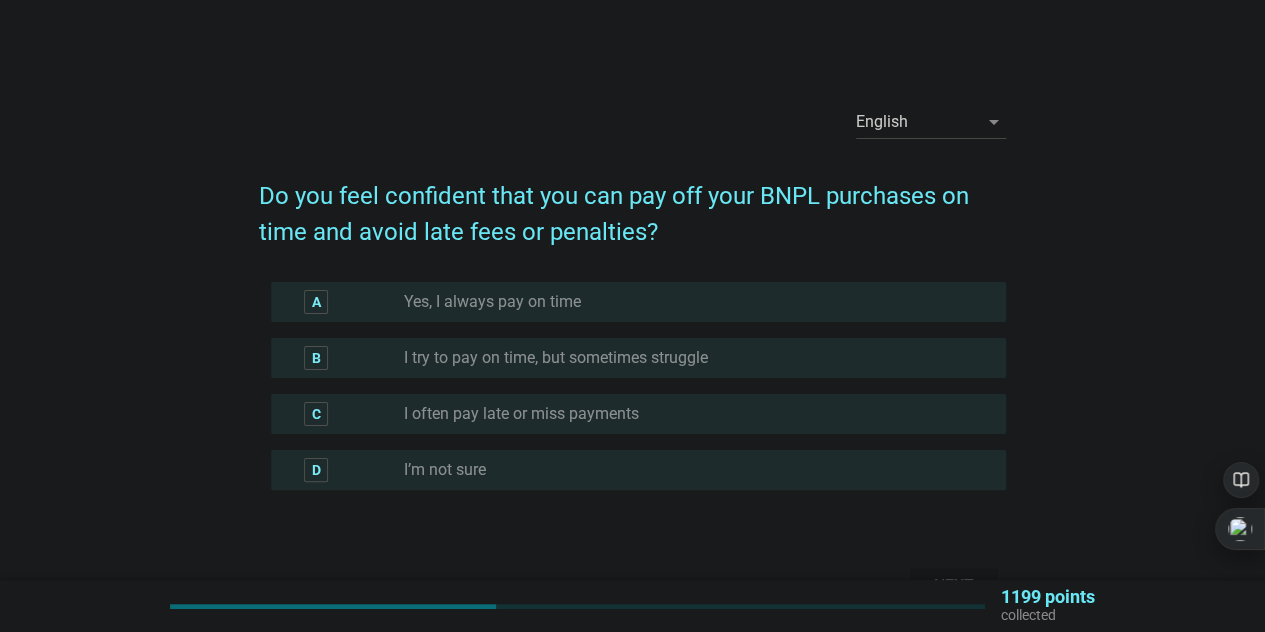 click on "radio_button_unchecked Yes, I always pay on time" at bounding box center [689, 302] 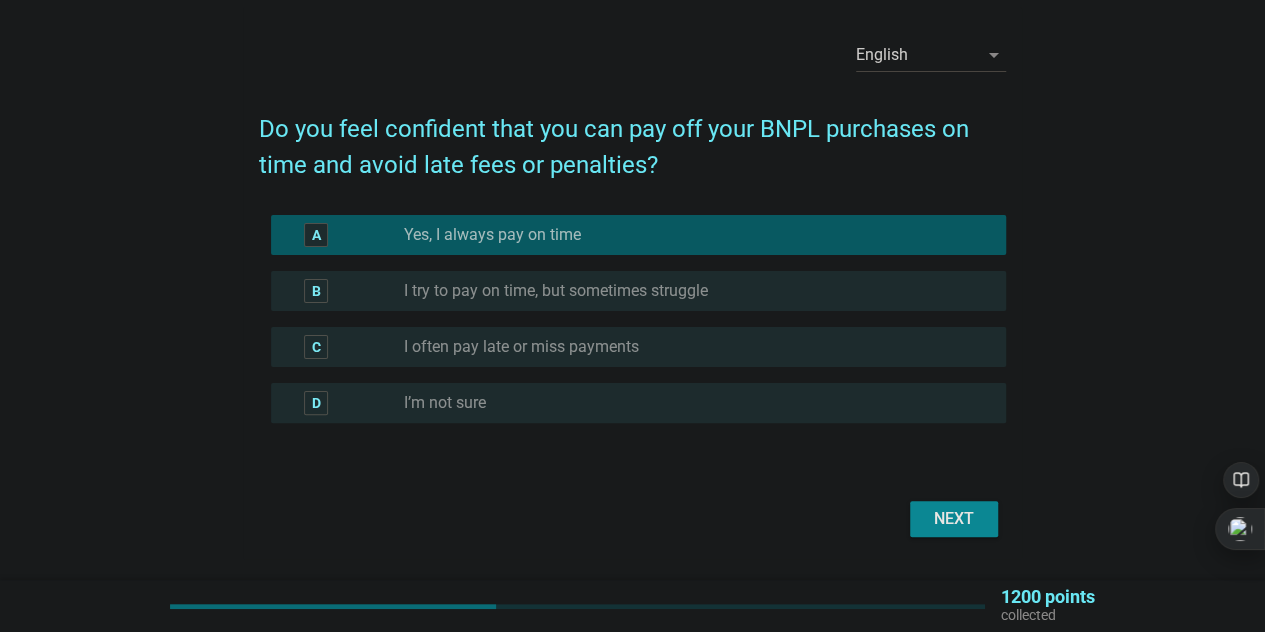 scroll, scrollTop: 120, scrollLeft: 0, axis: vertical 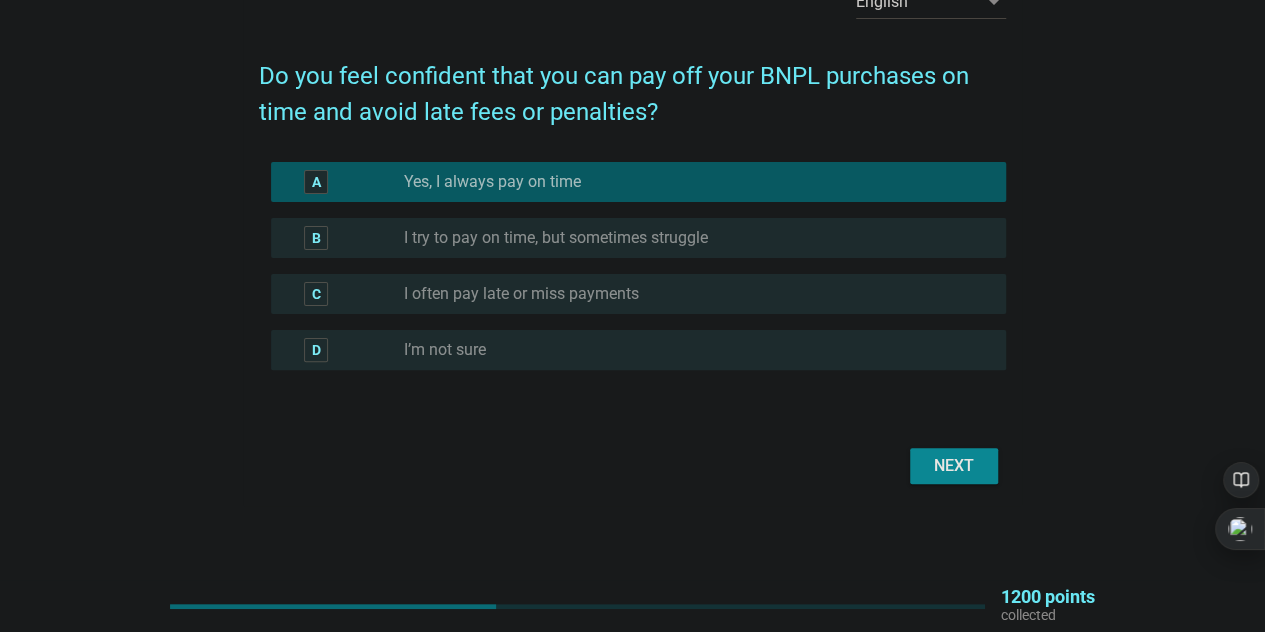 click on "Next" at bounding box center [954, 466] 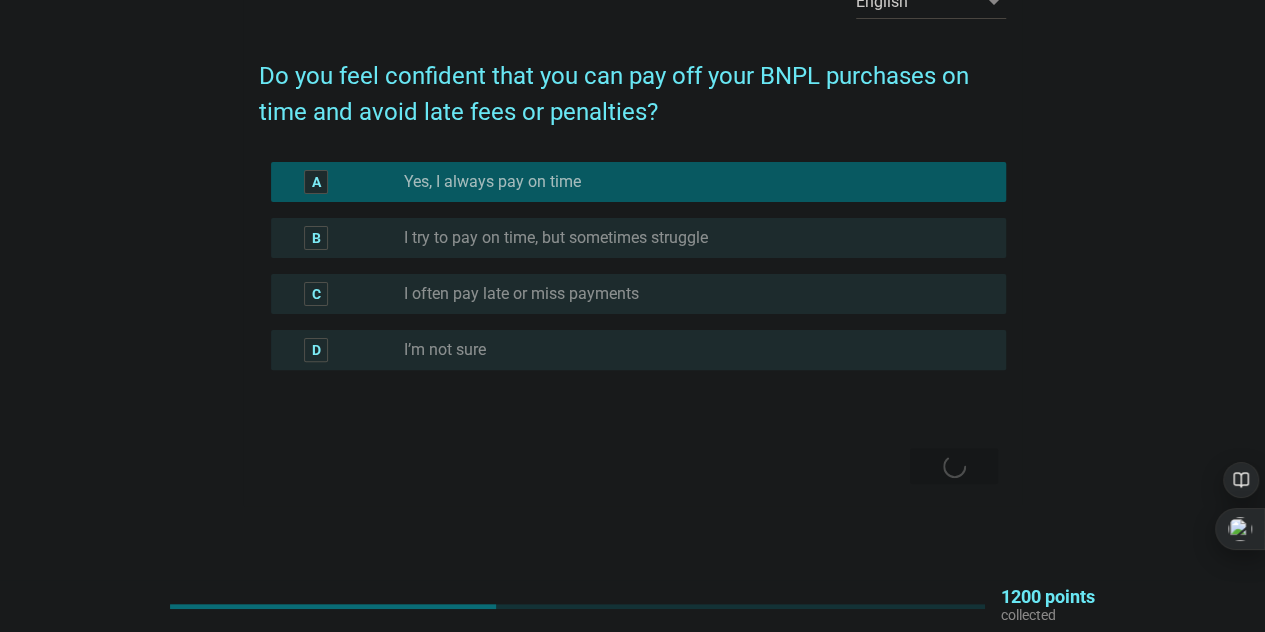 scroll, scrollTop: 0, scrollLeft: 0, axis: both 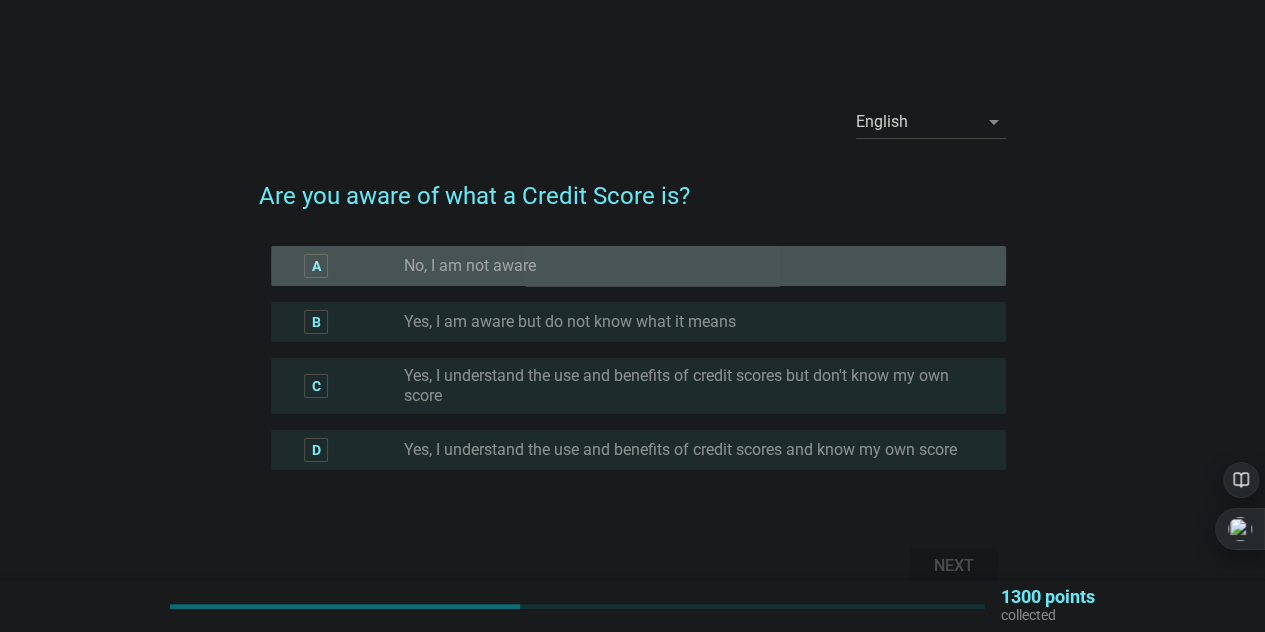 click on "radio_button_unchecked No, I am not aware" at bounding box center (689, 266) 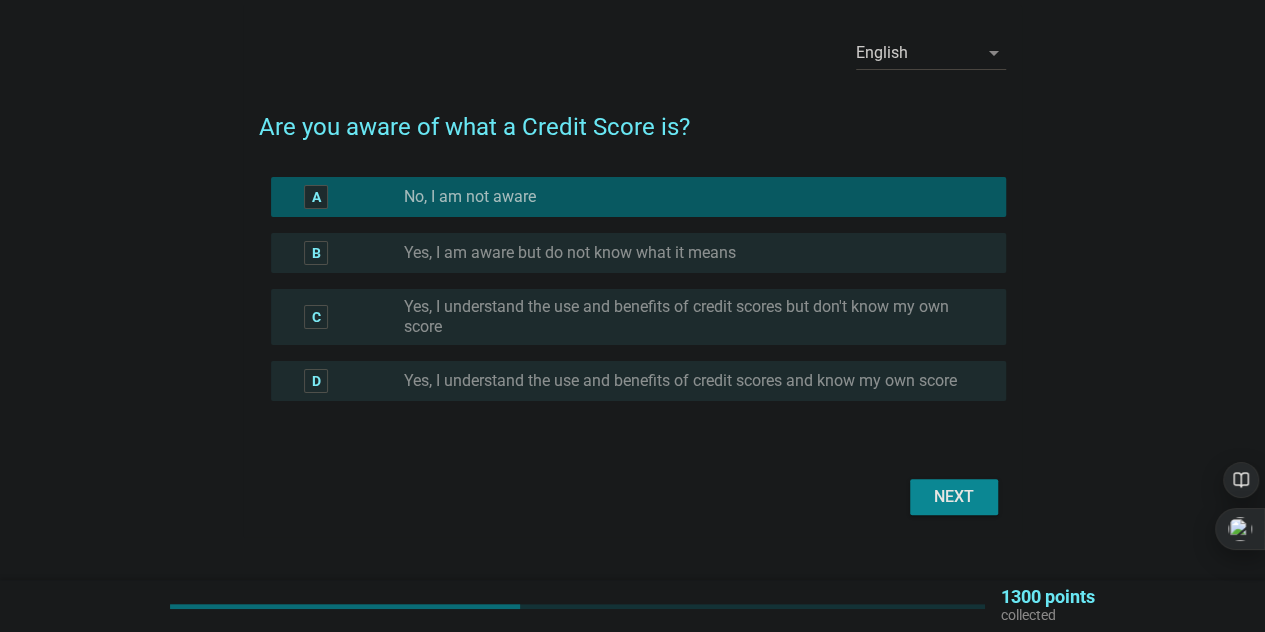 scroll, scrollTop: 100, scrollLeft: 0, axis: vertical 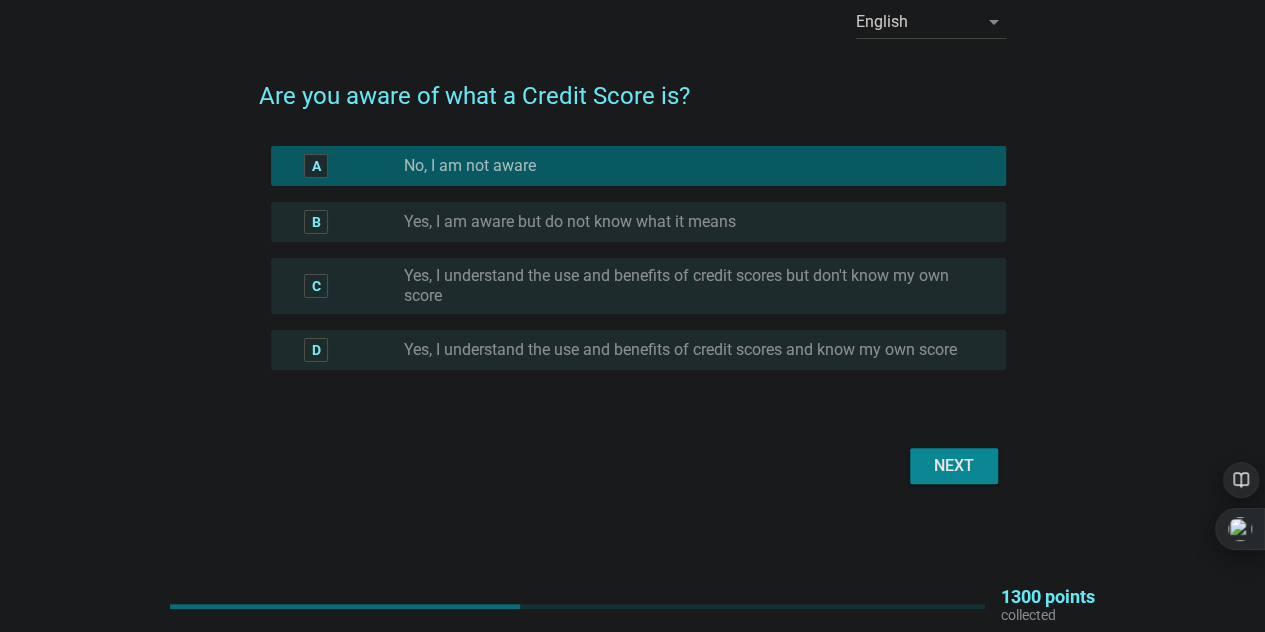 click on "B     radio_button_unchecked Yes, I am aware but do not know what it means" at bounding box center [638, 222] 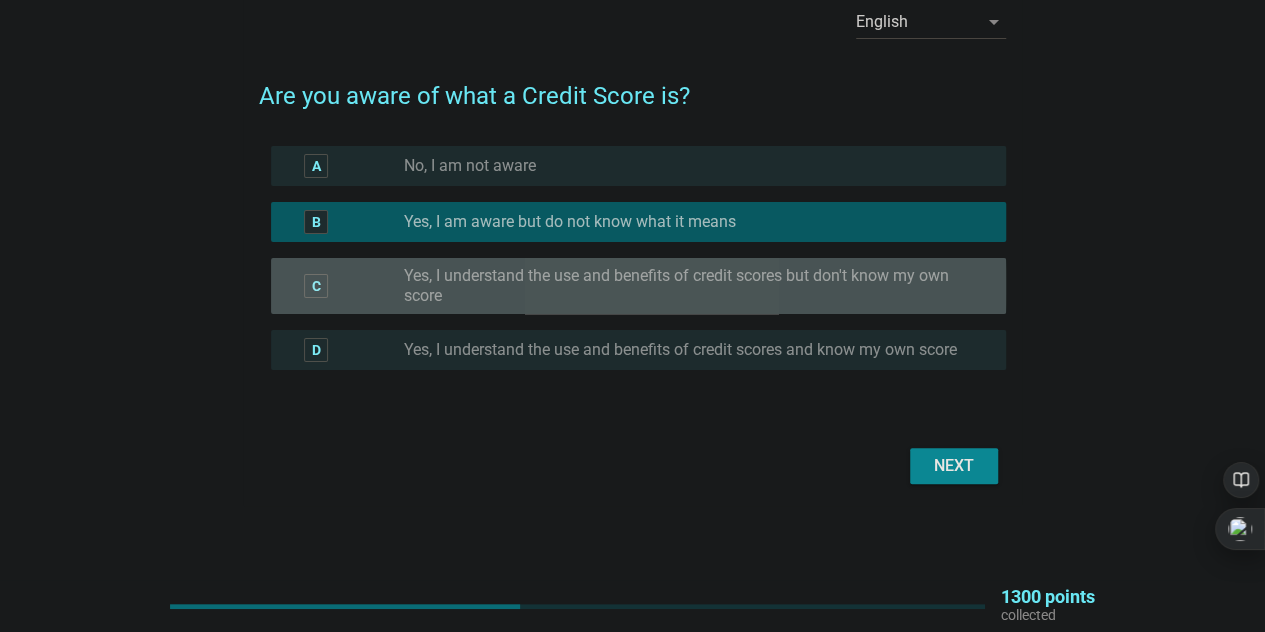 click on "Yes, I understand the use and benefits of credit scores but don't know my own score" at bounding box center [689, 286] 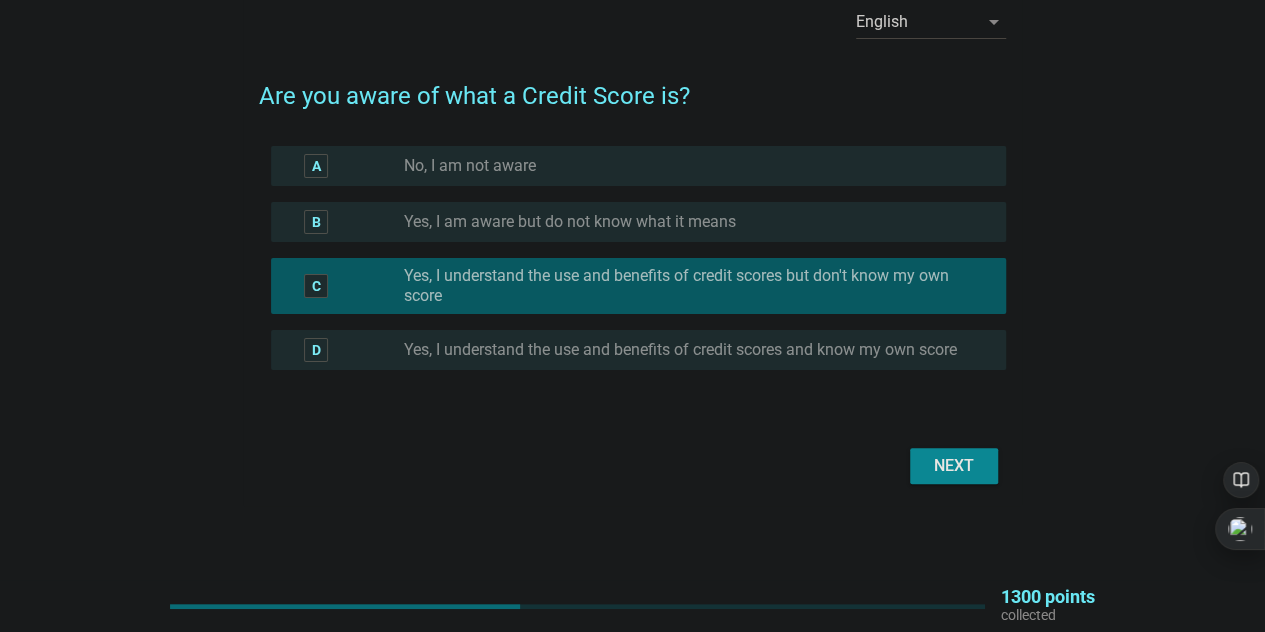click on "Yes, I understand the use and benefits of credit scores and know my own score" at bounding box center (680, 350) 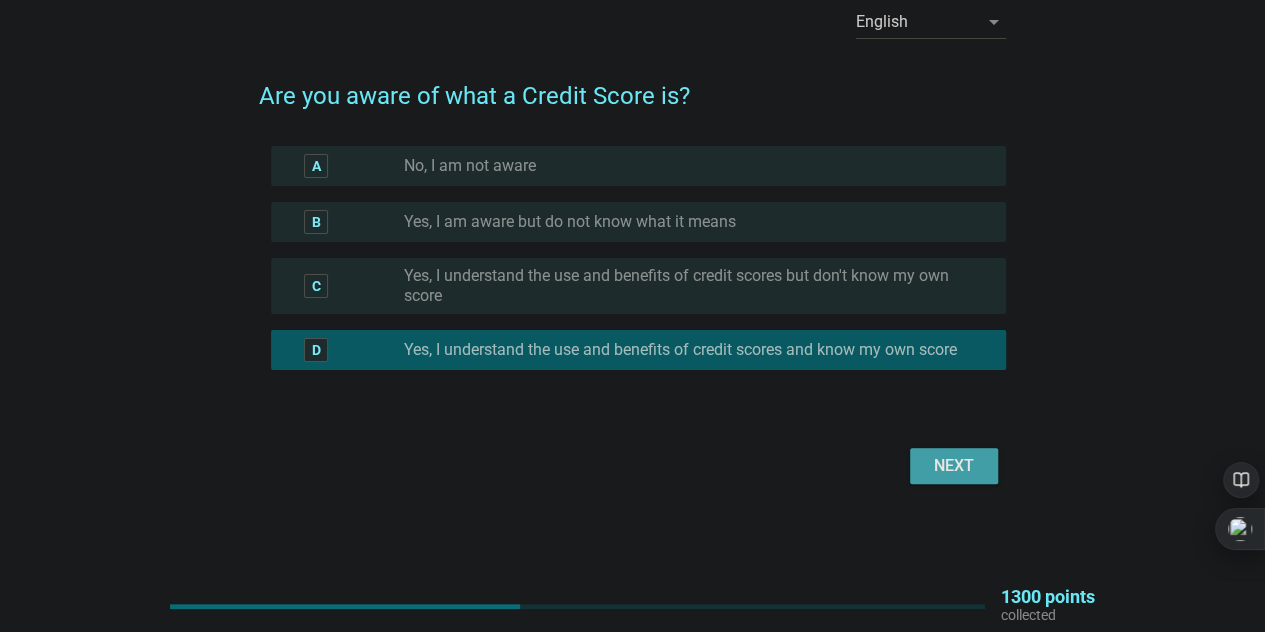 click on "Next" at bounding box center [954, 466] 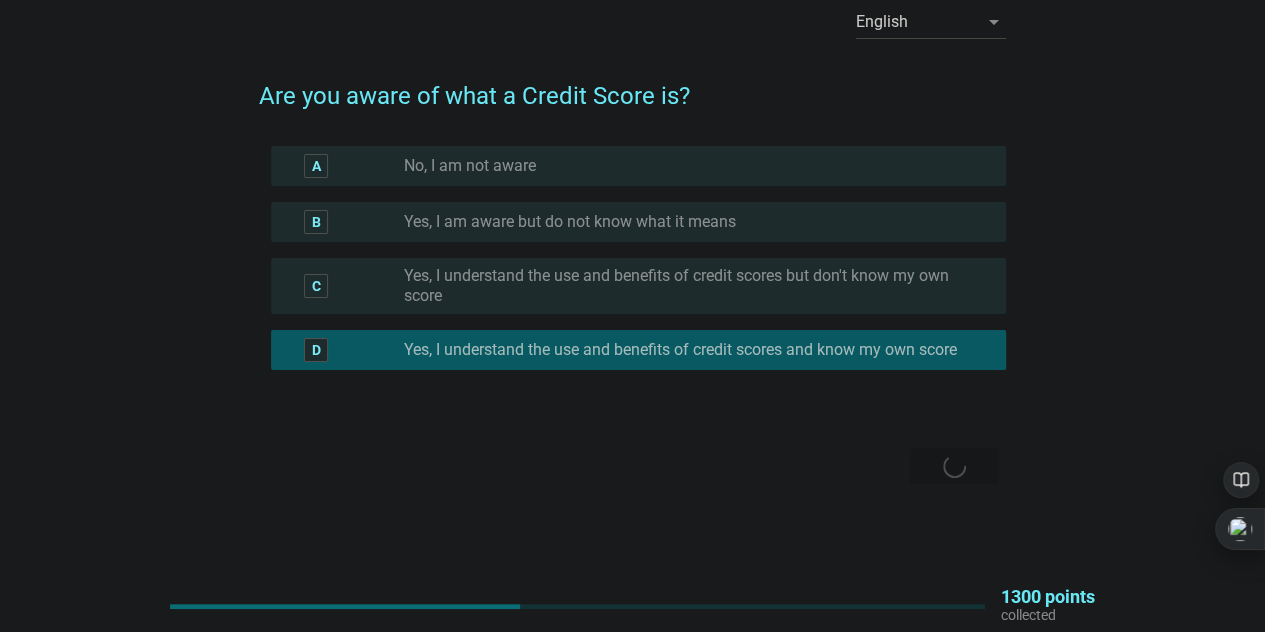 scroll, scrollTop: 0, scrollLeft: 0, axis: both 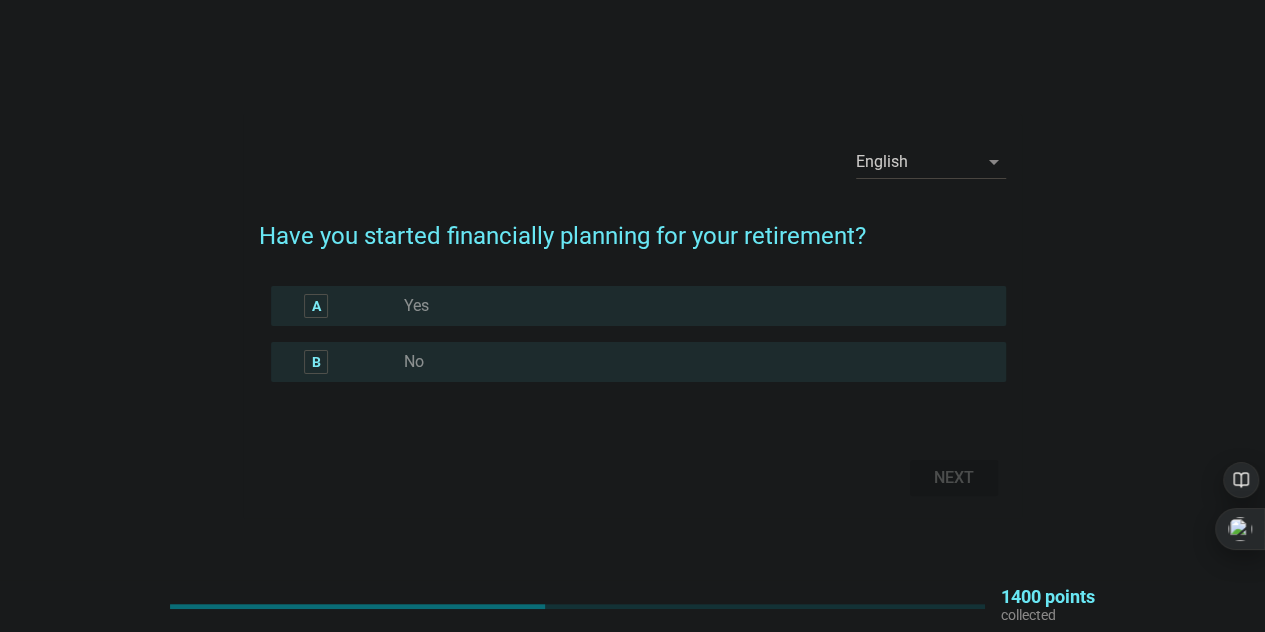 click on "radio_button_unchecked Yes" at bounding box center (689, 306) 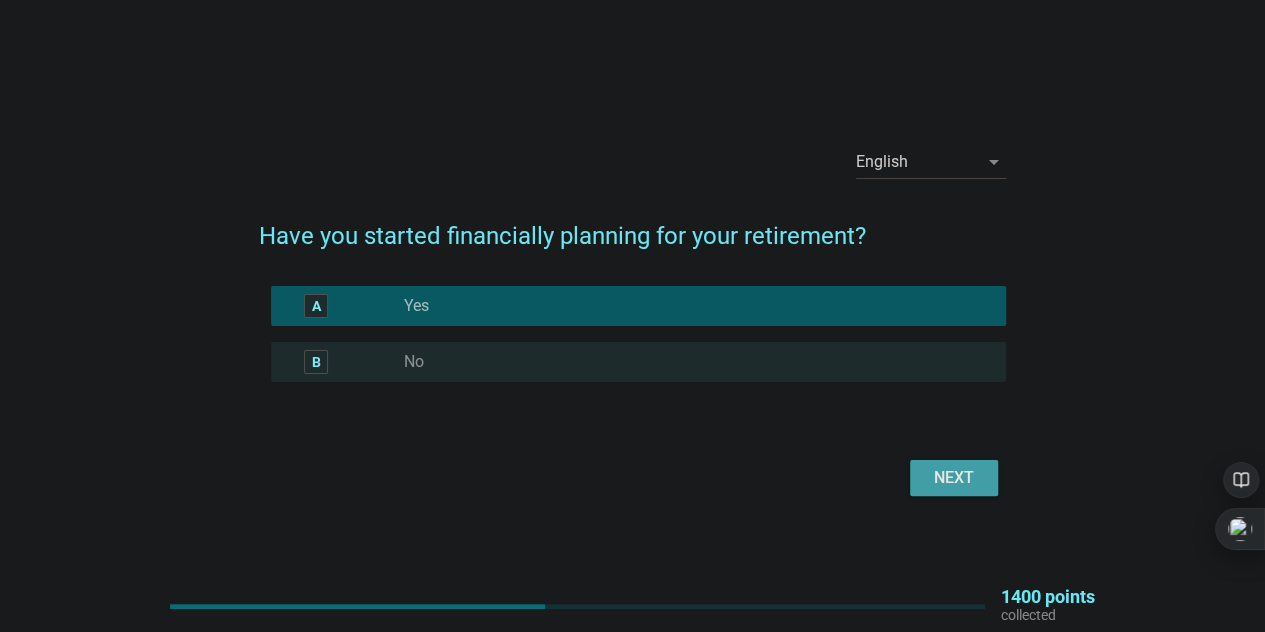 click on "Next" at bounding box center [954, 478] 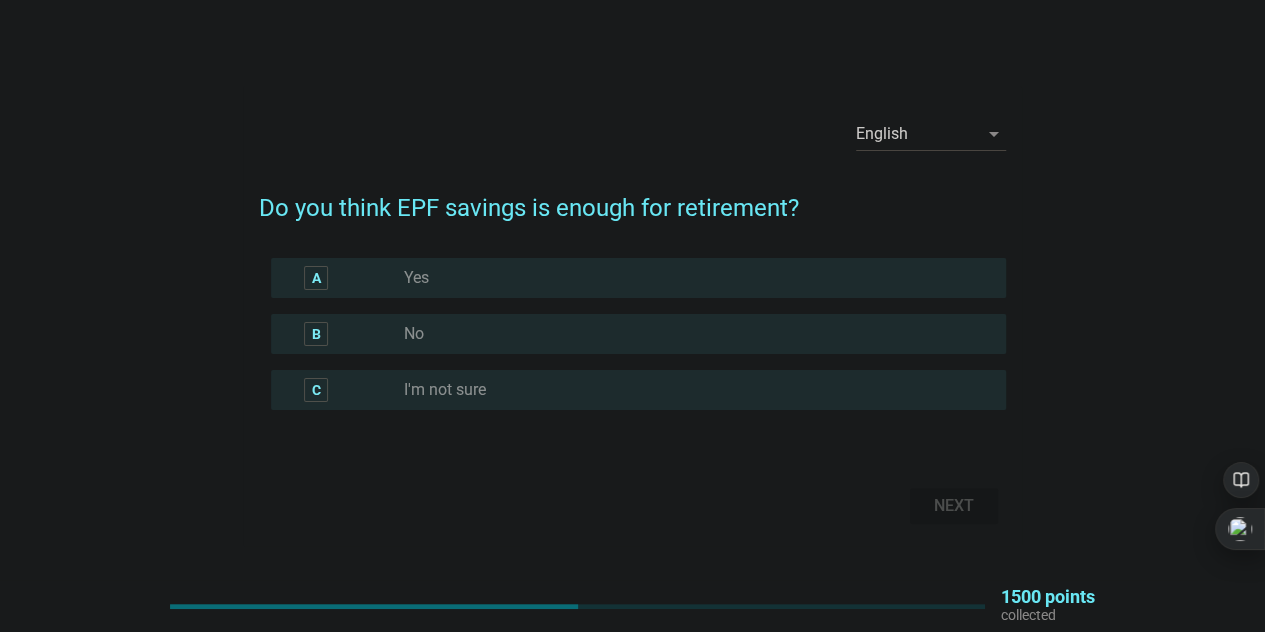 click on "radio_button_unchecked Yes" at bounding box center [689, 278] 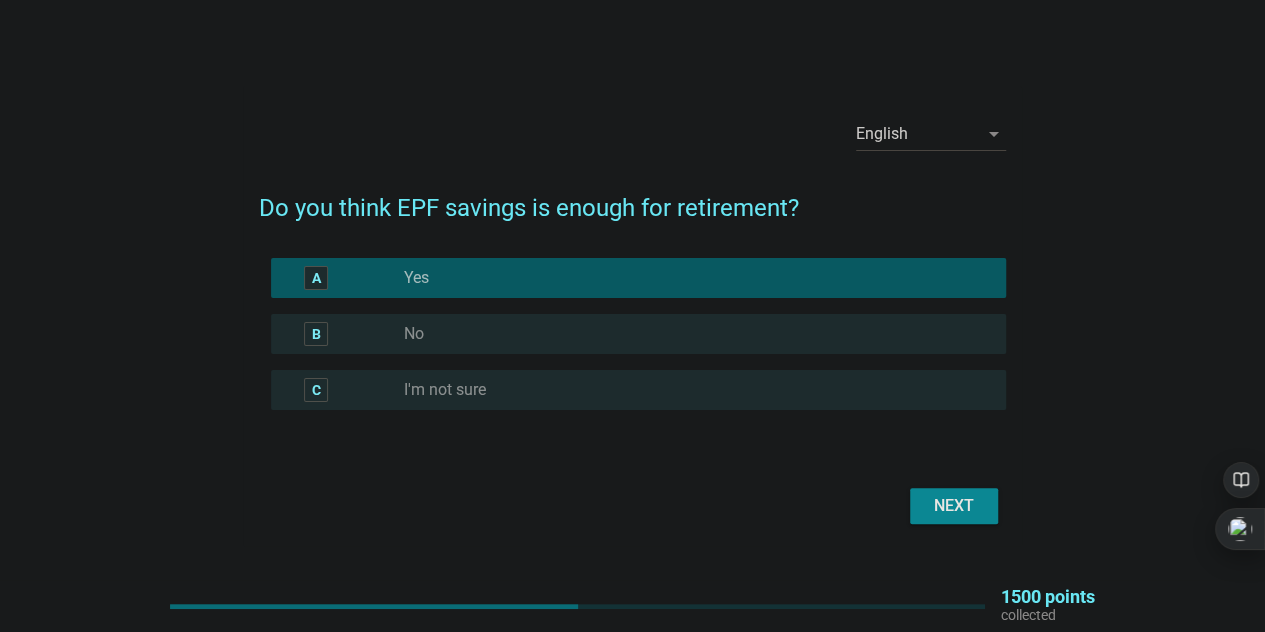 click on "Next" at bounding box center [954, 506] 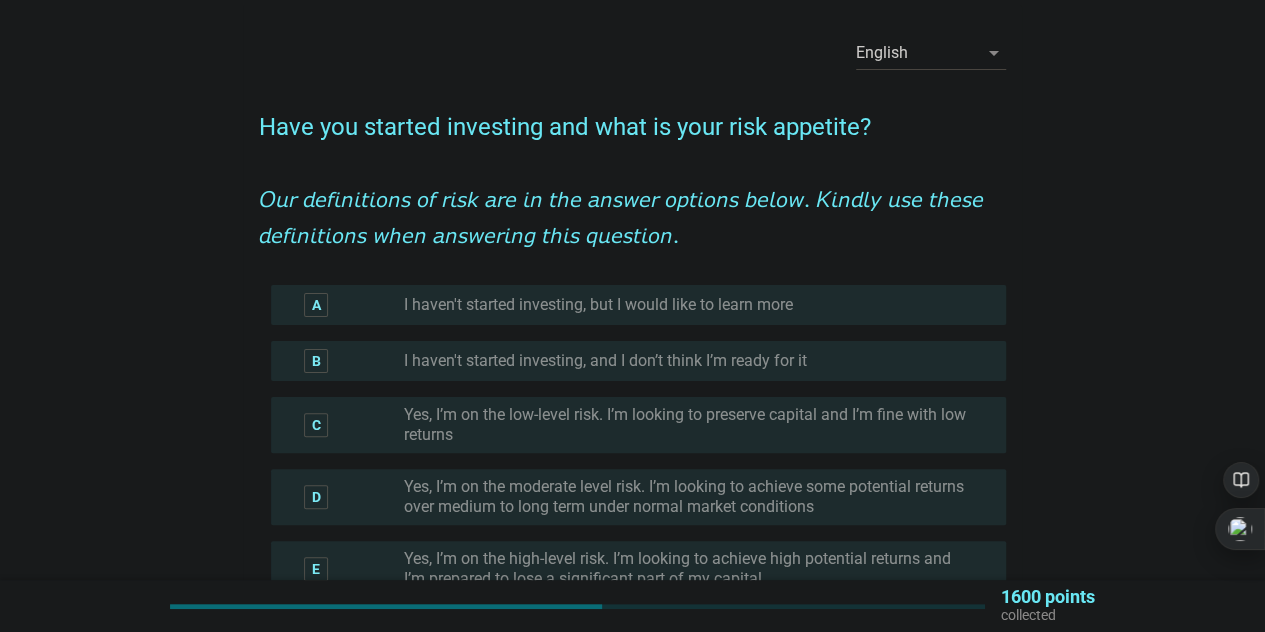 scroll, scrollTop: 100, scrollLeft: 0, axis: vertical 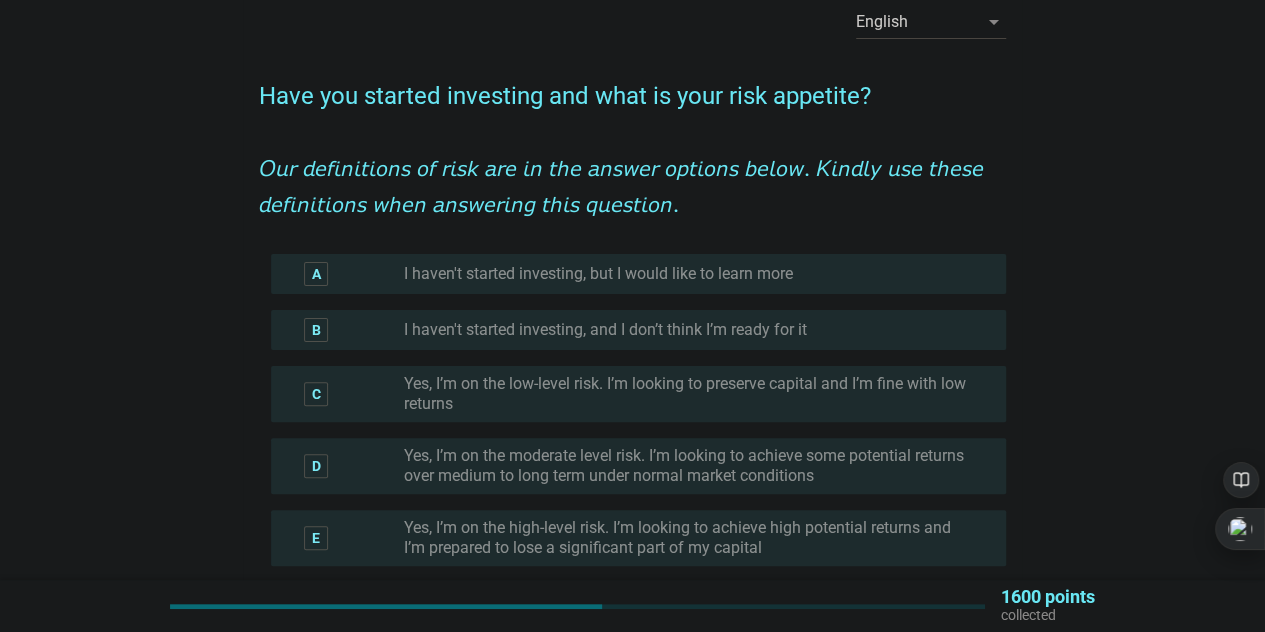 click on "radio_button_unchecked I haven't started investing, but I would like to learn more" at bounding box center [697, 274] 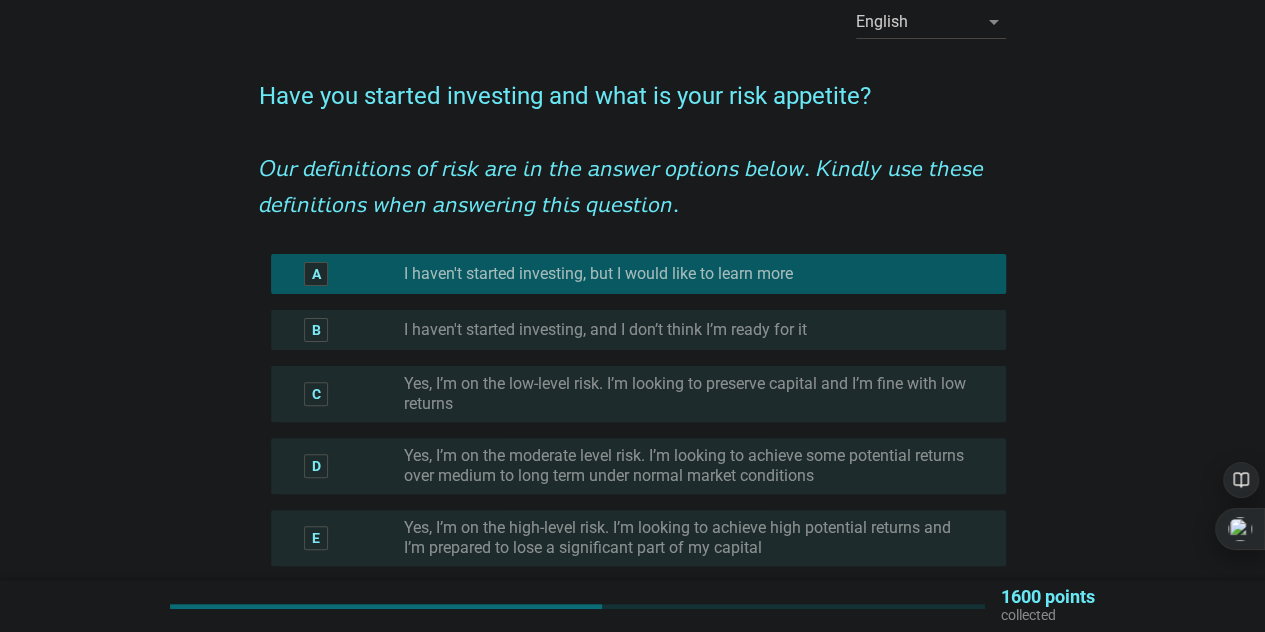 click on "B     radio_button_unchecked I haven't started investing, and I don’t think I’m ready for it" at bounding box center (638, 330) 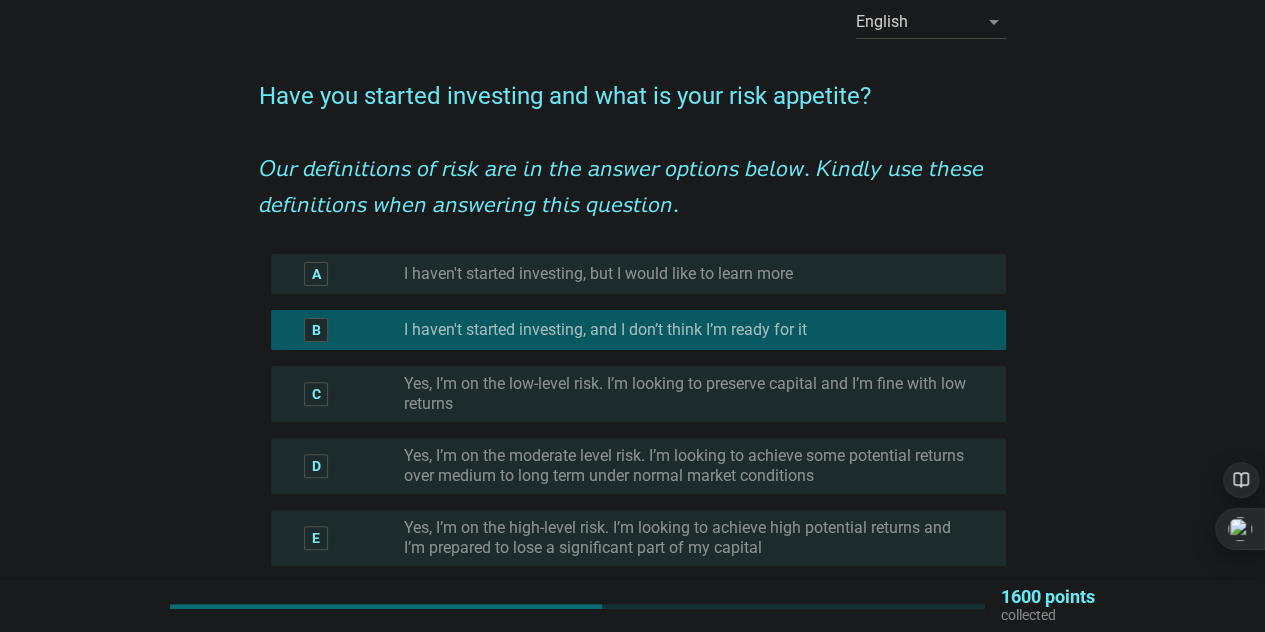 click on "Yes, I’m on the low-level risk. I’m looking to preserve capital and I’m fine with low returns" at bounding box center [689, 394] 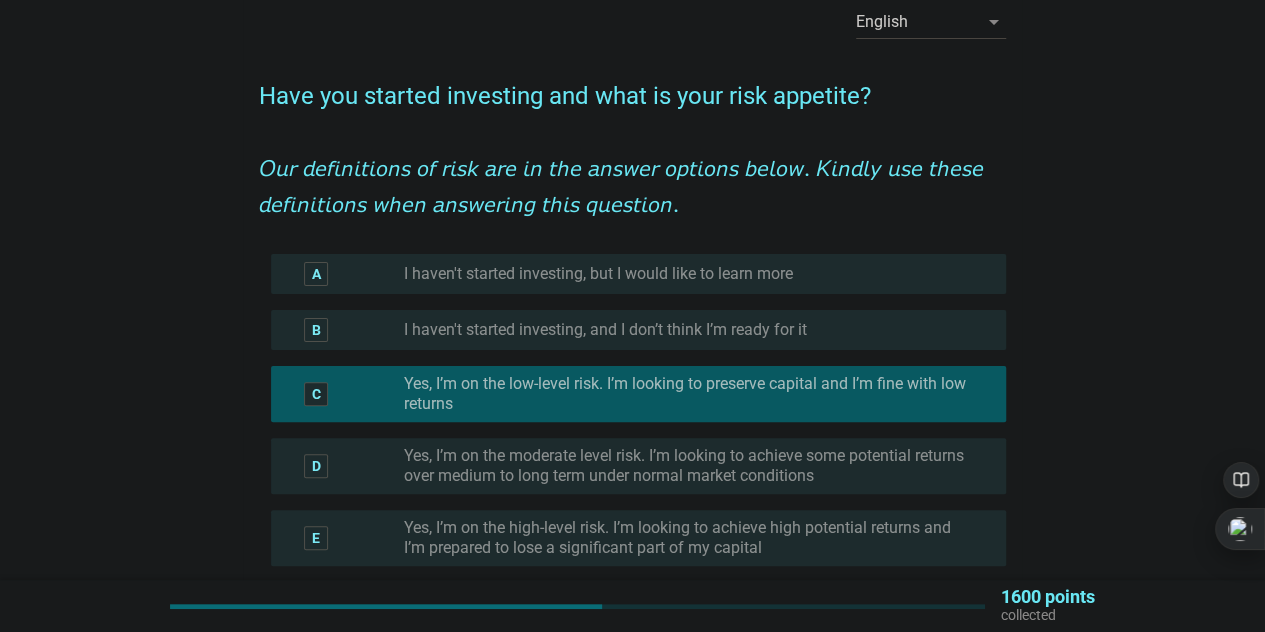 click on "Yes, I’m on the high-level risk. I’m looking to achieve high potential returns and I’m prepared to lose a significant part of my capital" at bounding box center [689, 538] 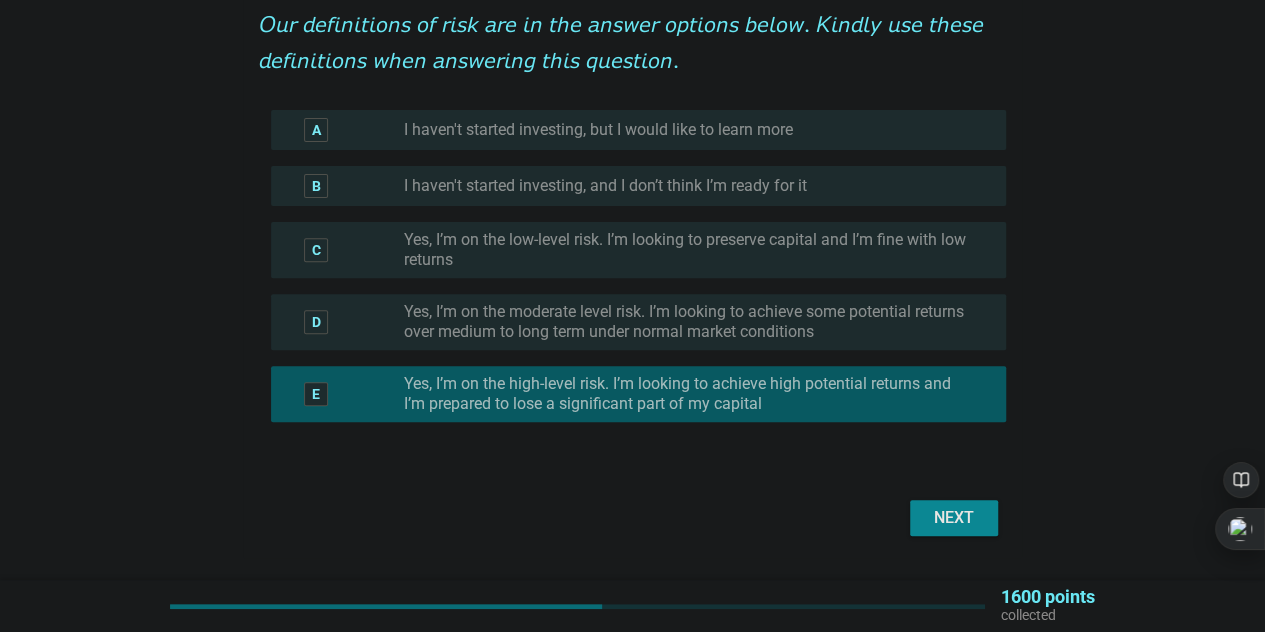 scroll, scrollTop: 296, scrollLeft: 0, axis: vertical 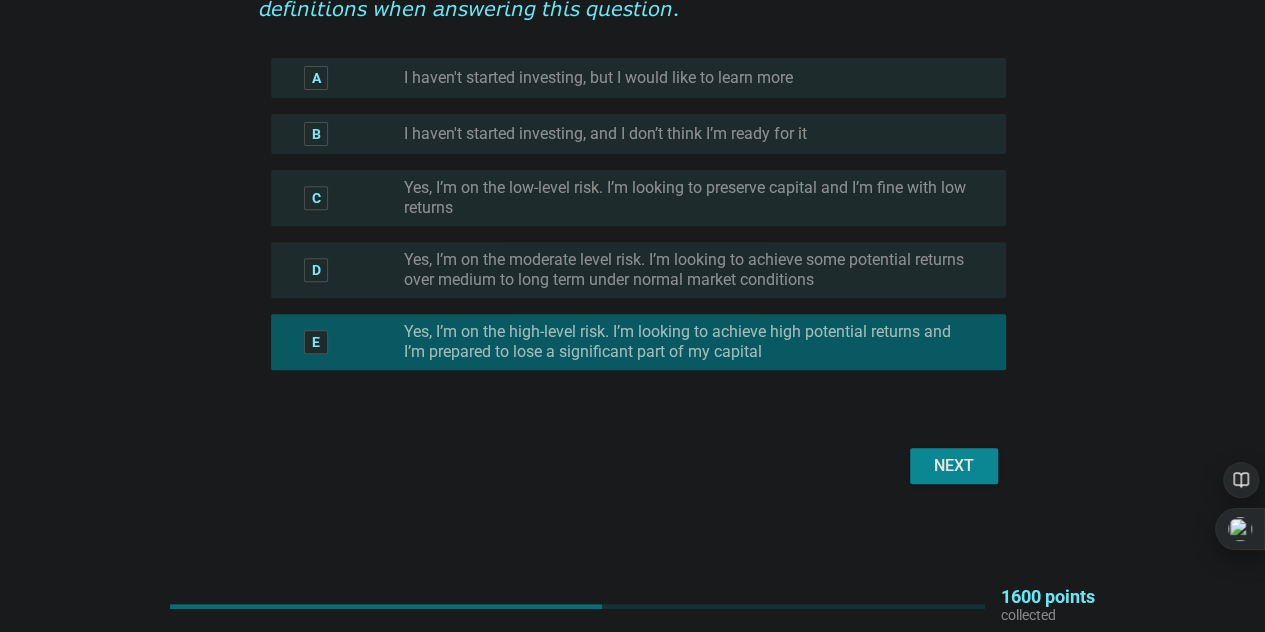 click on "Next" at bounding box center (954, 466) 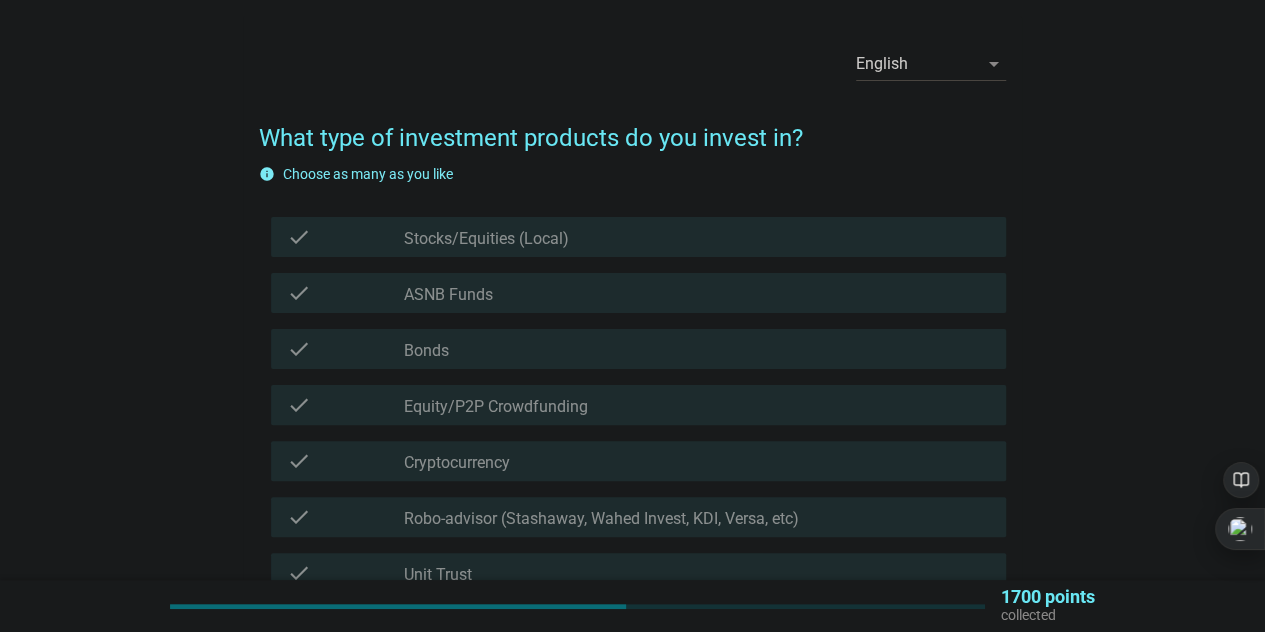 scroll, scrollTop: 100, scrollLeft: 0, axis: vertical 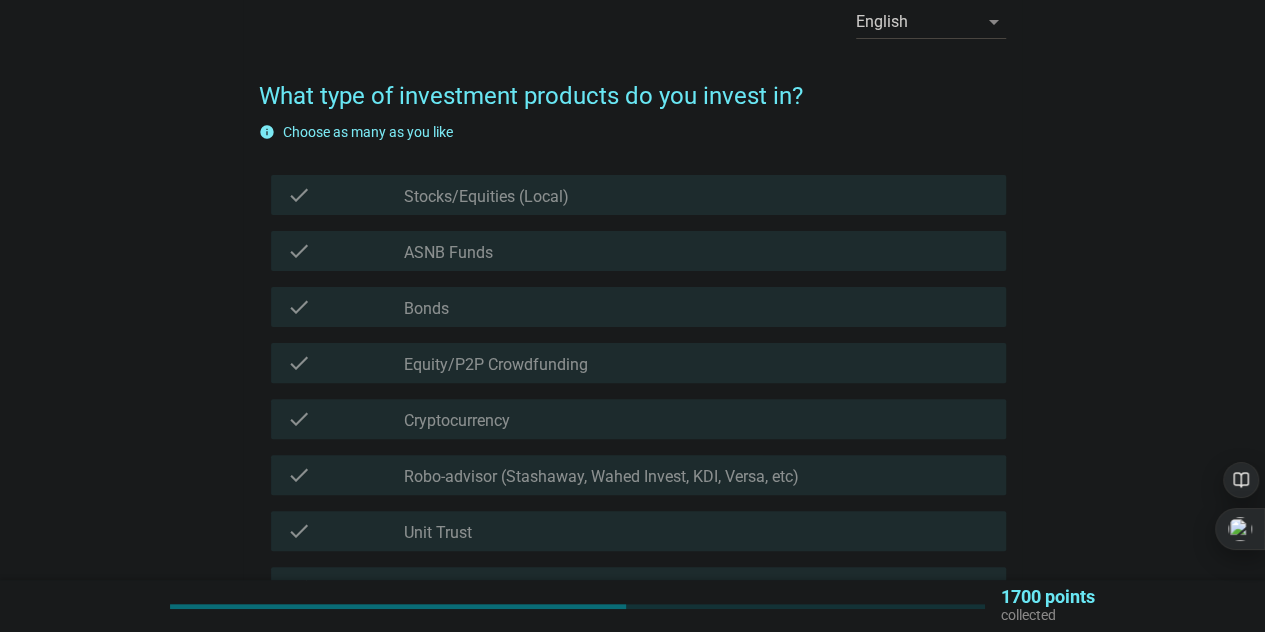 click on "check     check_box_outline_blank Stocks/Equities (Local)" at bounding box center [638, 195] 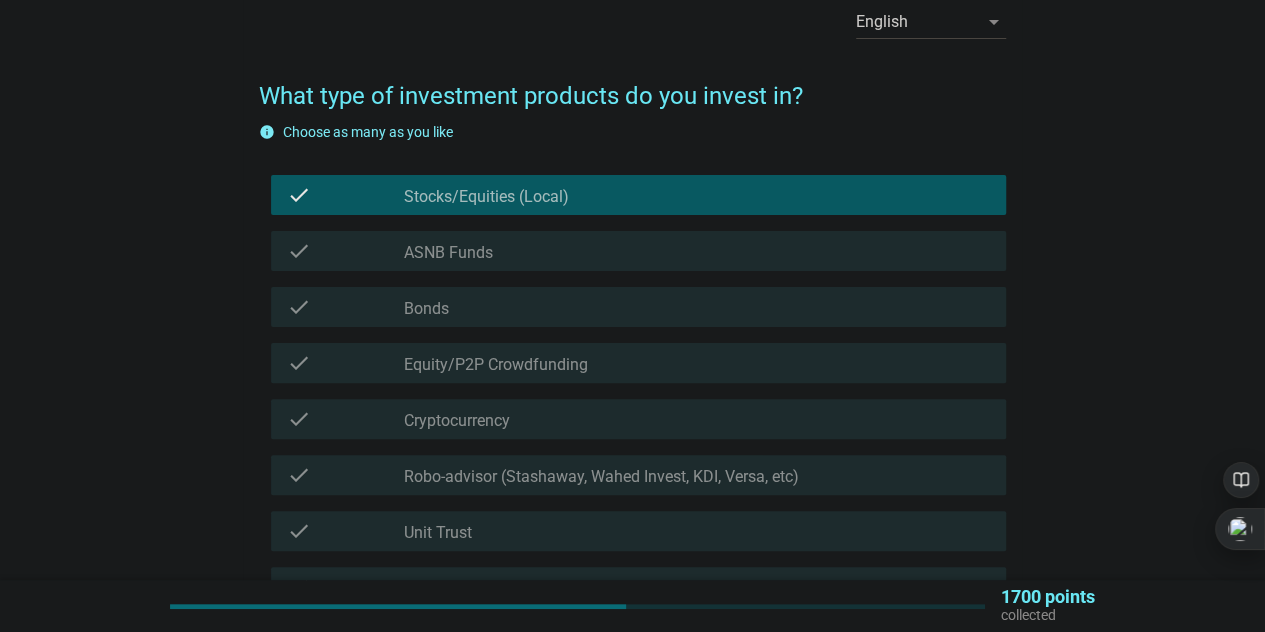 click on "check     check_box_outline_blank Cryptocurrency" at bounding box center (638, 419) 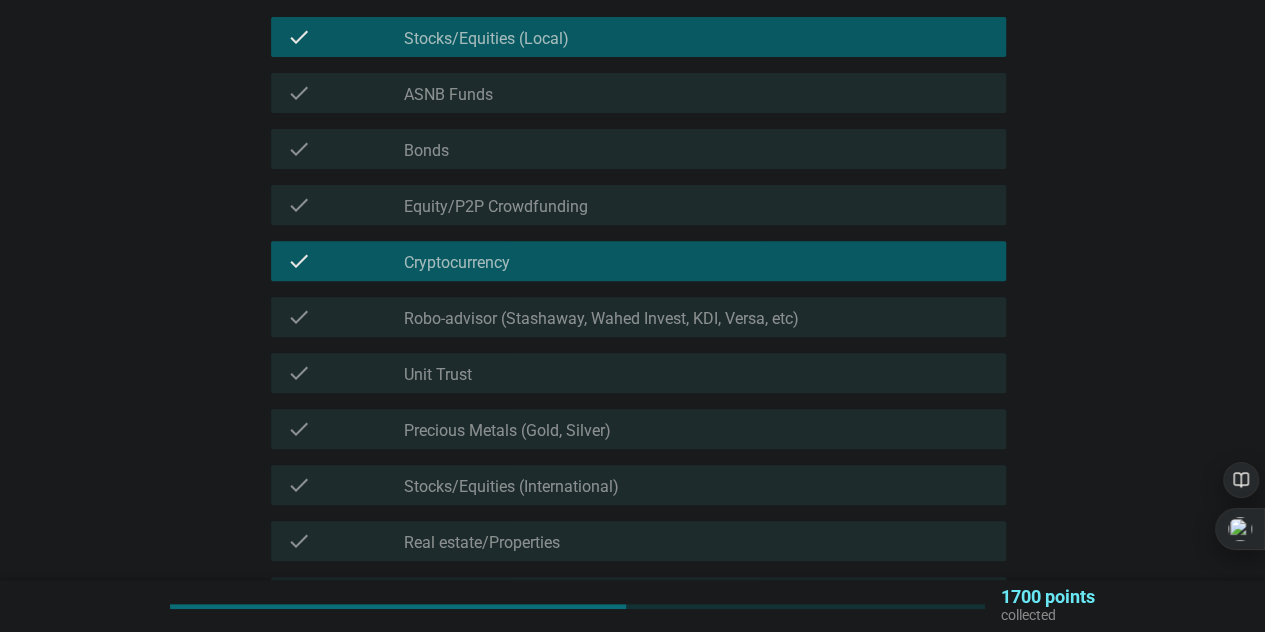 scroll, scrollTop: 300, scrollLeft: 0, axis: vertical 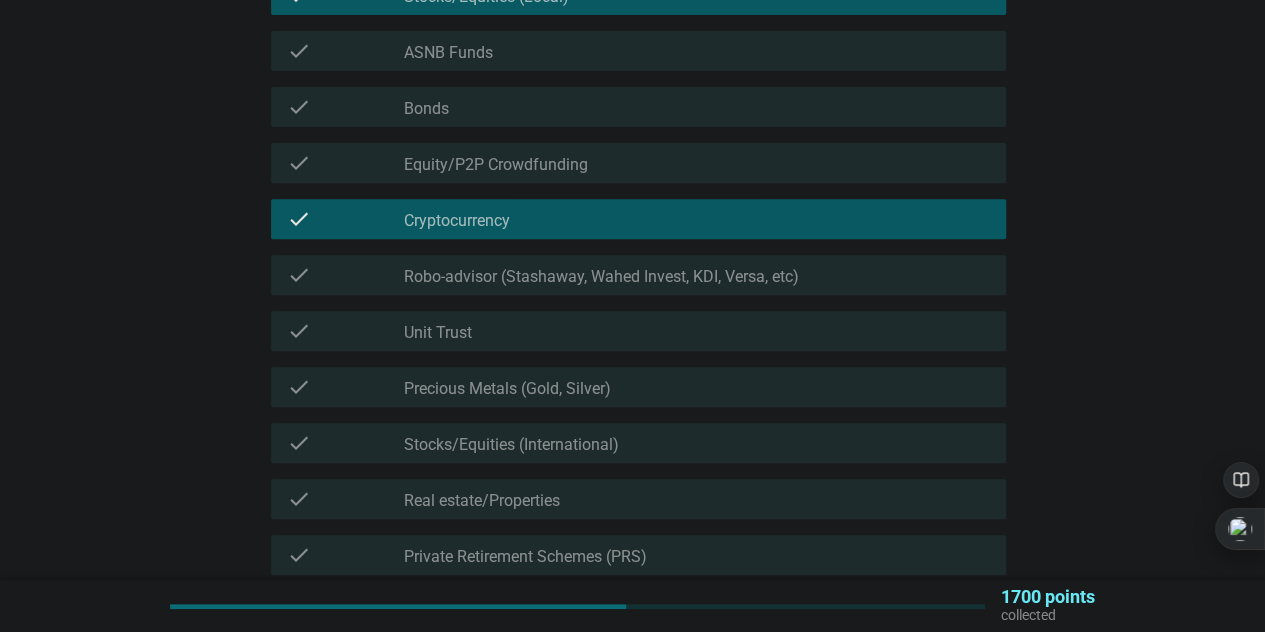 click on "Robo-advisor (Stashaway, Wahed Invest, KDI, Versa, etc)" at bounding box center (601, 277) 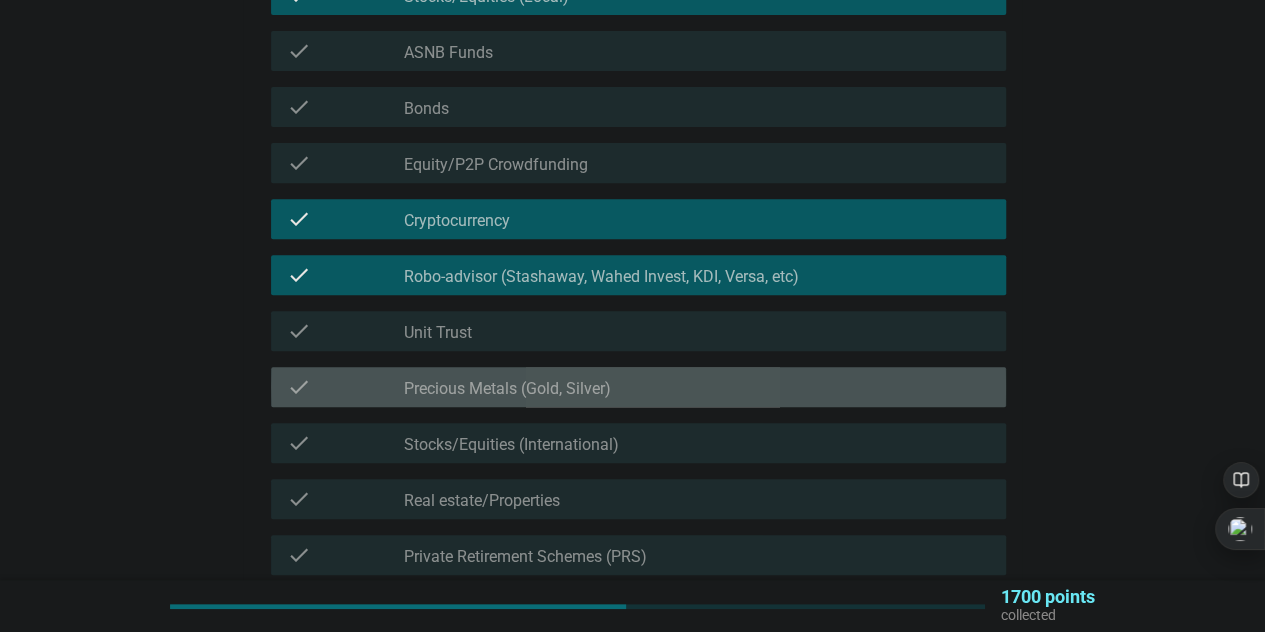 click on "check_box_outline_blank Precious Metals (Gold, Silver)" at bounding box center (697, 387) 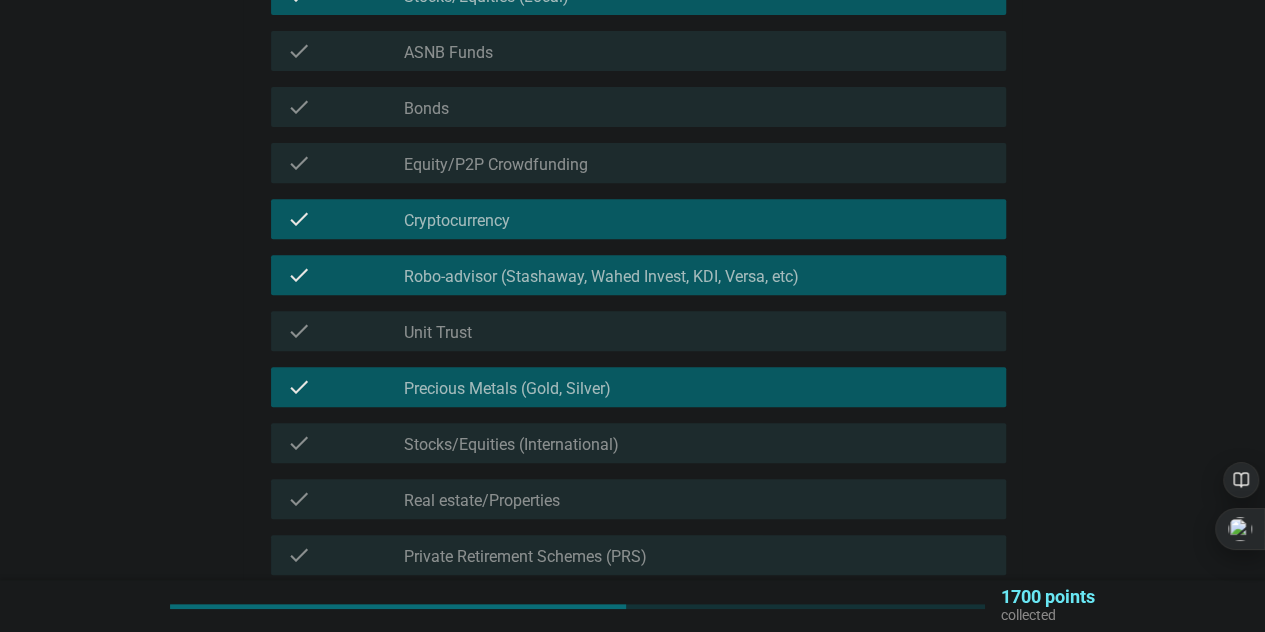 click on "check     check_box_outline_blank Stocks/Equities (International)" at bounding box center (638, 443) 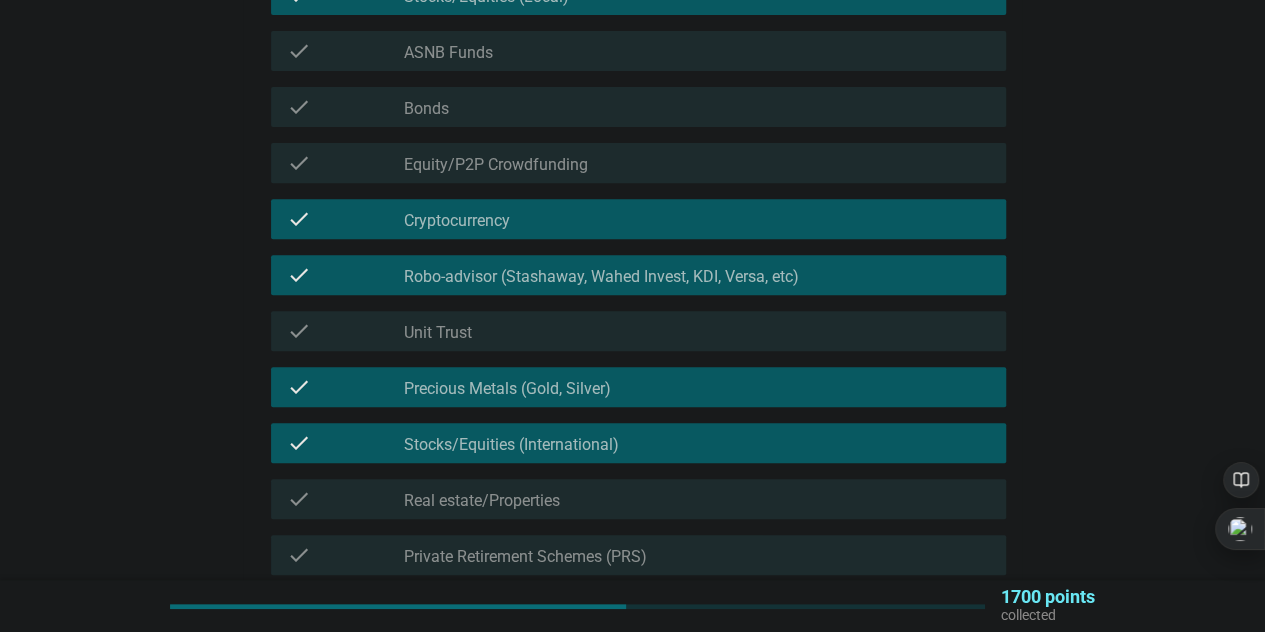 scroll, scrollTop: 537, scrollLeft: 0, axis: vertical 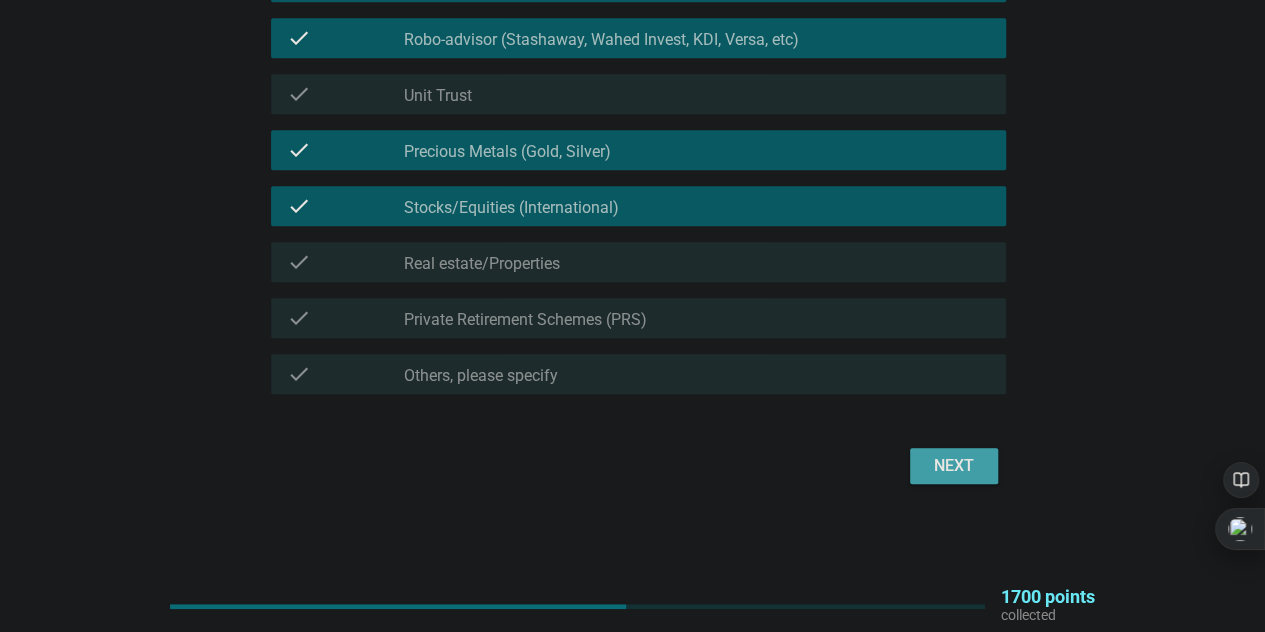click on "Next" at bounding box center [954, 466] 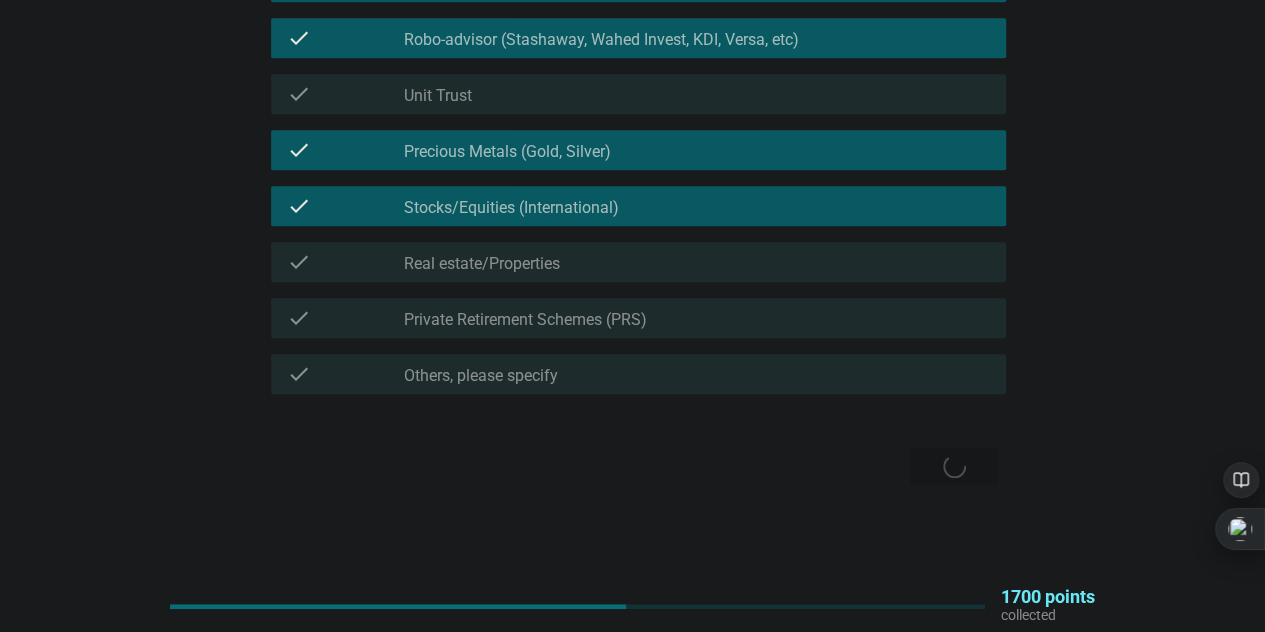 scroll, scrollTop: 0, scrollLeft: 0, axis: both 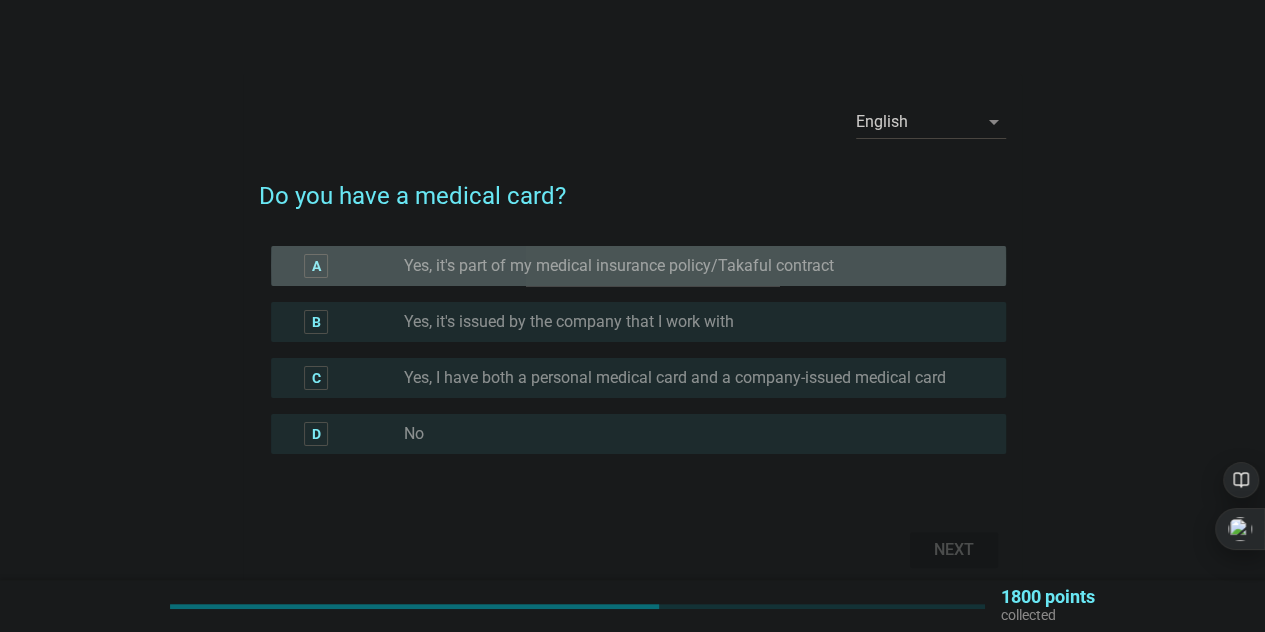 click on "A     radio_button_unchecked Yes, it's part of my medical insurance policy/Takaful contract" at bounding box center (638, 266) 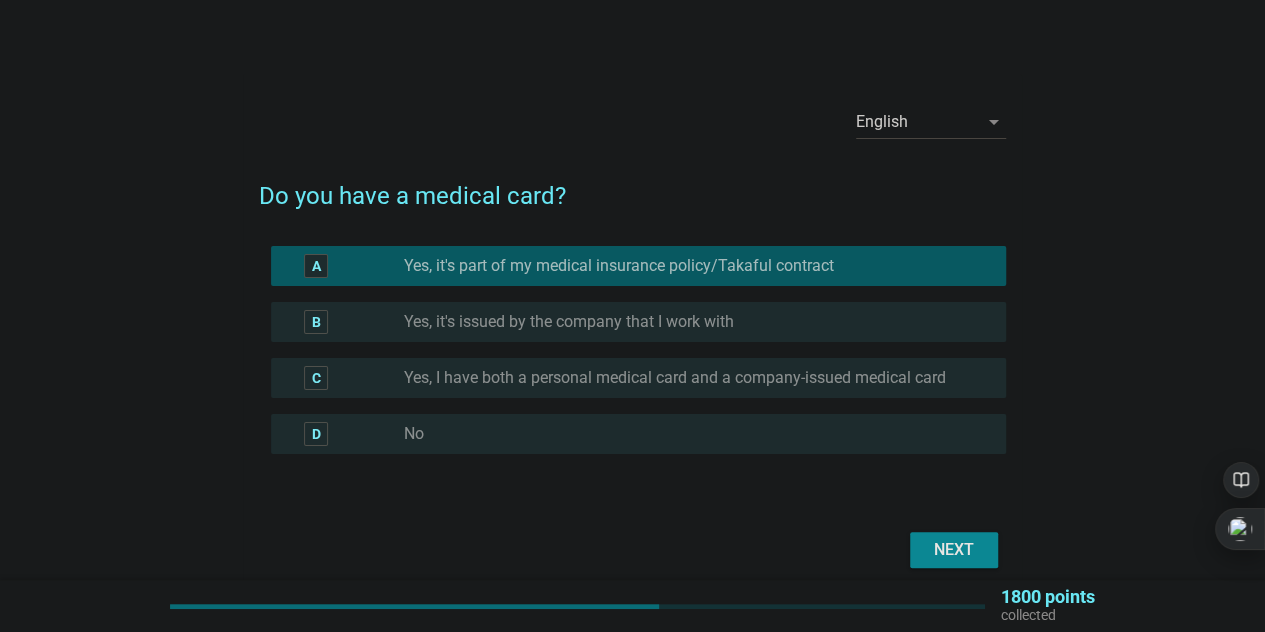 click on "Yes, it's issued by the company that I work with" at bounding box center [569, 322] 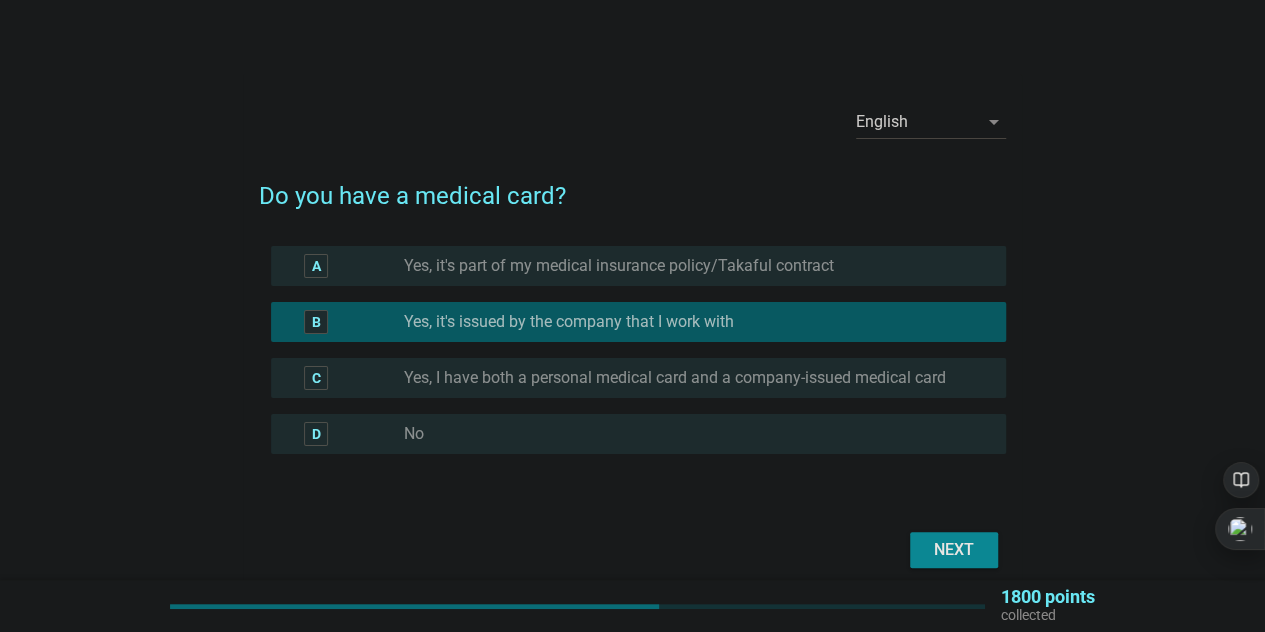 click on "Yes, it's part of my medical insurance policy/Takaful contract" at bounding box center (619, 266) 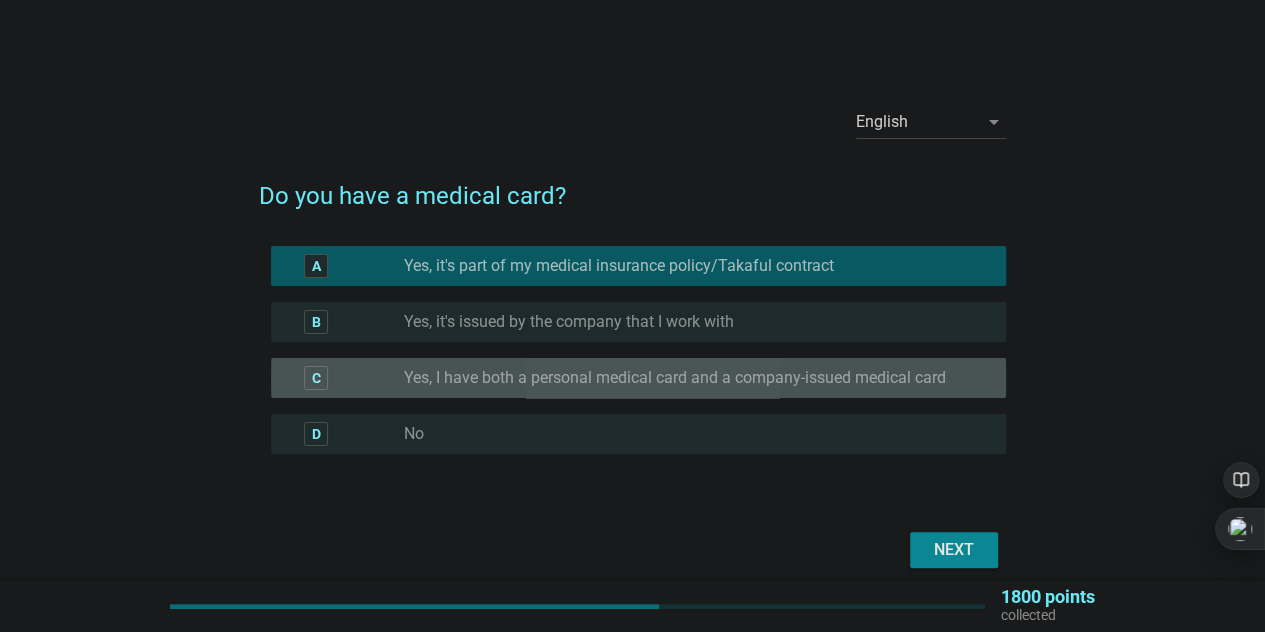 click on "Yes, I have both a personal medical card and a company-issued medical card" at bounding box center [675, 378] 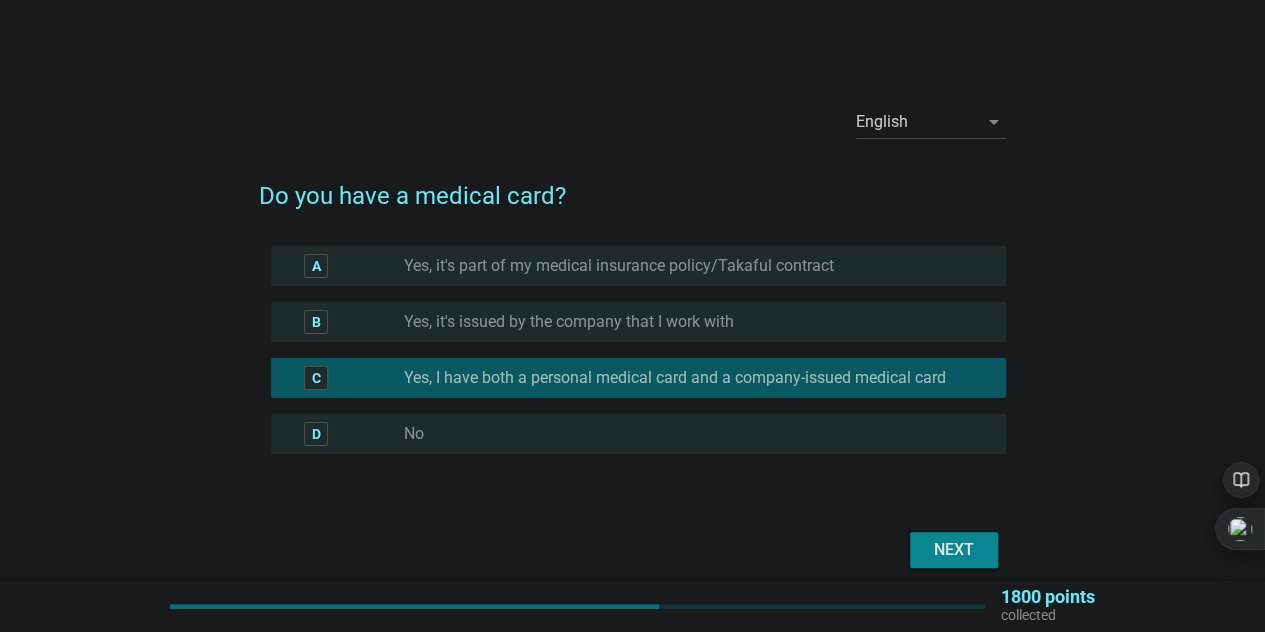click on "Next" at bounding box center [954, 550] 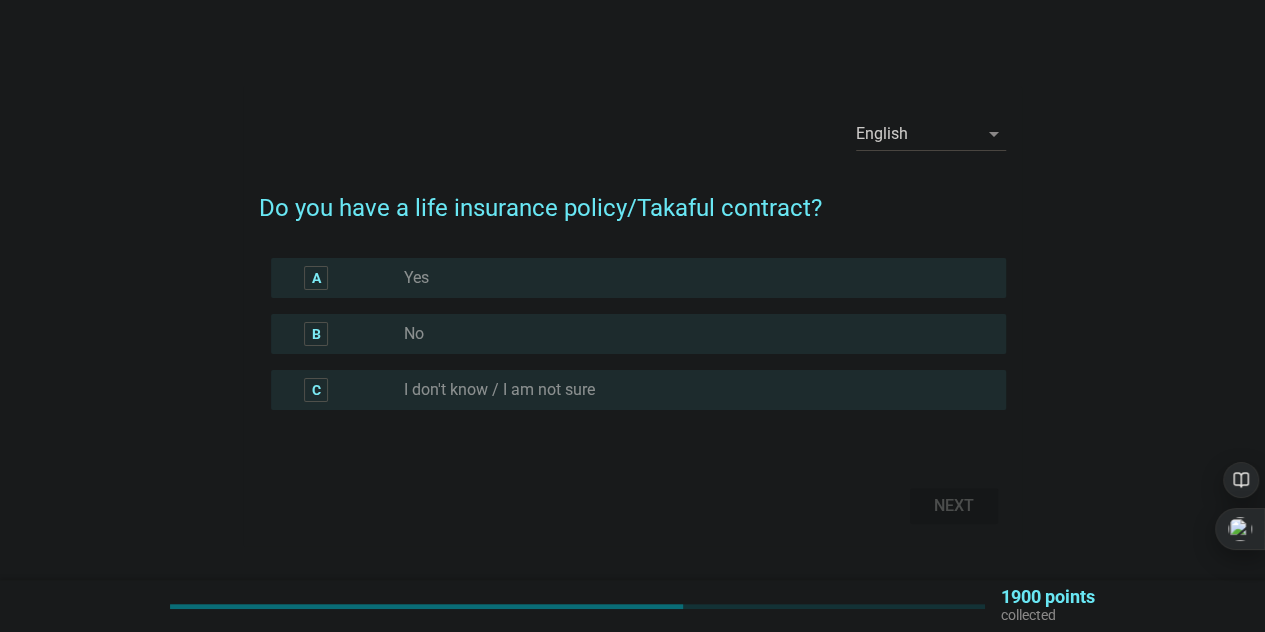 click on "radio_button_unchecked No" at bounding box center (689, 334) 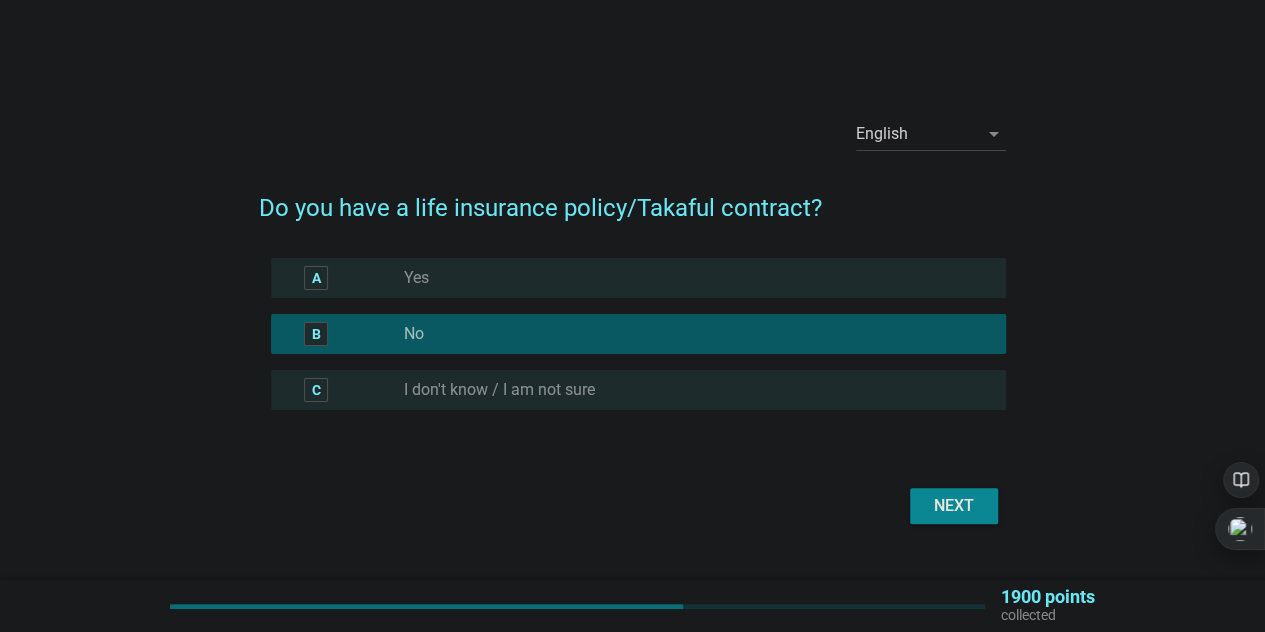 click on "A     radio_button_unchecked Yes" at bounding box center (638, 278) 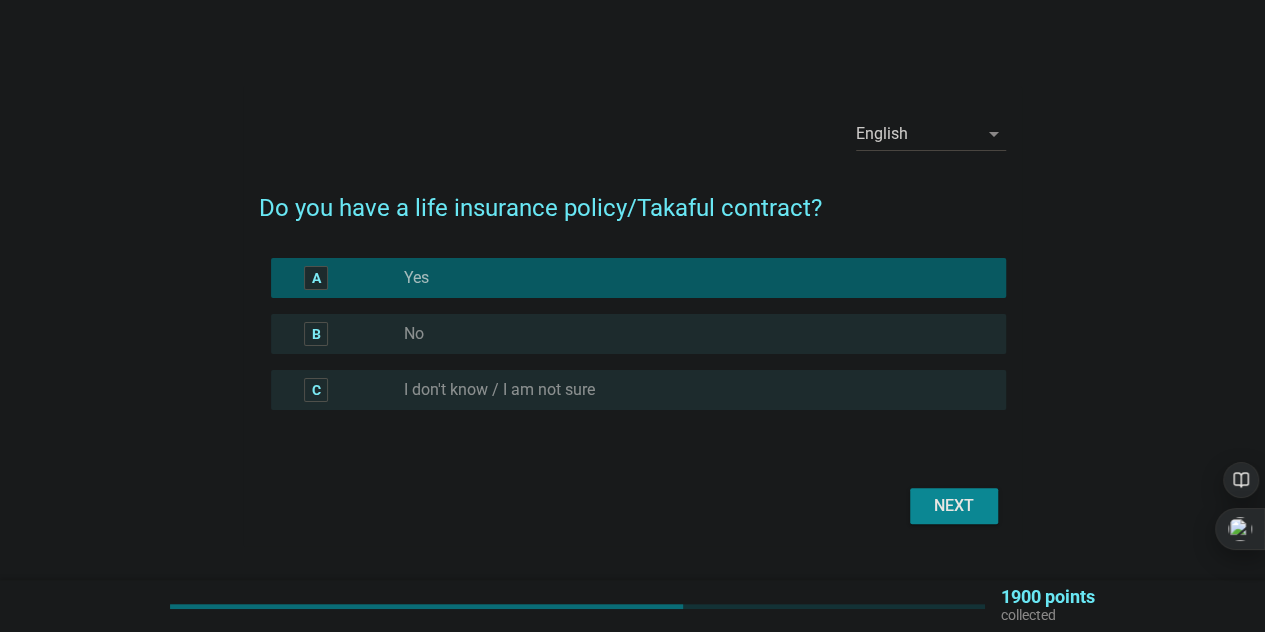 click on "Next" at bounding box center (954, 506) 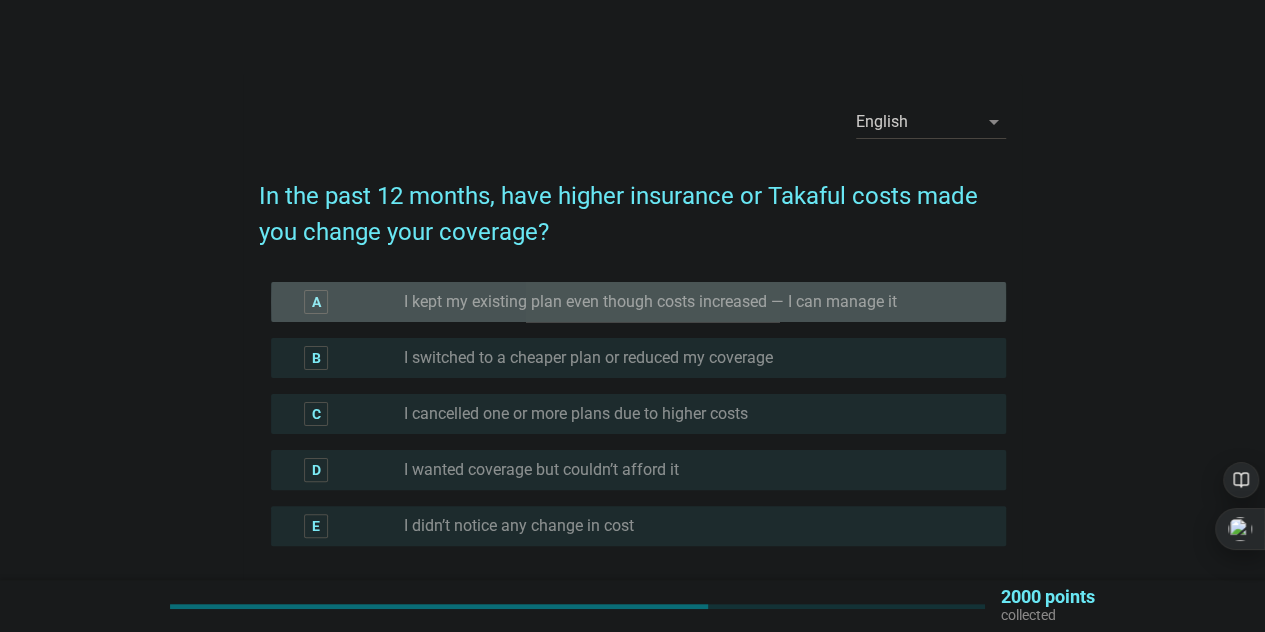 click on "I kept my existing plan even though costs increased — I can manage it" at bounding box center [650, 302] 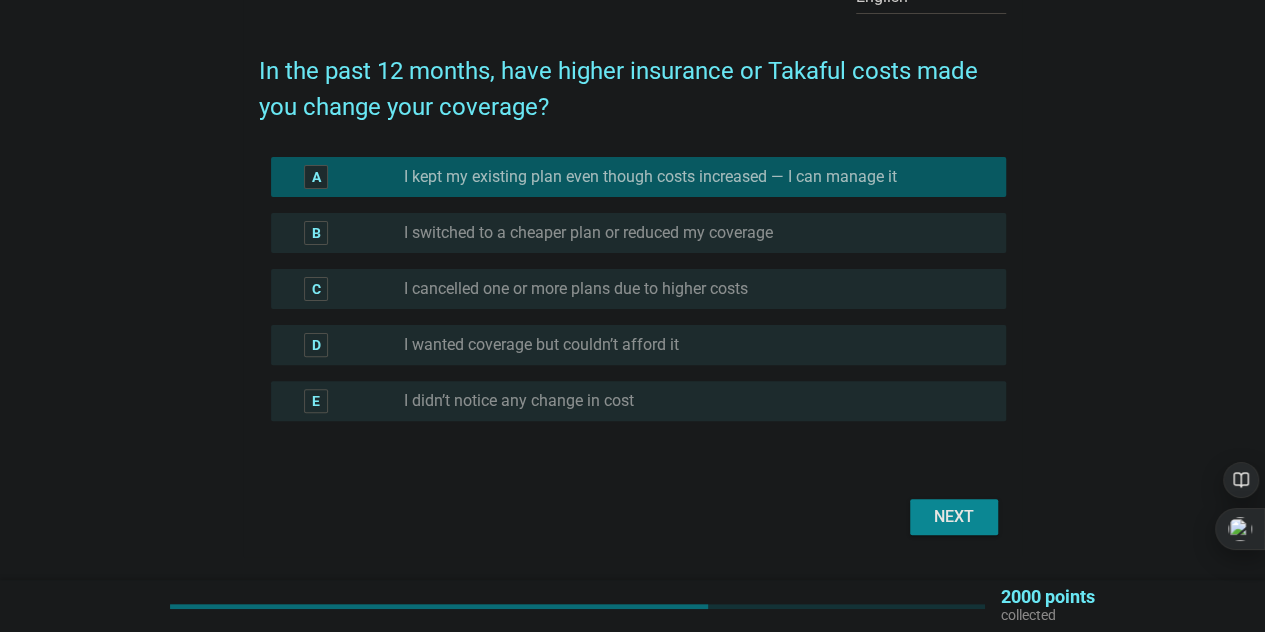 scroll, scrollTop: 176, scrollLeft: 0, axis: vertical 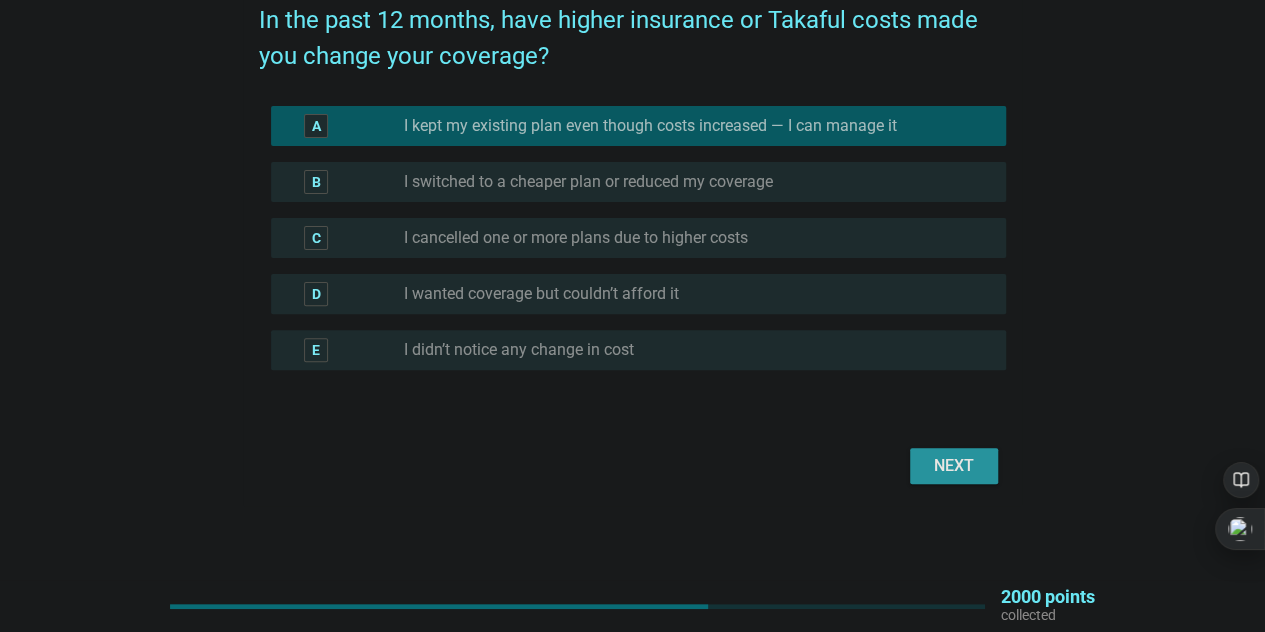 click on "Next" at bounding box center [954, 466] 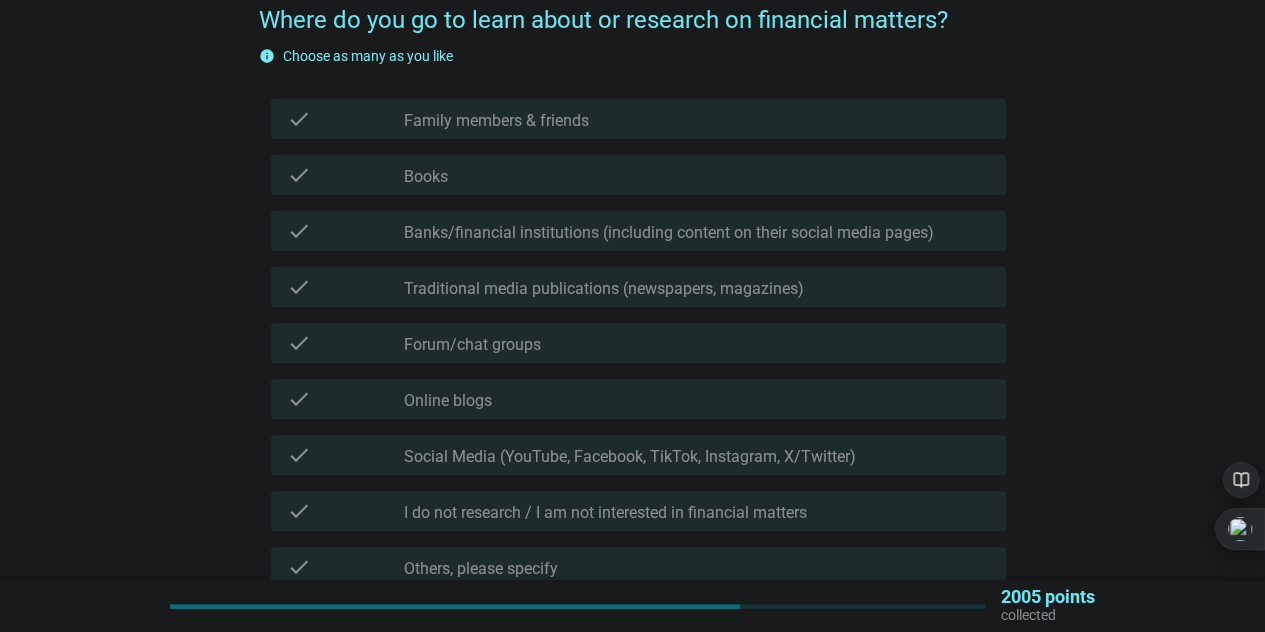 scroll, scrollTop: 0, scrollLeft: 0, axis: both 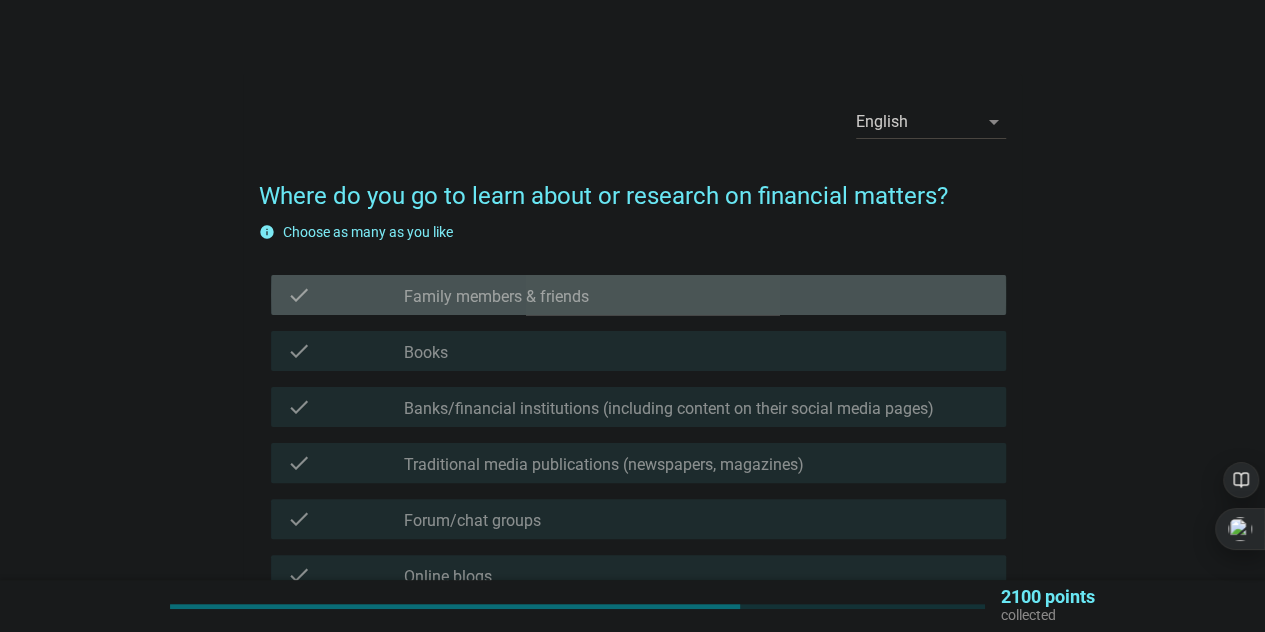click on "check_box_outline_blank Family members & friends" at bounding box center [697, 295] 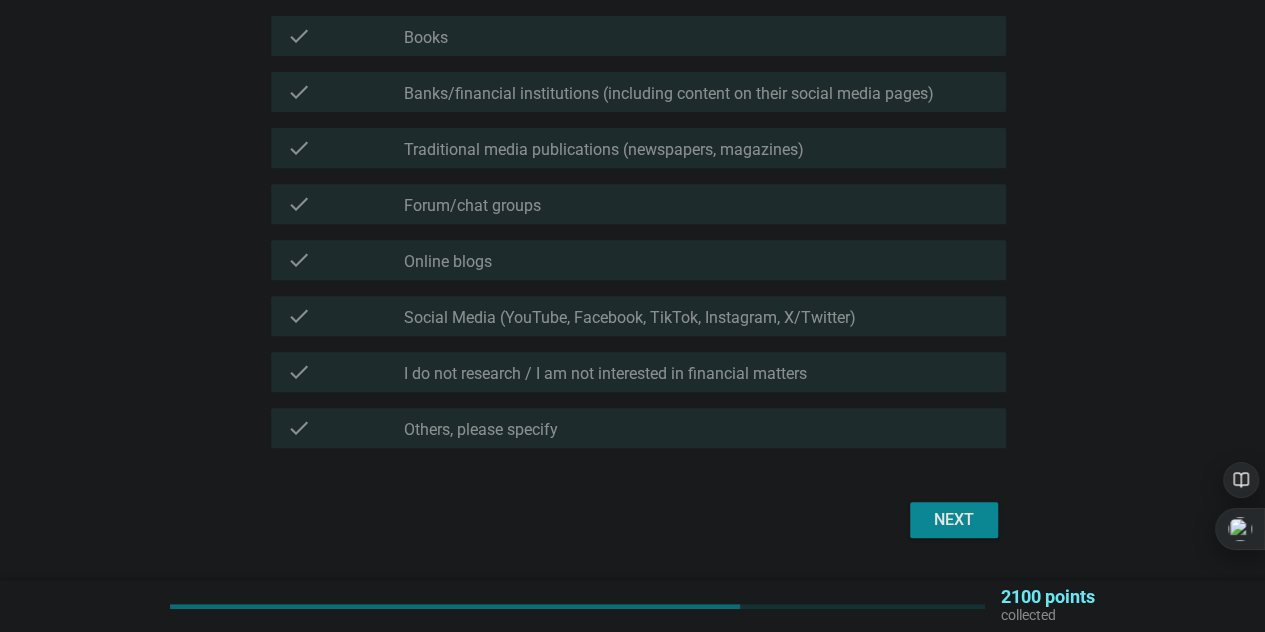 scroll, scrollTop: 369, scrollLeft: 0, axis: vertical 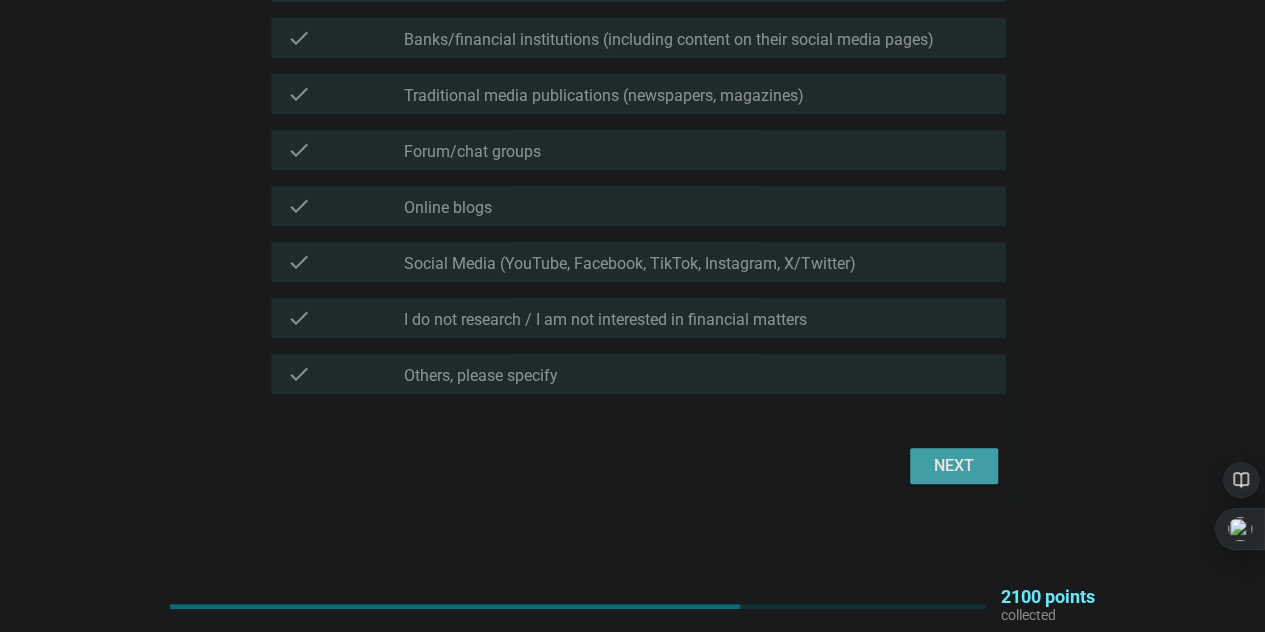 click on "Next" at bounding box center [954, 466] 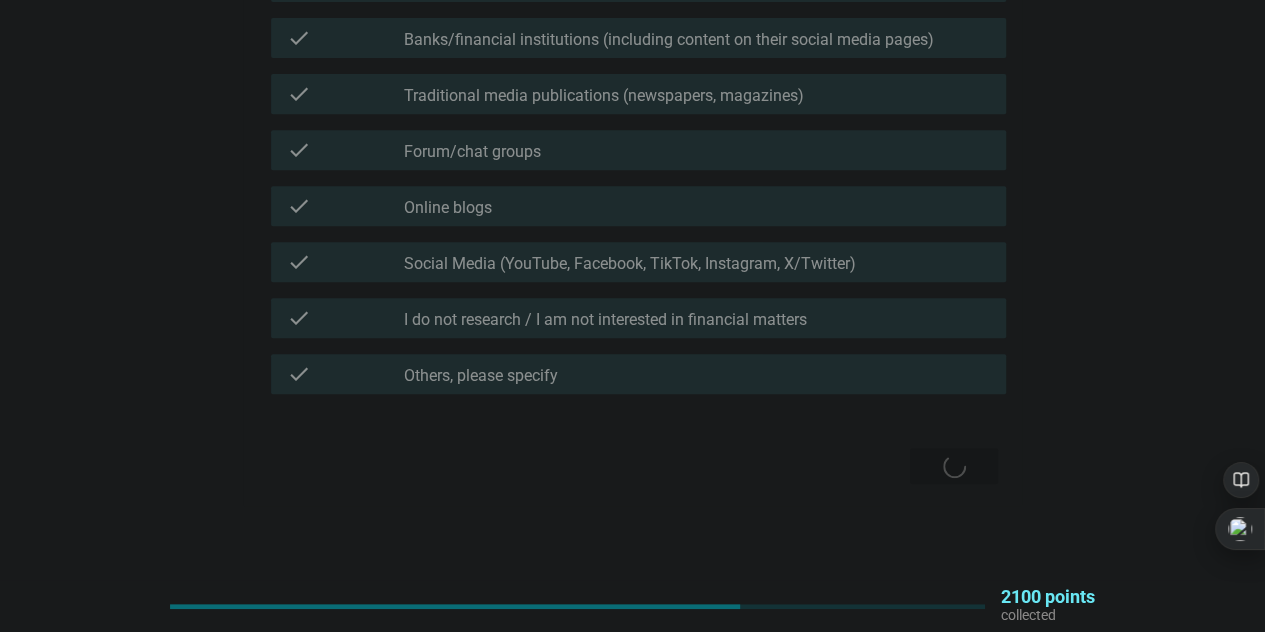 scroll, scrollTop: 0, scrollLeft: 0, axis: both 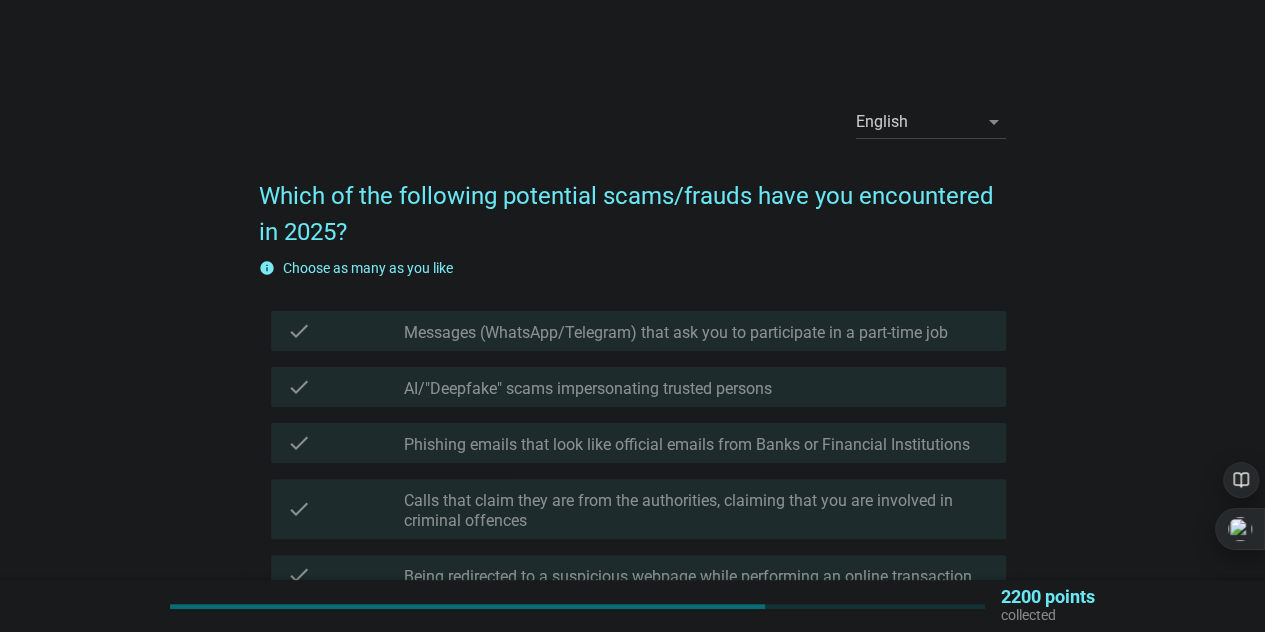 click on "Messages (WhatsApp/Telegram) that ask you to participate in a part-time job" at bounding box center [676, 333] 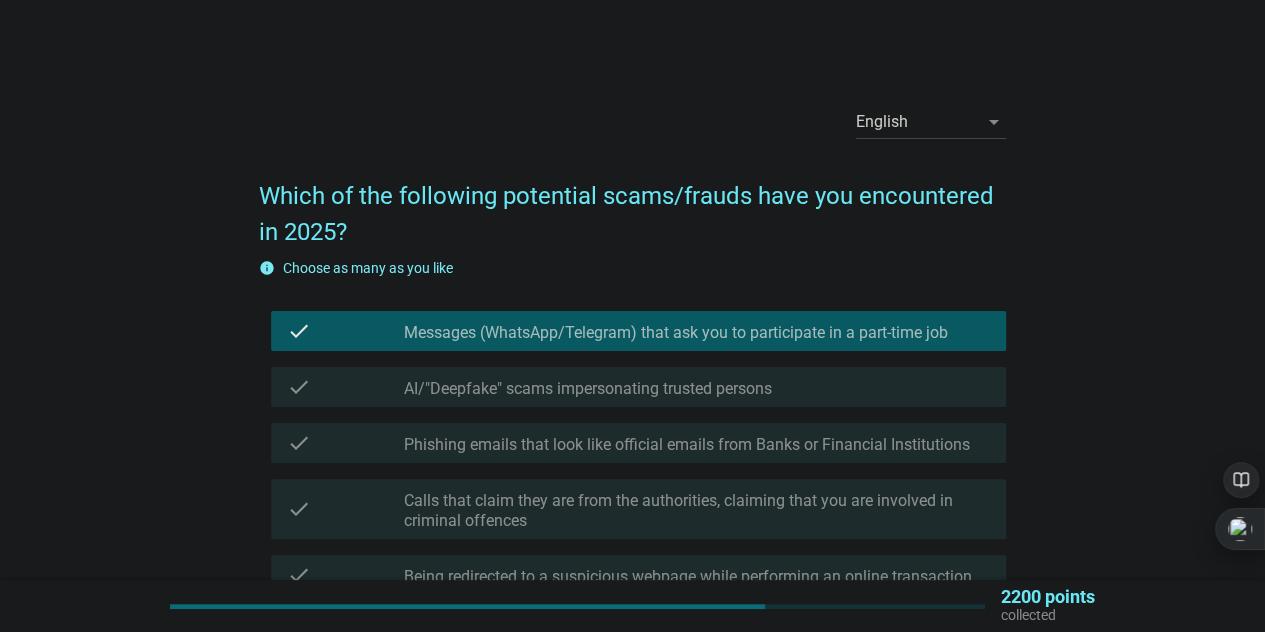 scroll, scrollTop: 100, scrollLeft: 0, axis: vertical 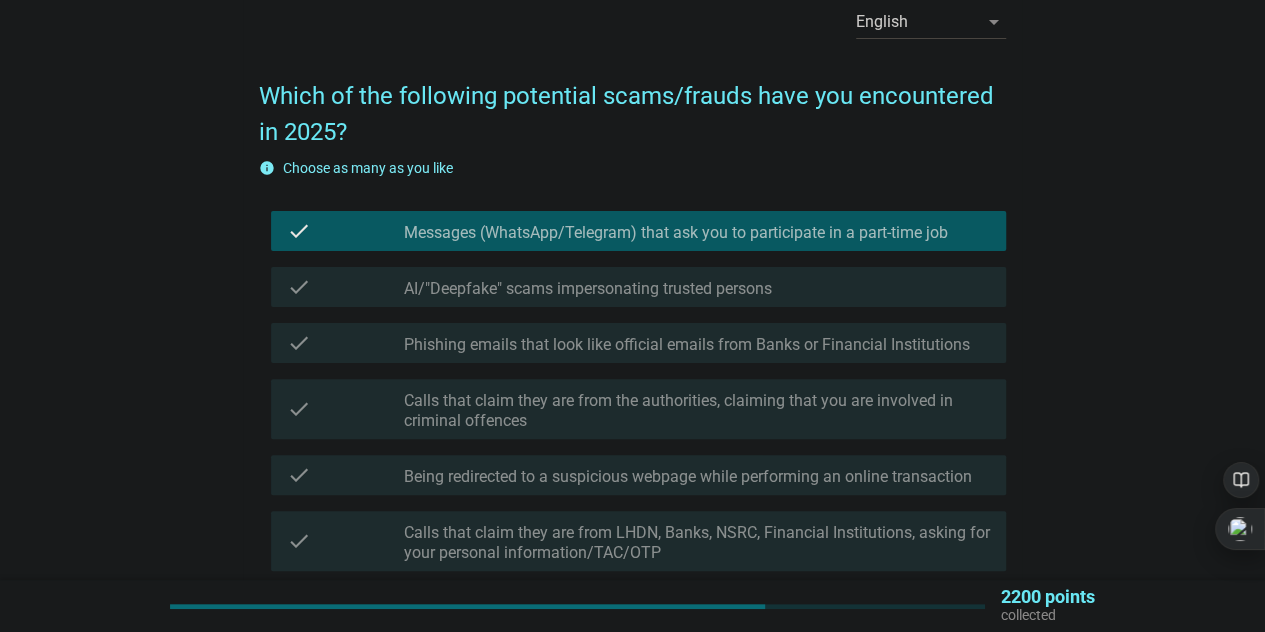 click on "check_box_outline_blank AI/"Deepfake" scams impersonating trusted persons" at bounding box center [697, 287] 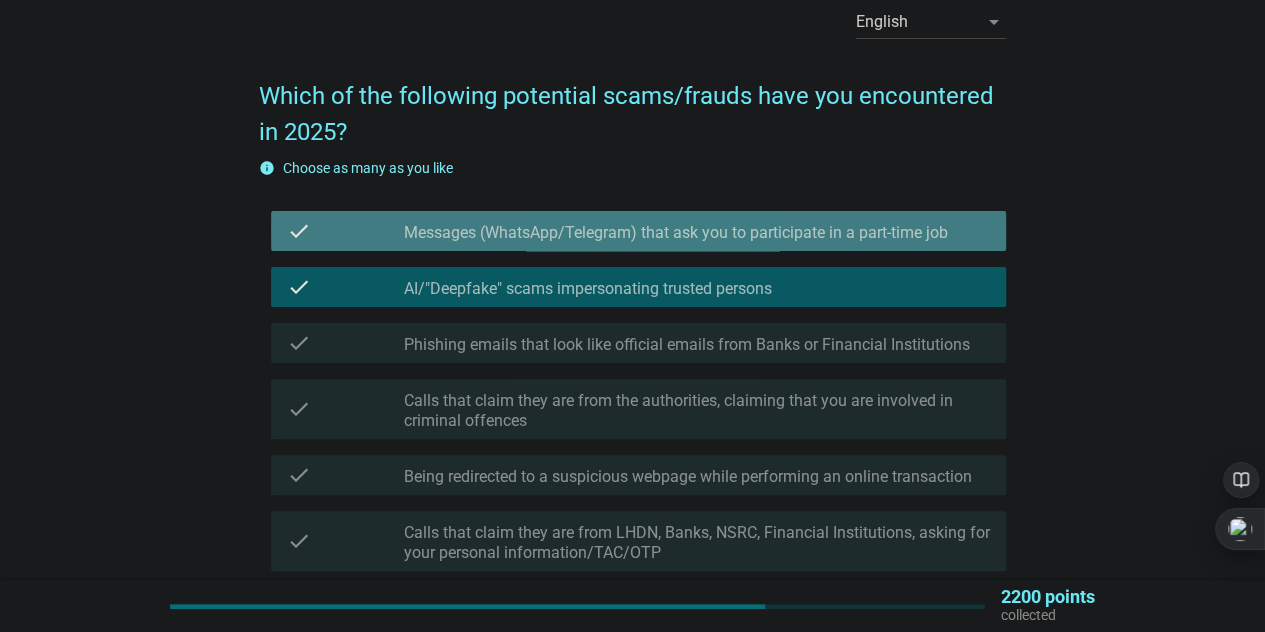 click on "Messages (WhatsApp/Telegram) that ask you to participate in a part-time job" at bounding box center (676, 233) 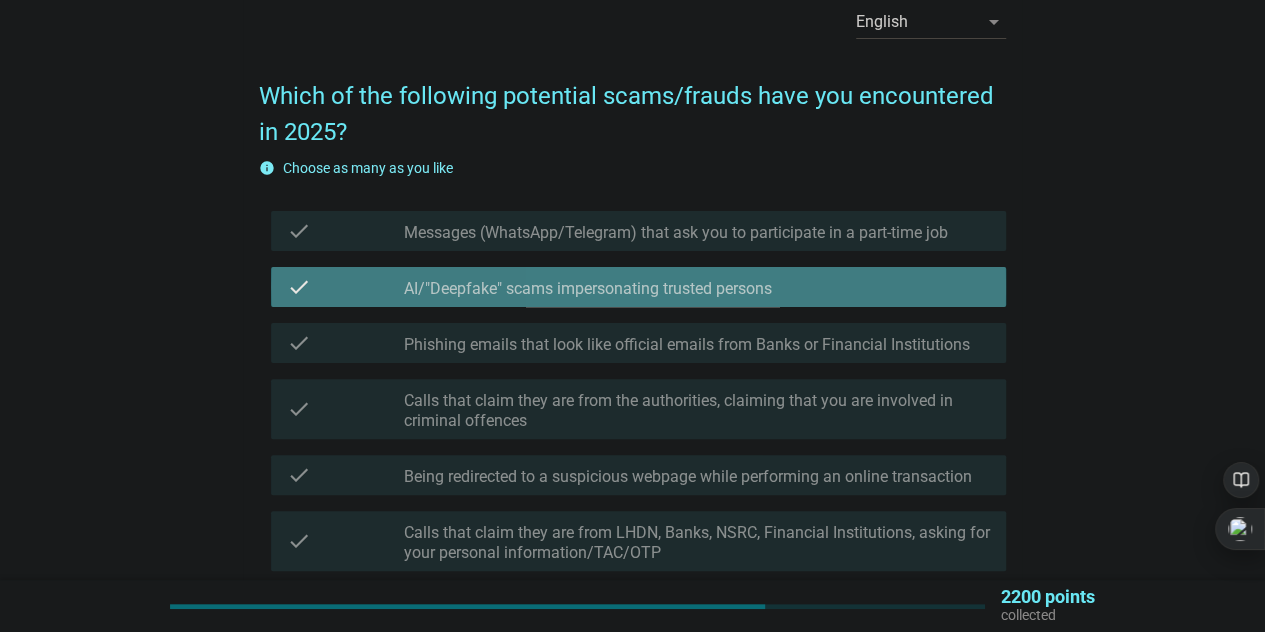 click on "check_box_outline_blank AI/"Deepfake" scams impersonating trusted persons" at bounding box center [697, 287] 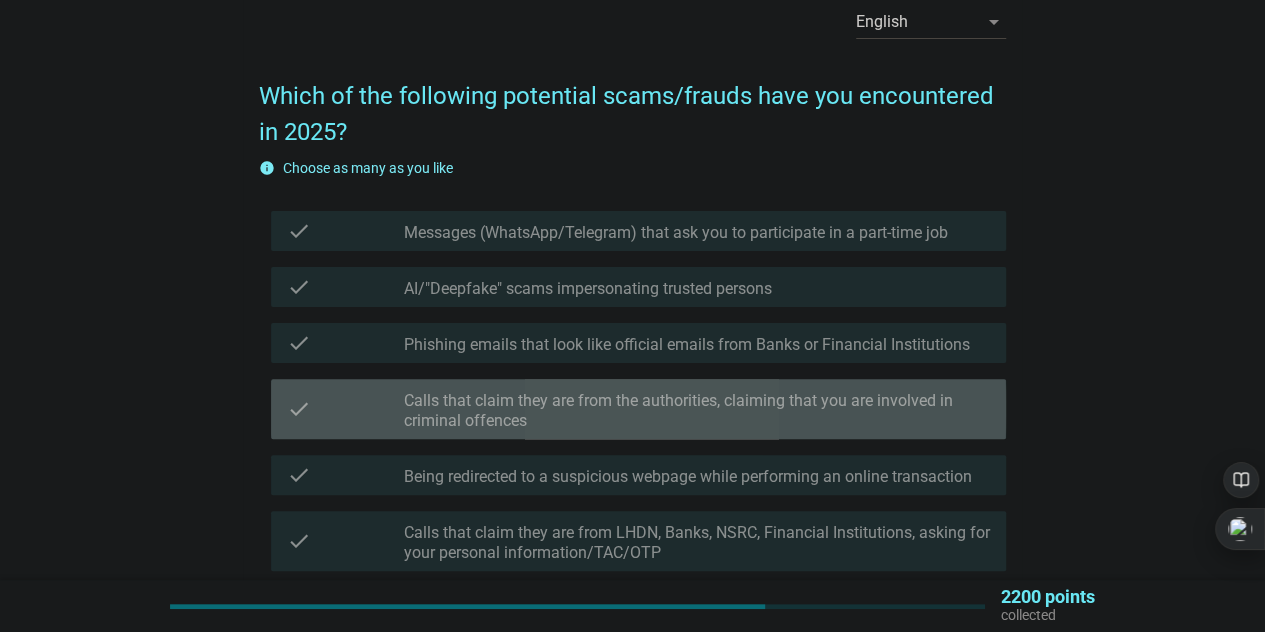 click on "Calls that claim they are from the authorities, claiming that you are involved in criminal offences" at bounding box center [697, 411] 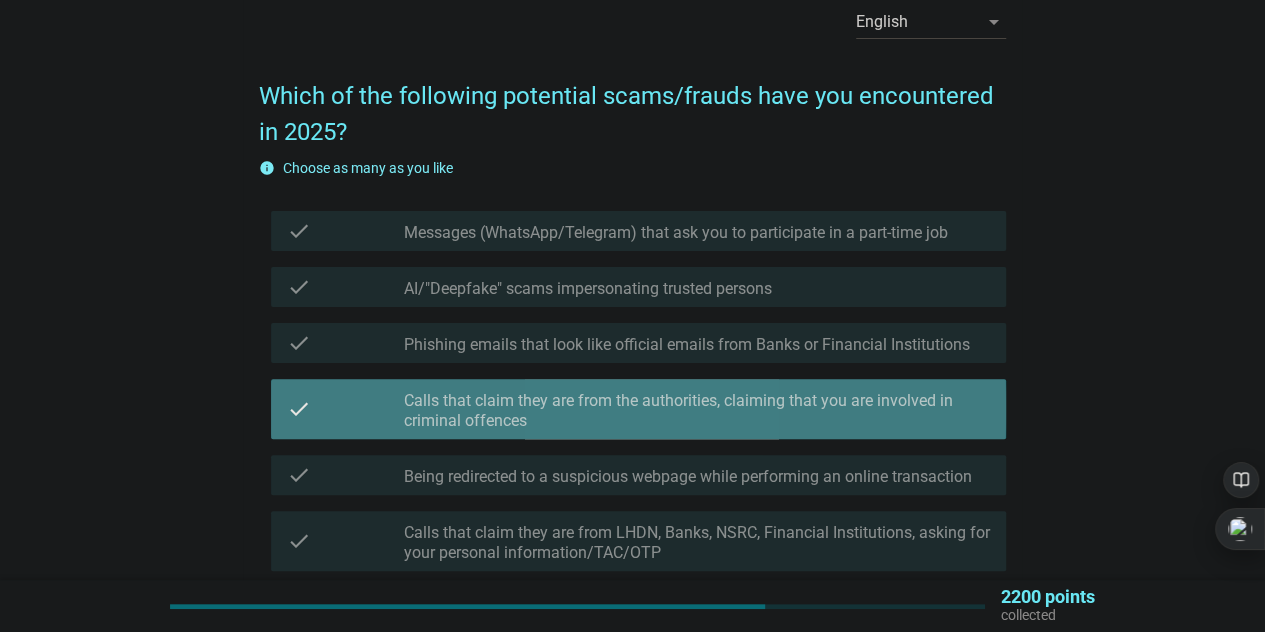click on "Calls that claim they are from the authorities, claiming that you are involved in criminal offences" at bounding box center [697, 411] 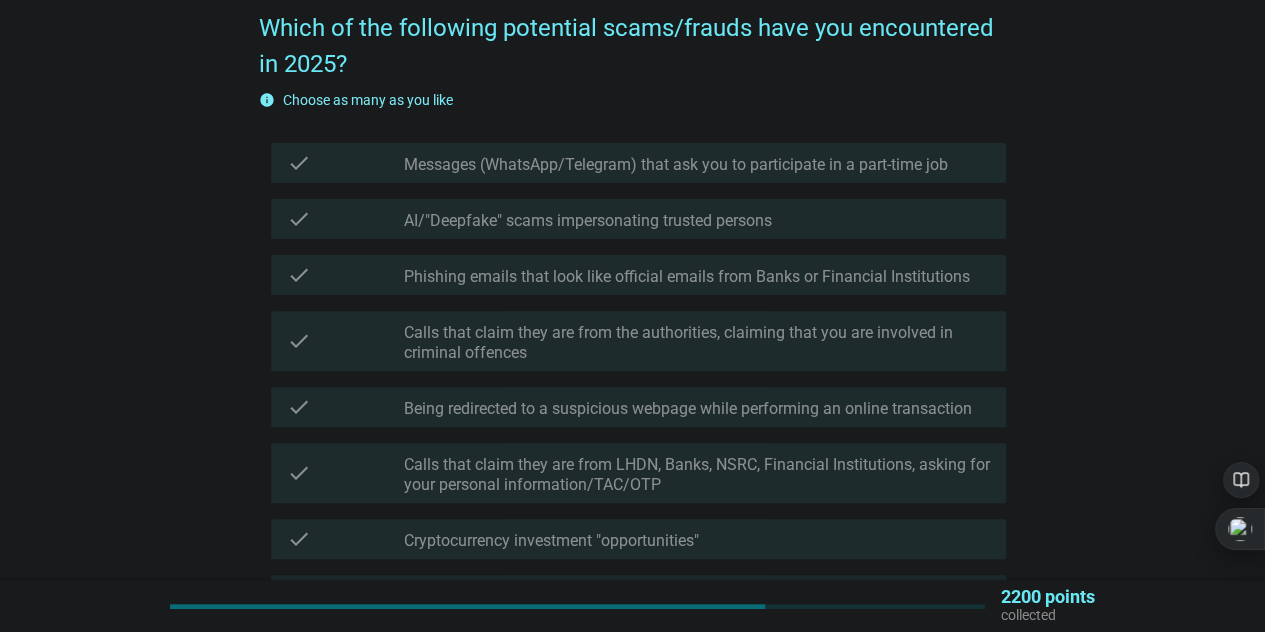 scroll, scrollTop: 200, scrollLeft: 0, axis: vertical 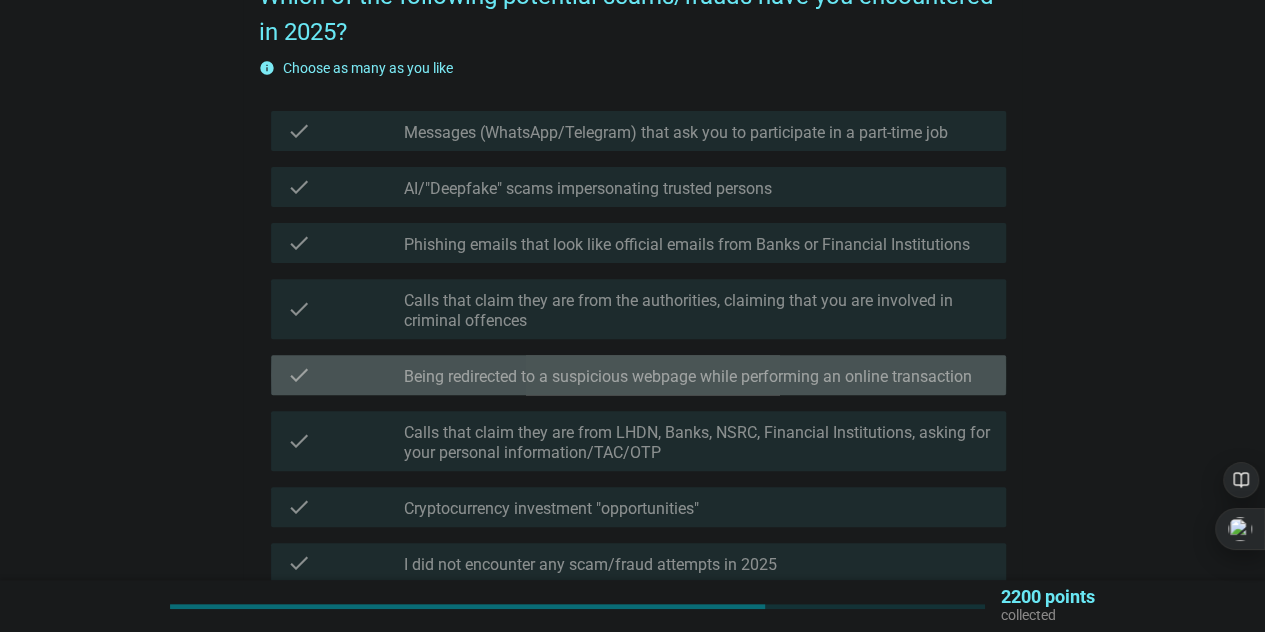 click on "Being redirected to a suspicious webpage while performing an online transaction" at bounding box center (688, 377) 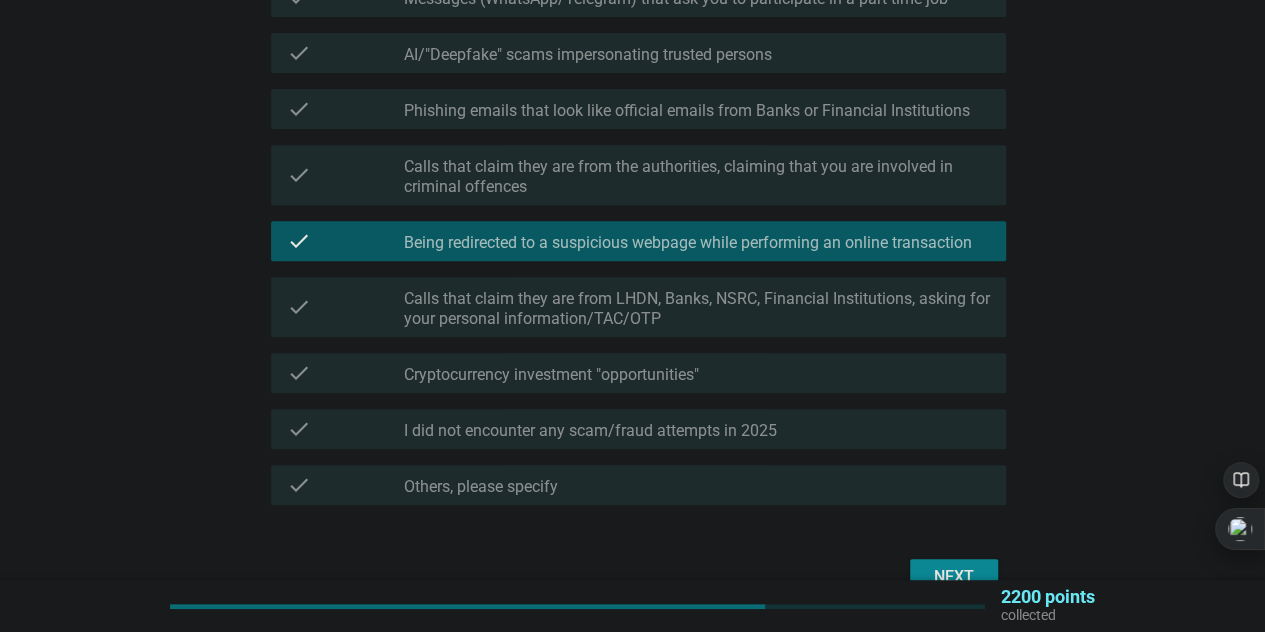 scroll, scrollTop: 445, scrollLeft: 0, axis: vertical 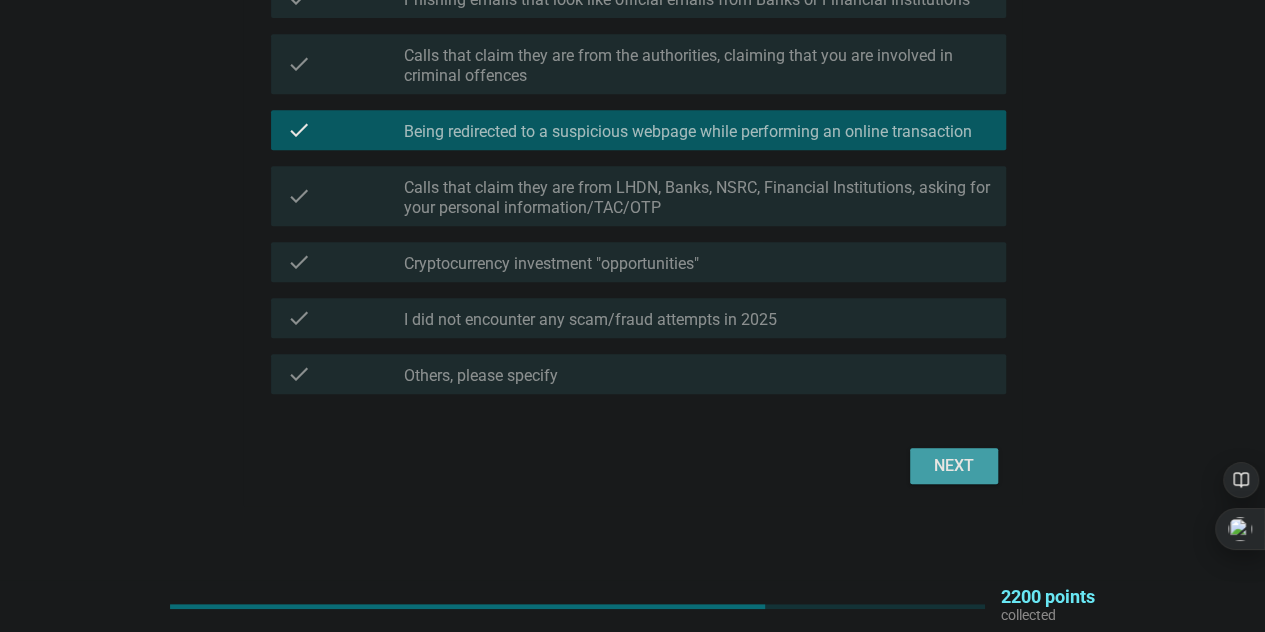 click on "Next" at bounding box center (954, 466) 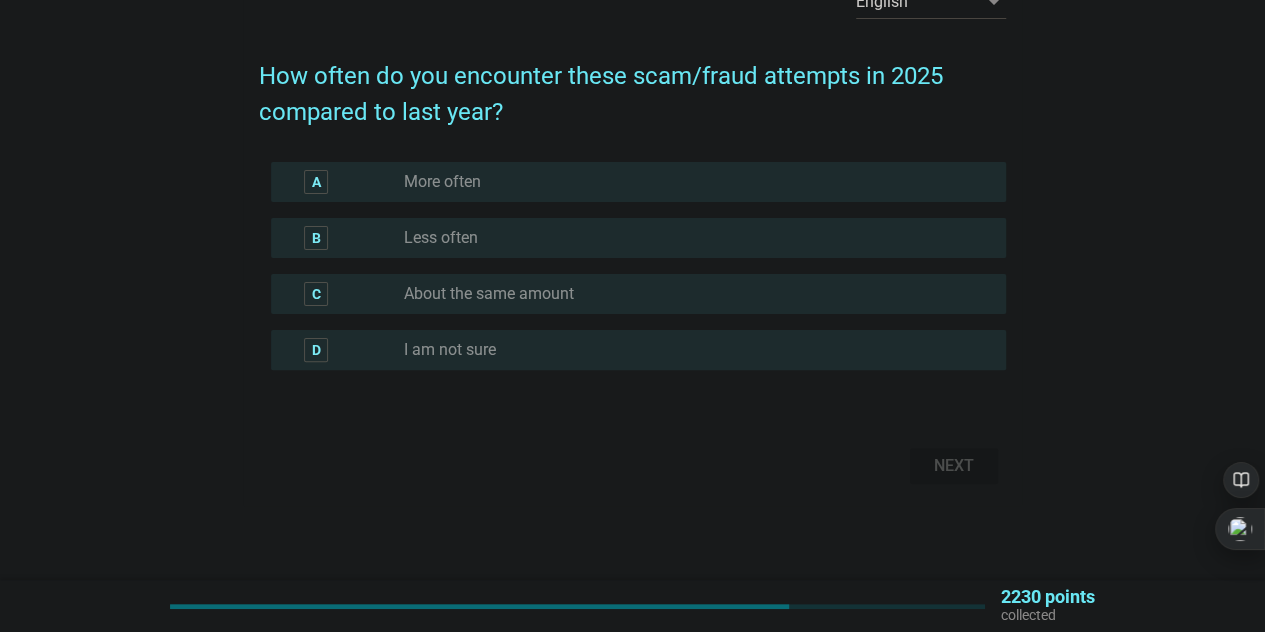scroll, scrollTop: 0, scrollLeft: 0, axis: both 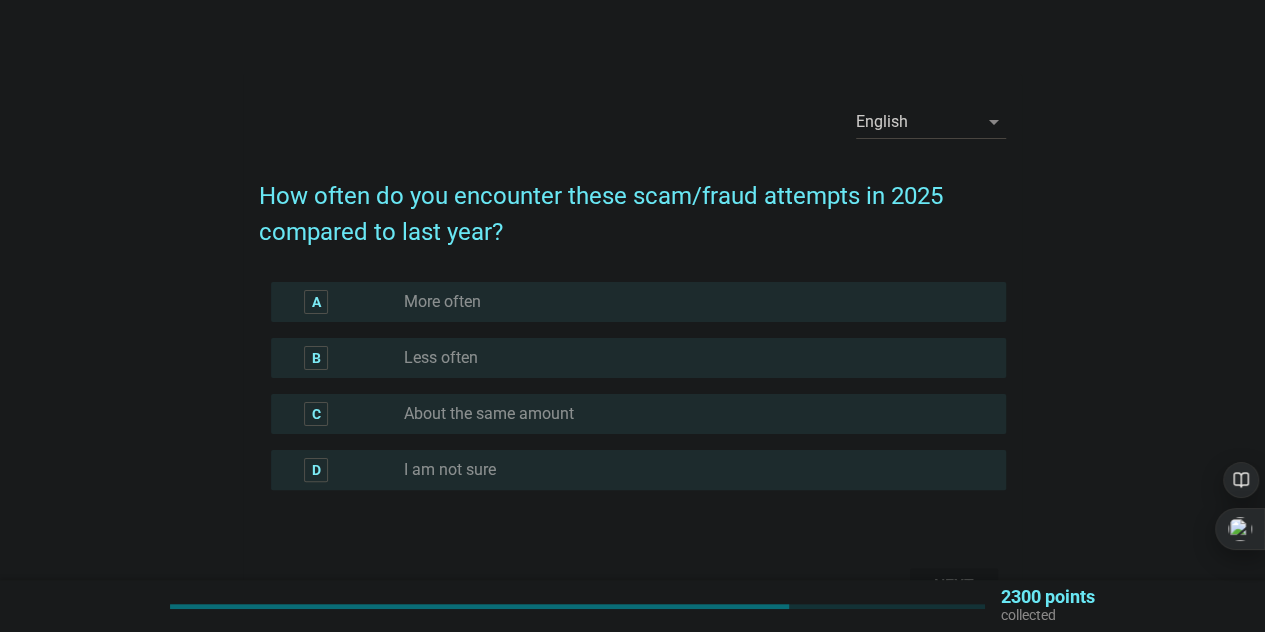 click on "radio_button_unchecked More often" at bounding box center [689, 302] 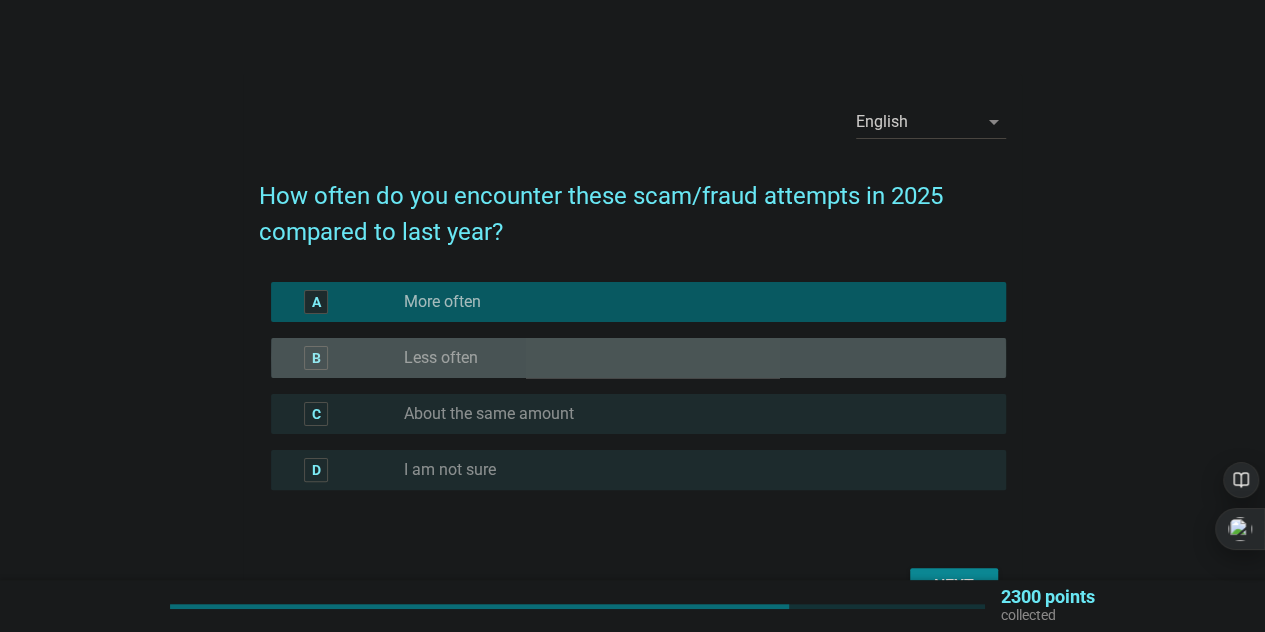 click on "B     radio_button_unchecked Less often" at bounding box center [638, 358] 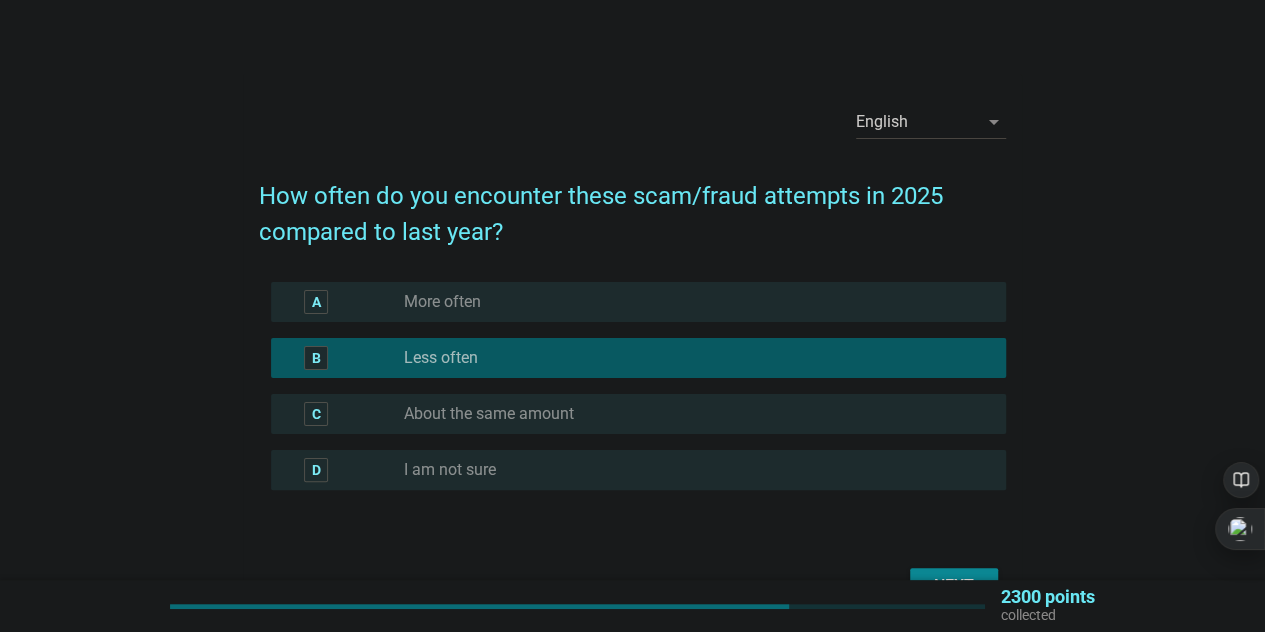 click on "radio_button_unchecked About the same amount" at bounding box center (689, 414) 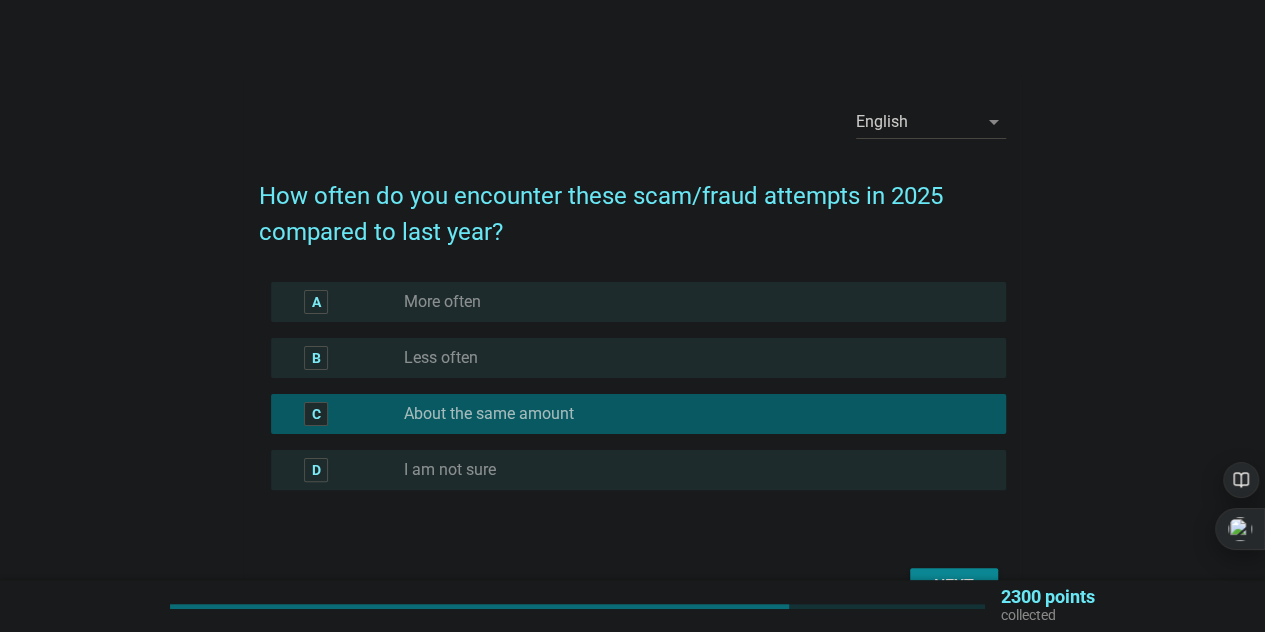 click on "A     radio_button_unchecked More often   B     radio_button_unchecked Less often   C     radio_button_checked About the same amount   D     radio_button_unchecked I am not sure" at bounding box center (632, 398) 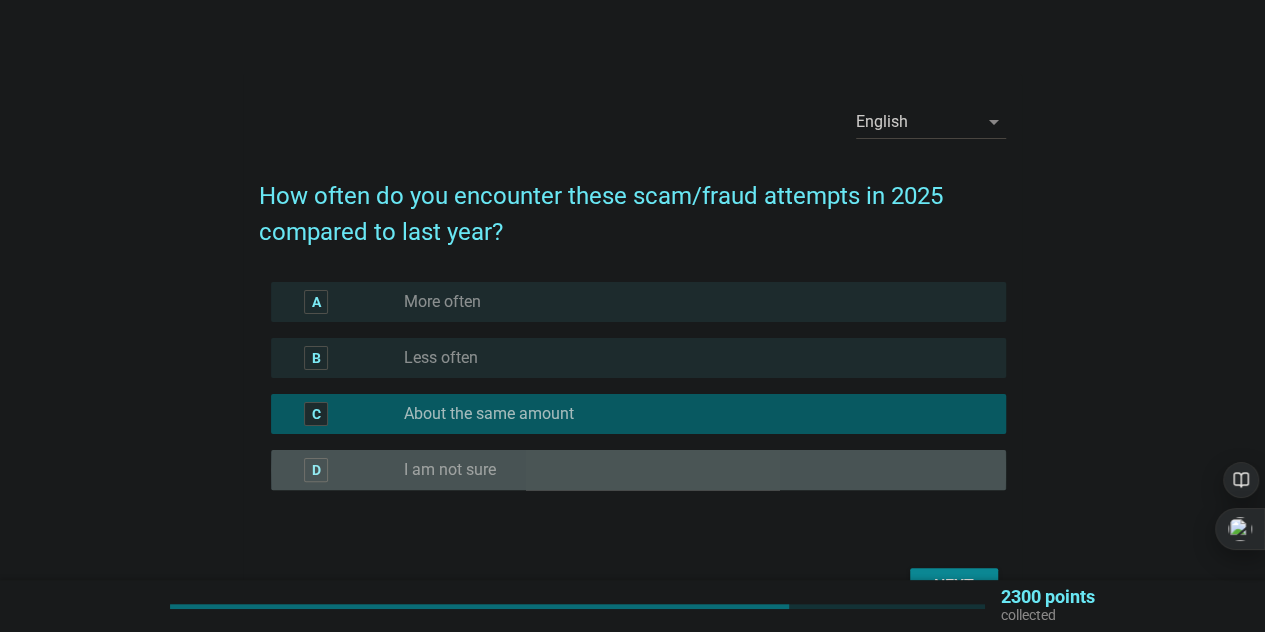 click on "radio_button_unchecked I am not sure" at bounding box center [697, 470] 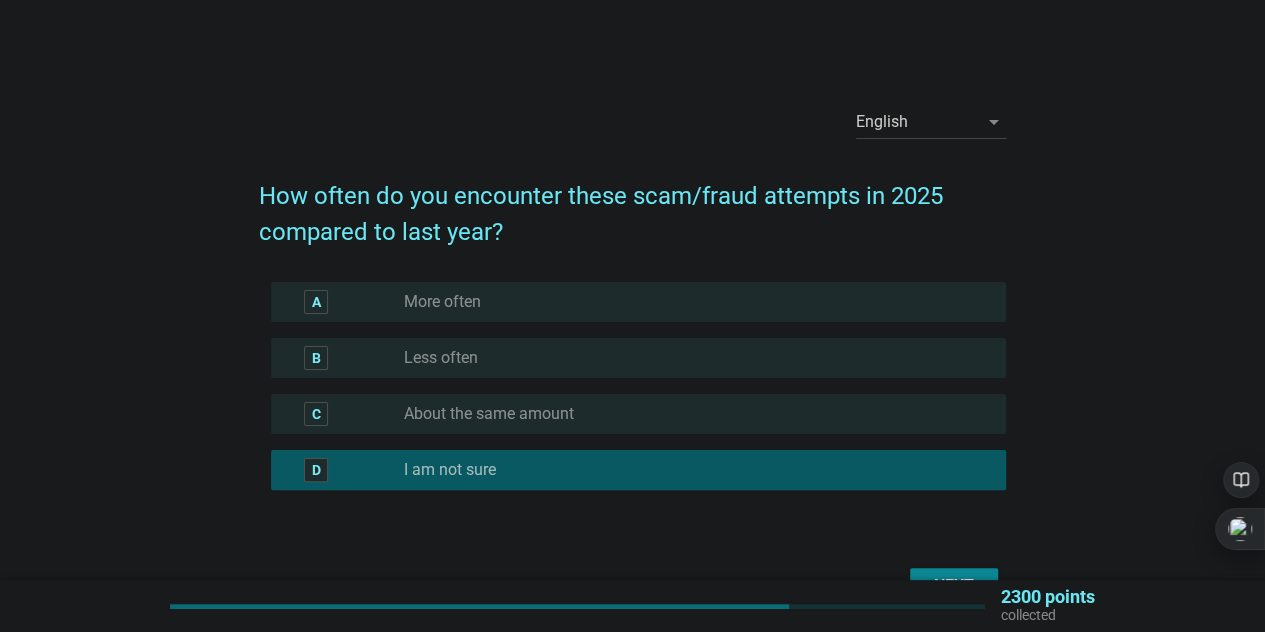 scroll, scrollTop: 120, scrollLeft: 0, axis: vertical 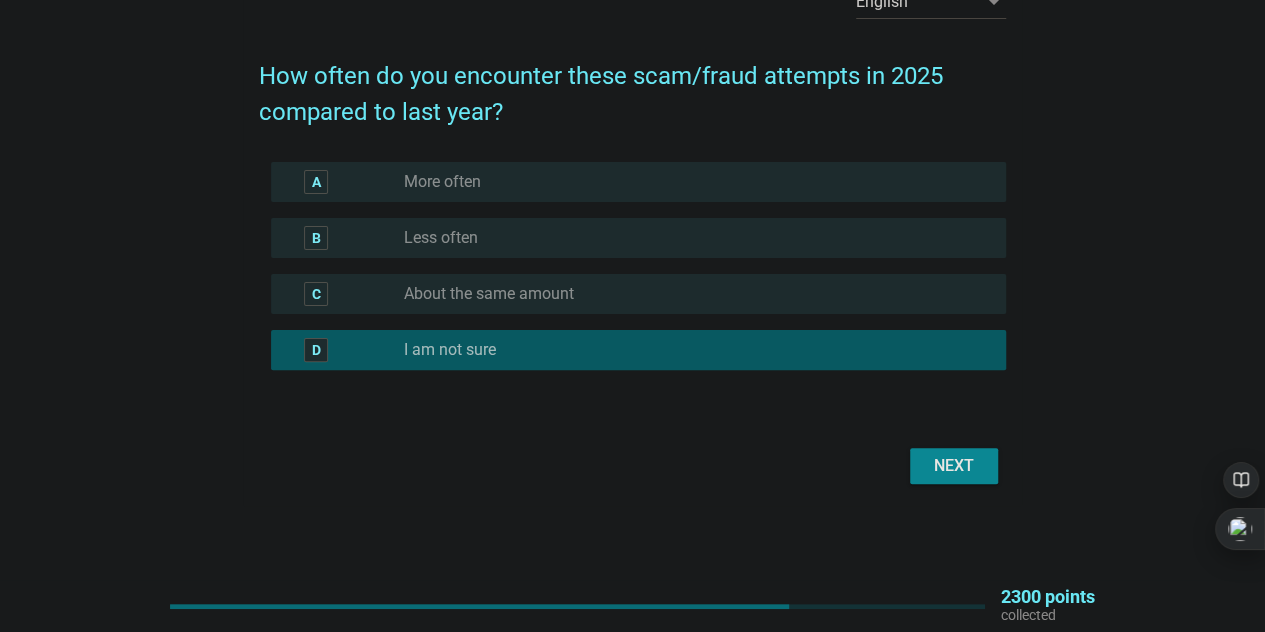 click on "Next" at bounding box center (954, 466) 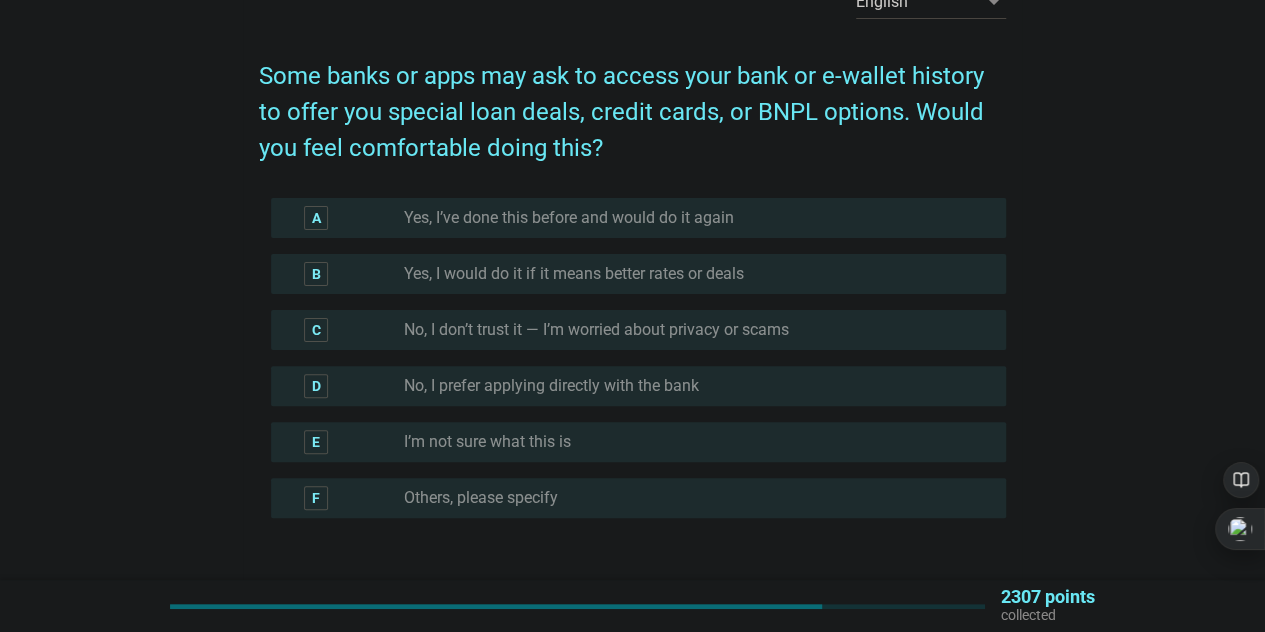 scroll, scrollTop: 0, scrollLeft: 0, axis: both 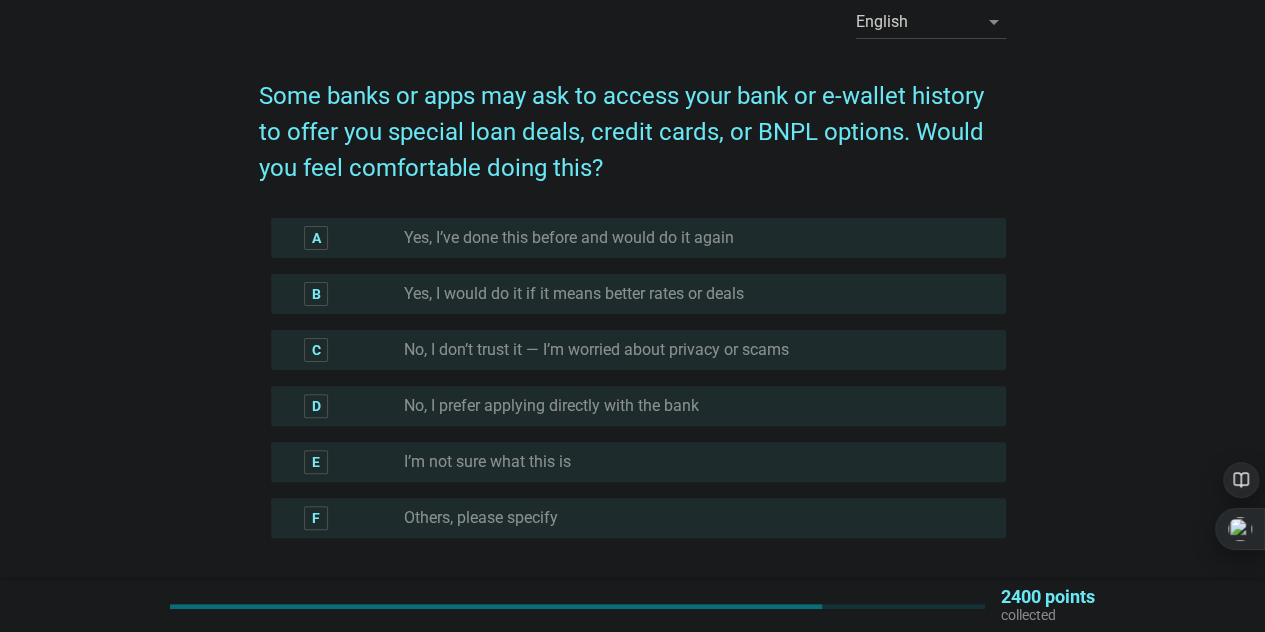 click on "A     radio_button_unchecked Yes, I’ve done this before and would do it again" at bounding box center (638, 238) 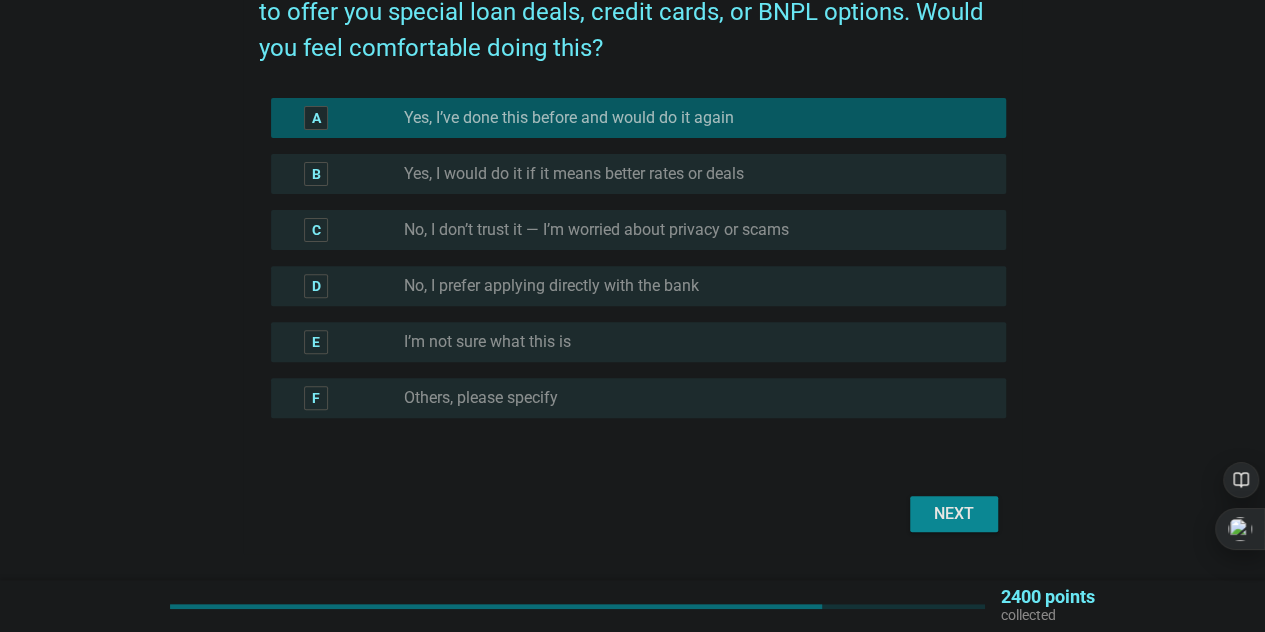scroll, scrollTop: 268, scrollLeft: 0, axis: vertical 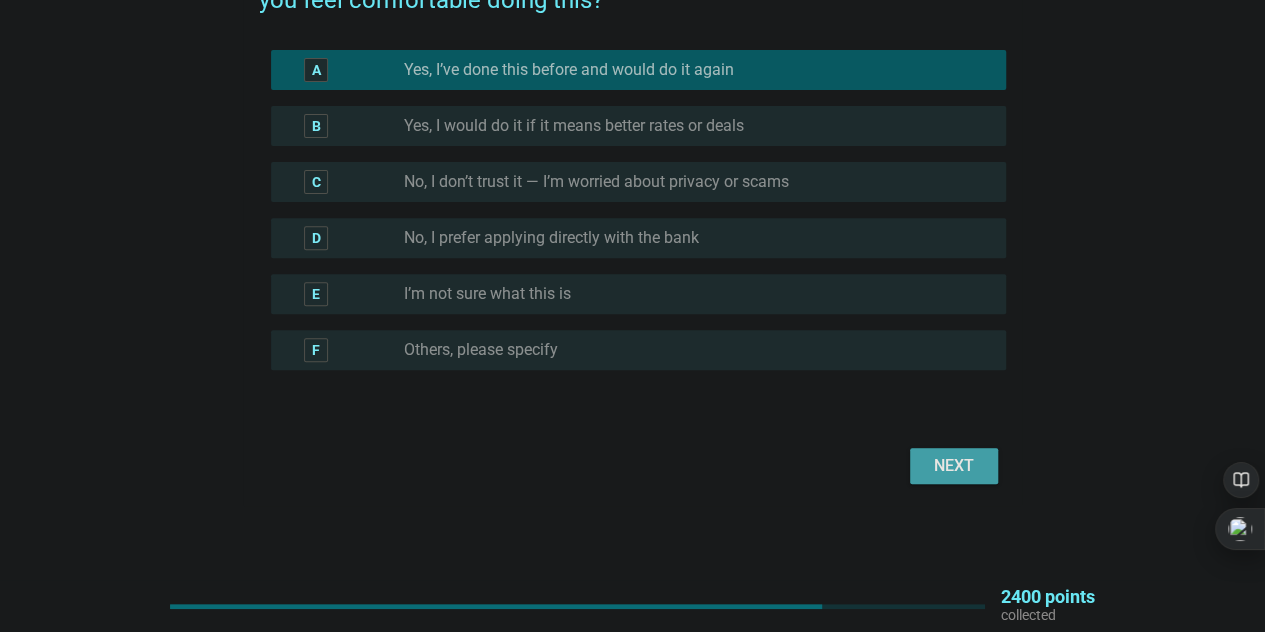 click on "Next" at bounding box center [954, 466] 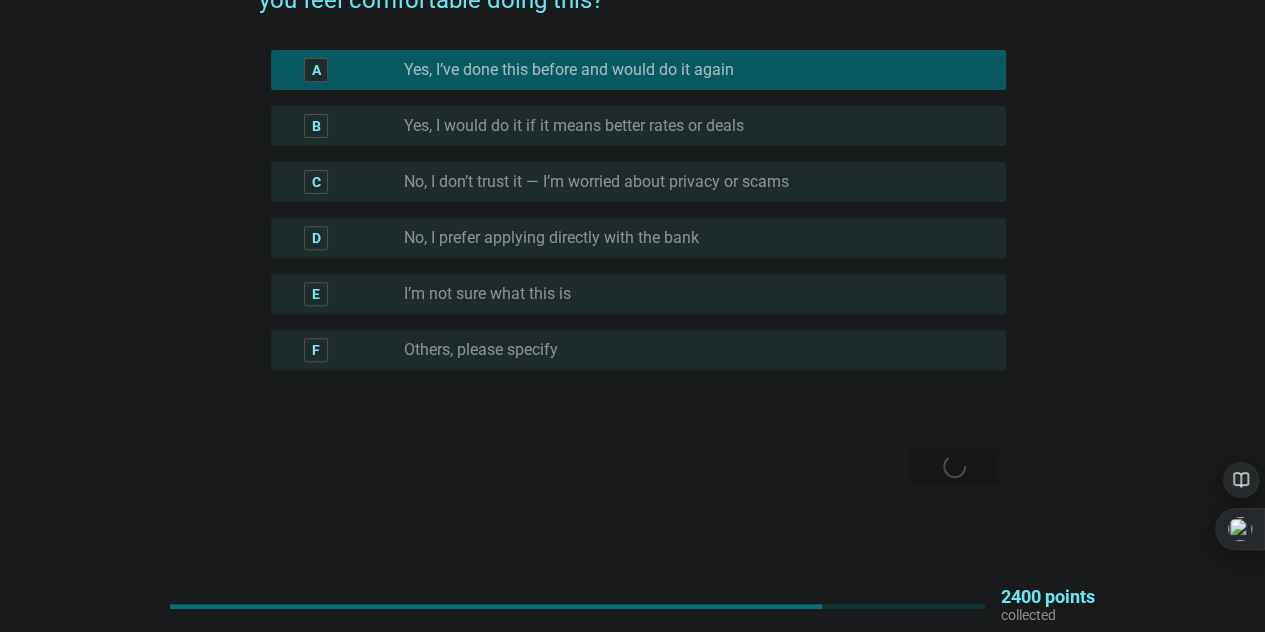 scroll, scrollTop: 0, scrollLeft: 0, axis: both 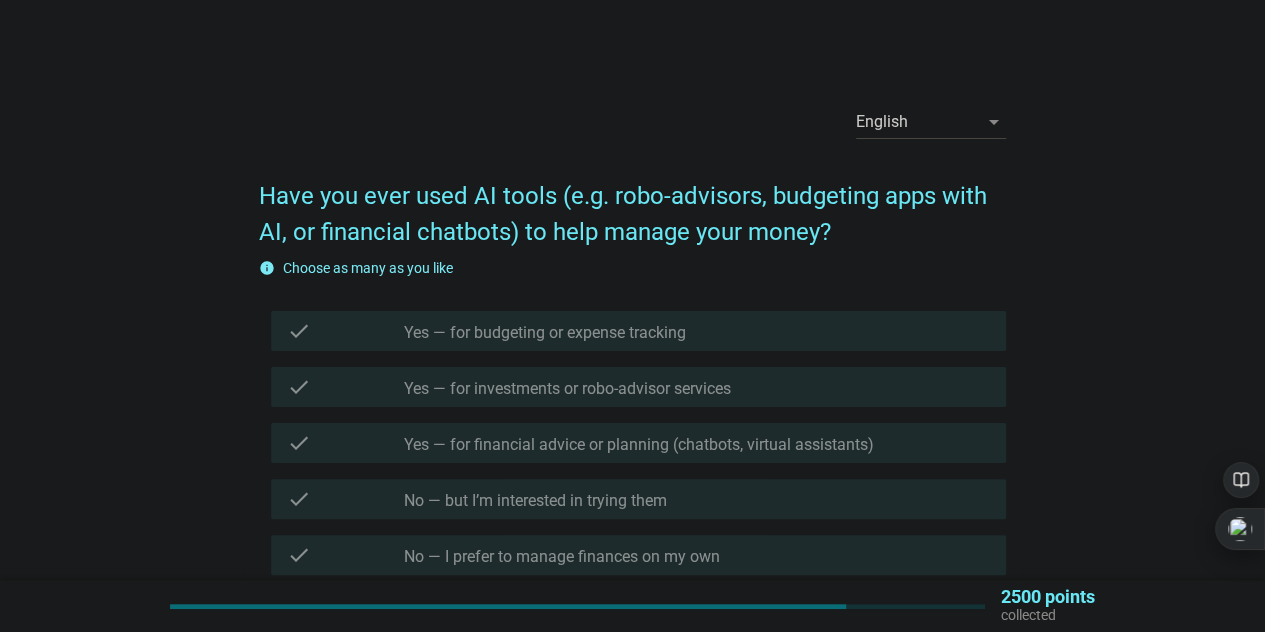 click on "Yes — for budgeting or expense tracking" at bounding box center [545, 333] 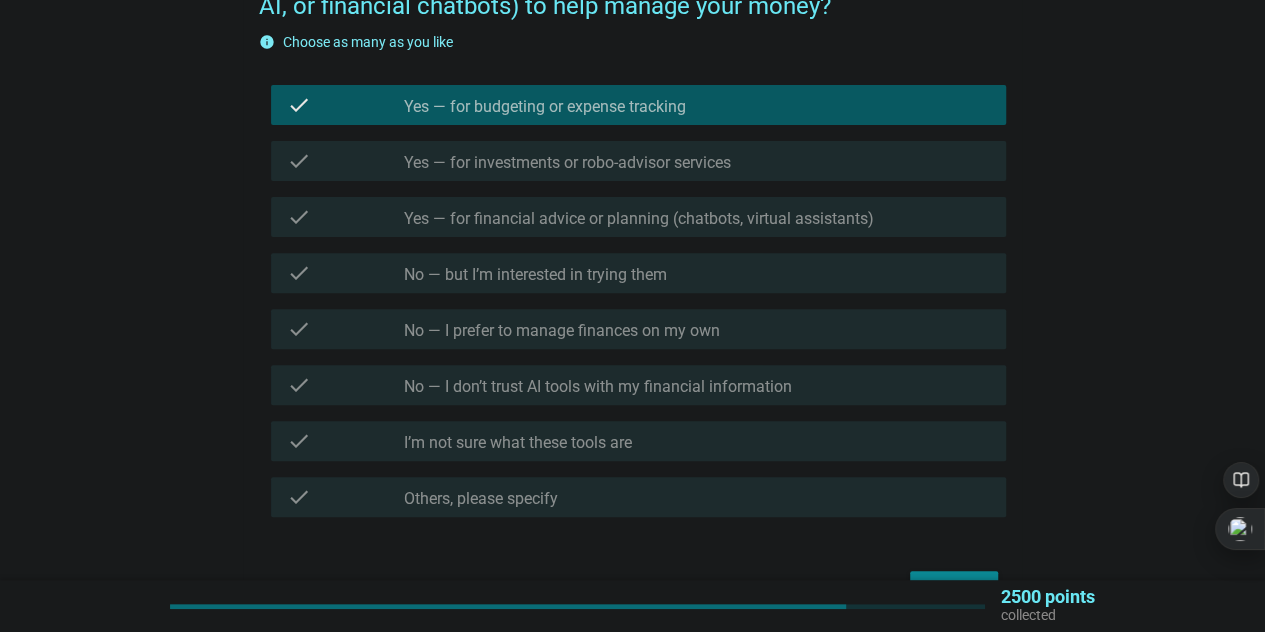 scroll, scrollTop: 349, scrollLeft: 0, axis: vertical 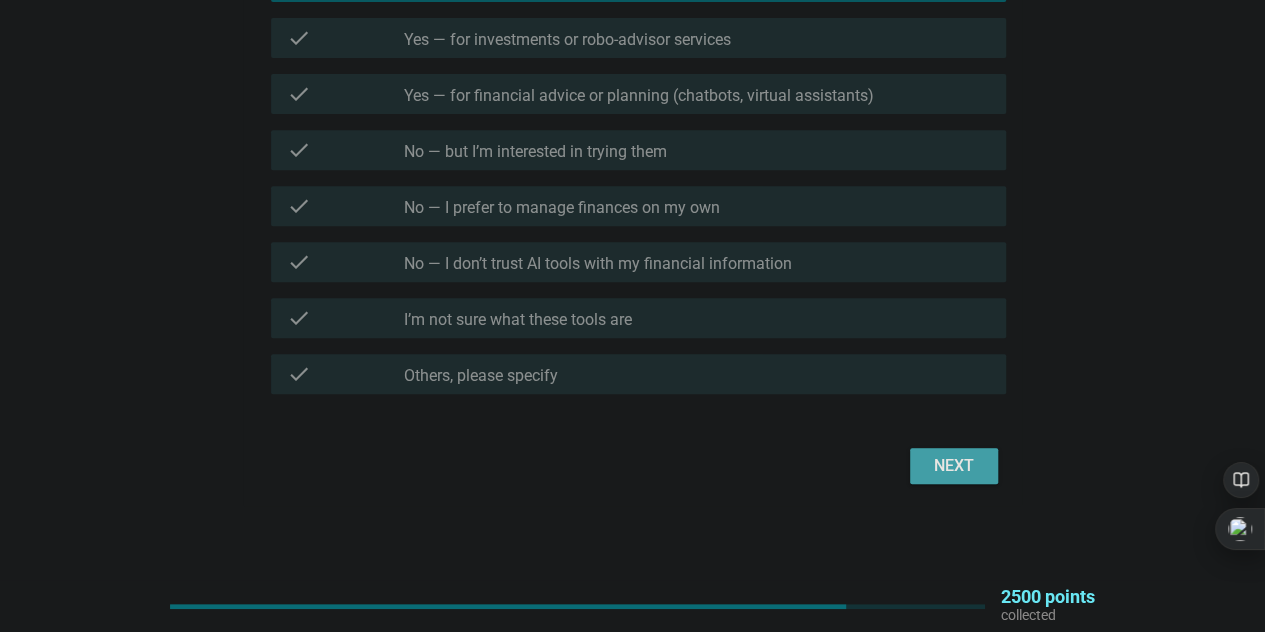 click on "Next" at bounding box center [954, 466] 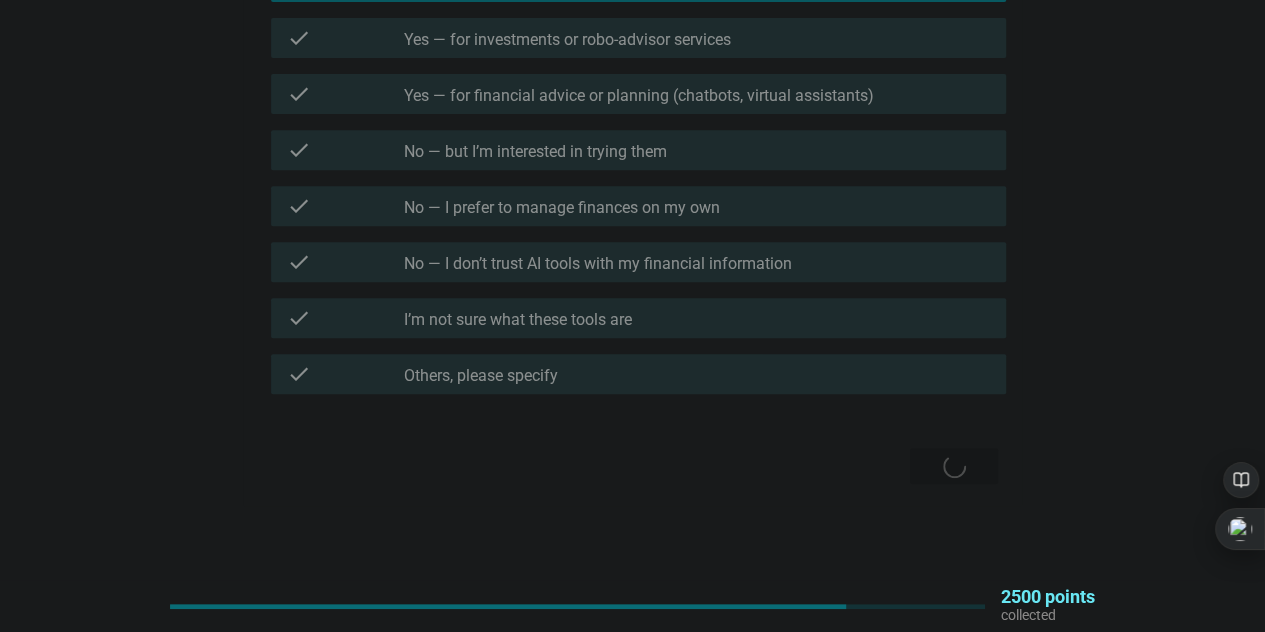 scroll, scrollTop: 0, scrollLeft: 0, axis: both 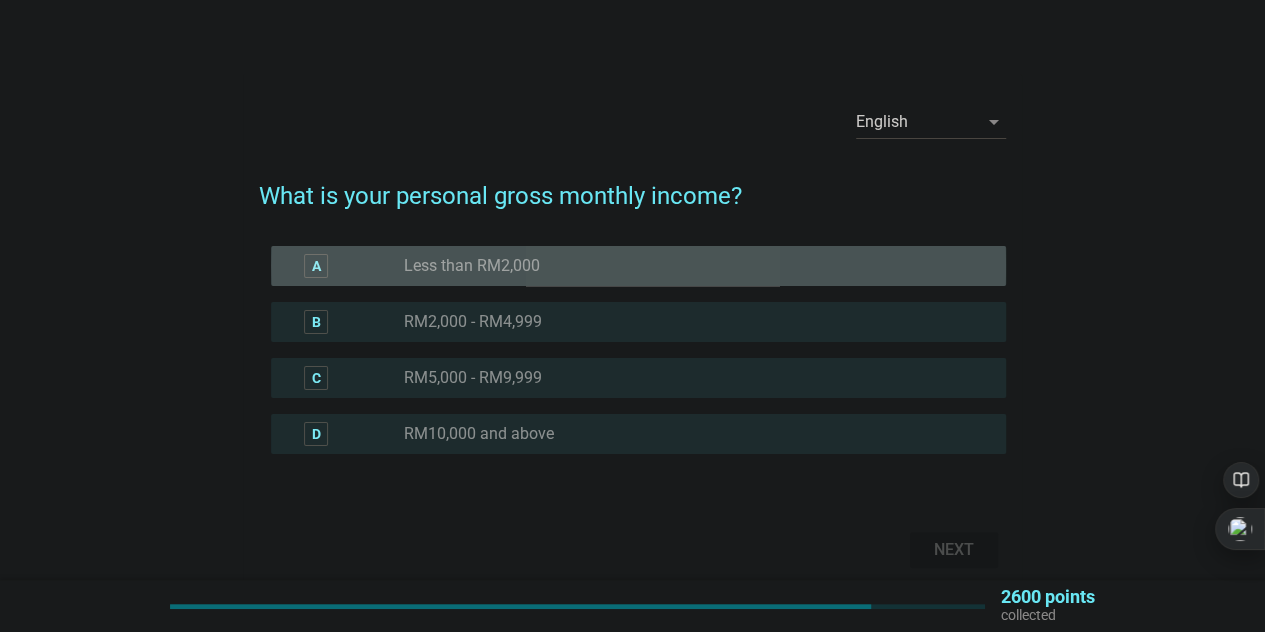 click on "radio_button_unchecked Less than RM2,000" at bounding box center [689, 266] 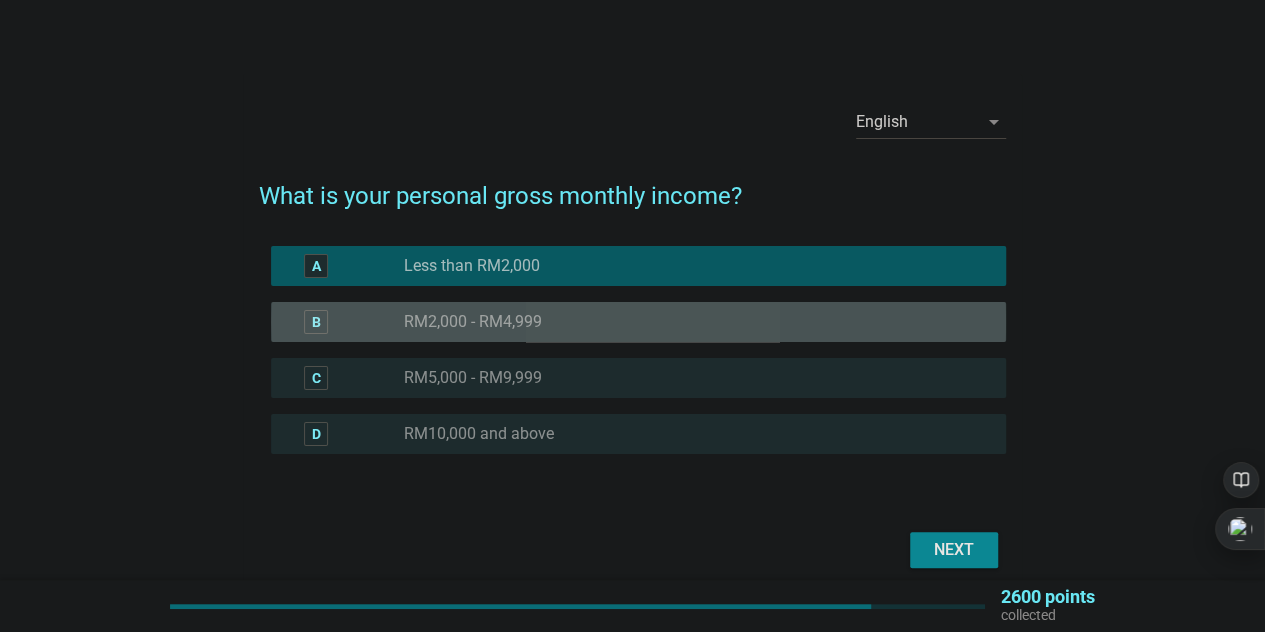 click on "radio_button_unchecked RM2,000 - RM4,999" at bounding box center [689, 322] 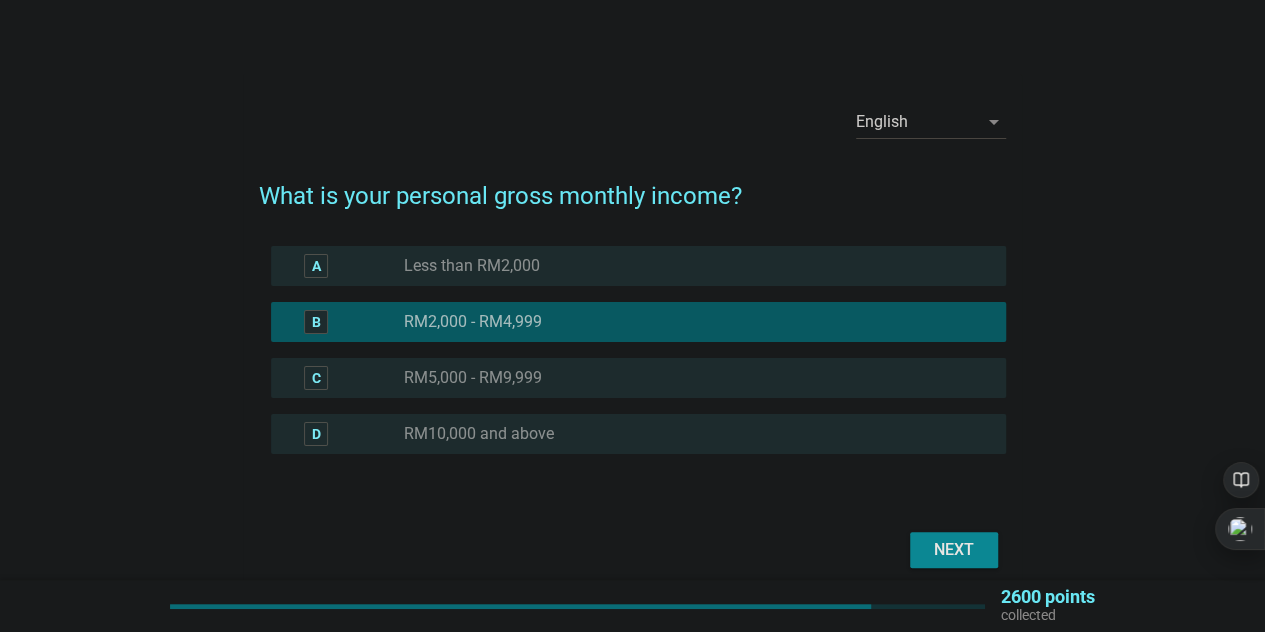 click on "Next" at bounding box center (954, 550) 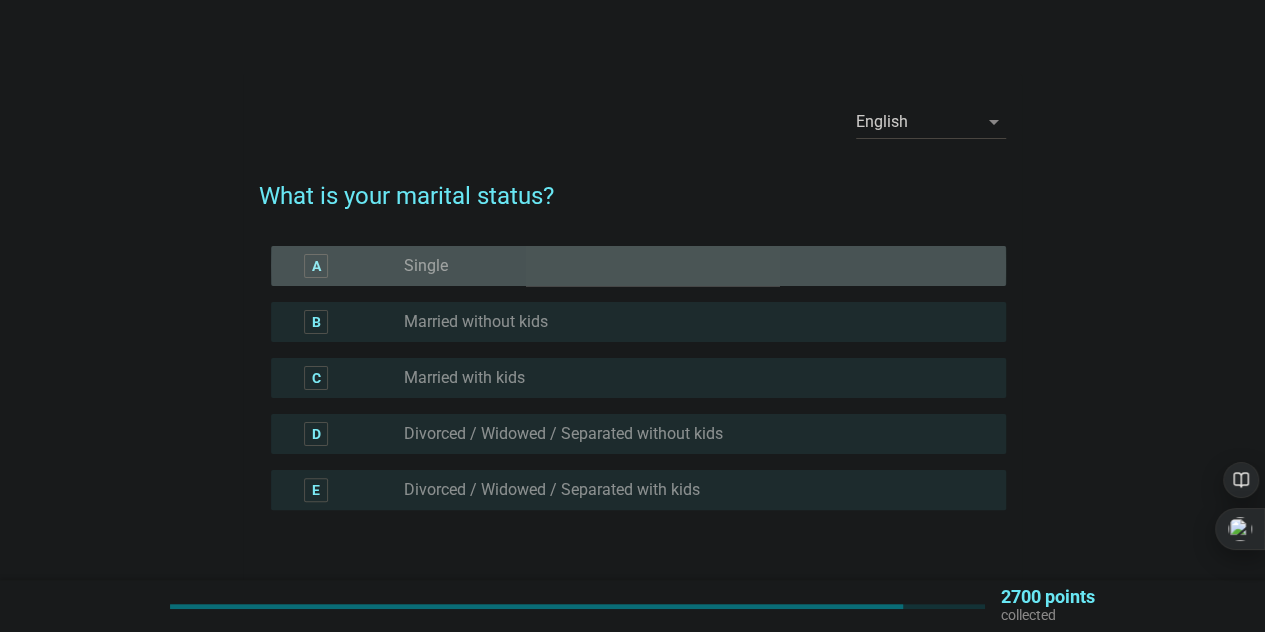 click on "radio_button_unchecked Single" at bounding box center [697, 266] 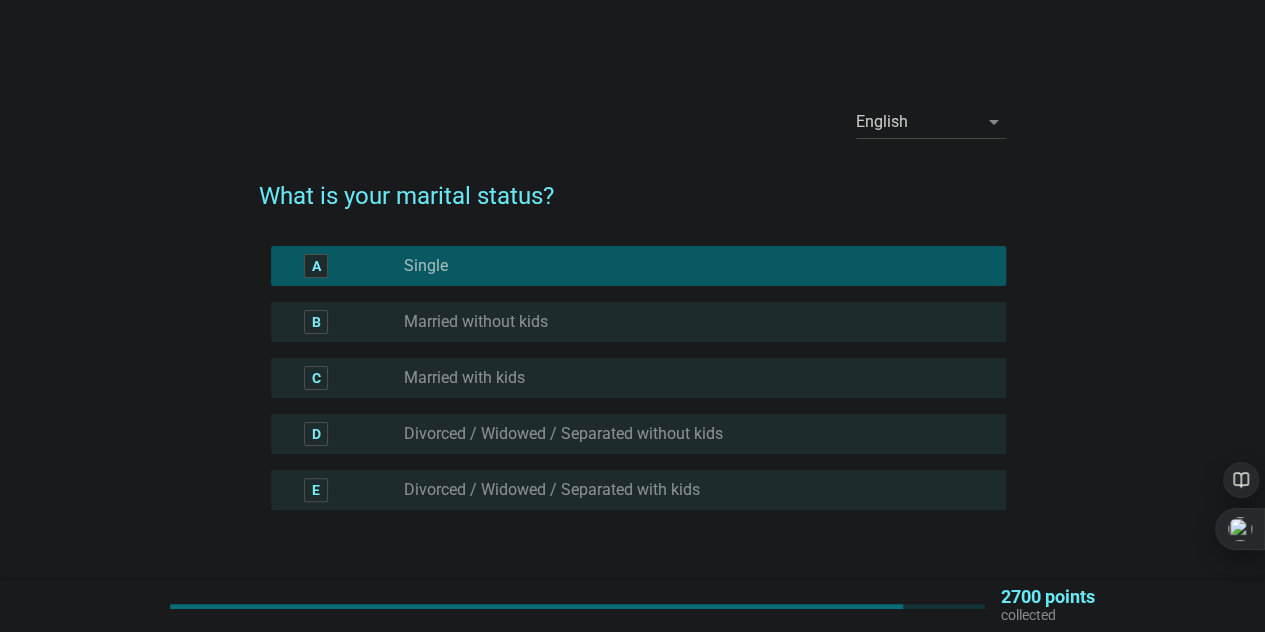 scroll, scrollTop: 140, scrollLeft: 0, axis: vertical 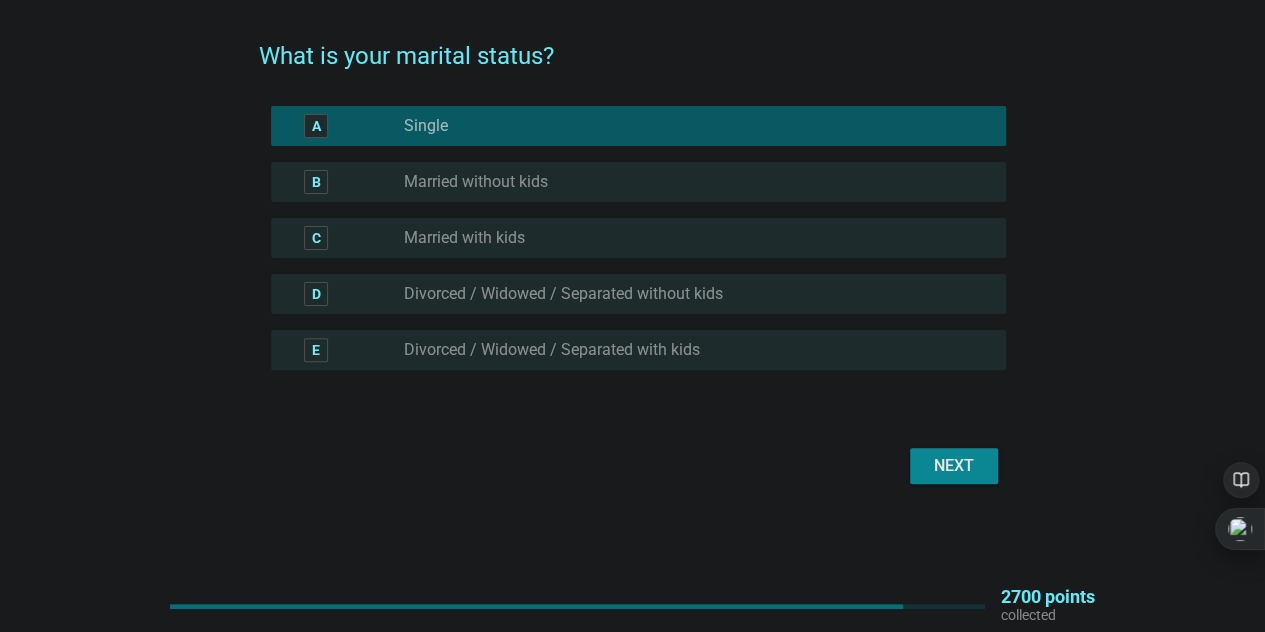 click on "English arrow_drop_down   What is your marital status?     A     radio_button_checked Single   B     radio_button_unchecked Married without kids   C     radio_button_unchecked Married with kids   D     radio_button_unchecked Divorced / Widowed / Separated without kids   E     radio_button_unchecked Divorced / Widowed / Separated with kids     Next" at bounding box center [632, 220] 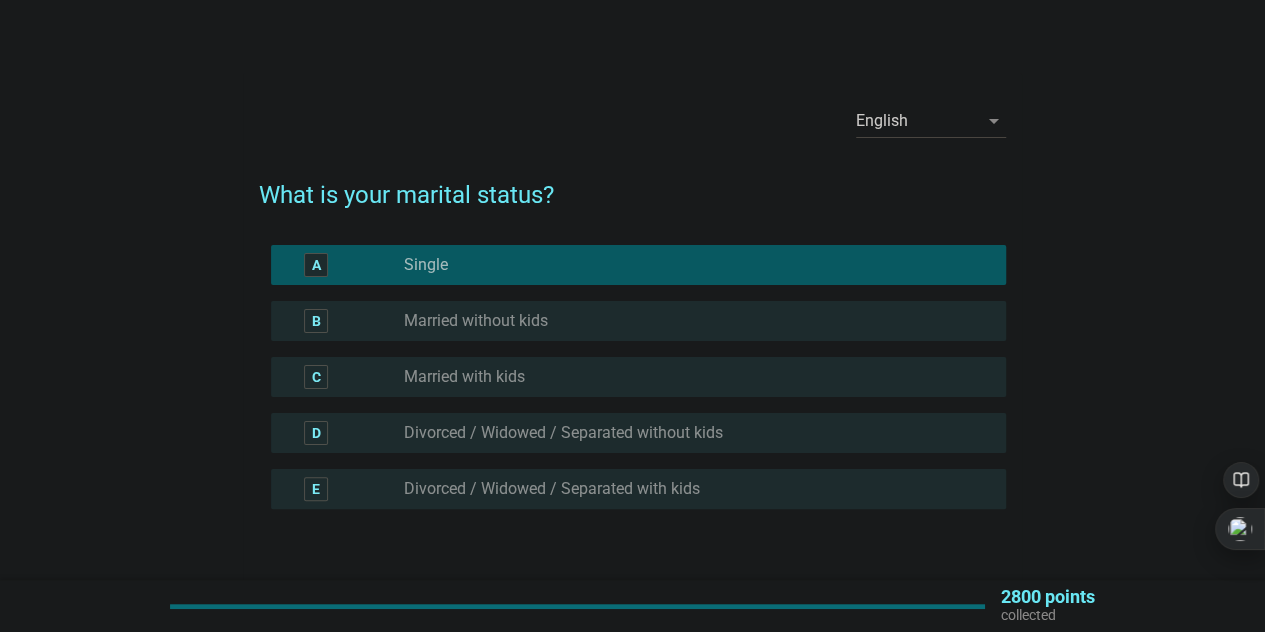 scroll, scrollTop: 78, scrollLeft: 0, axis: vertical 